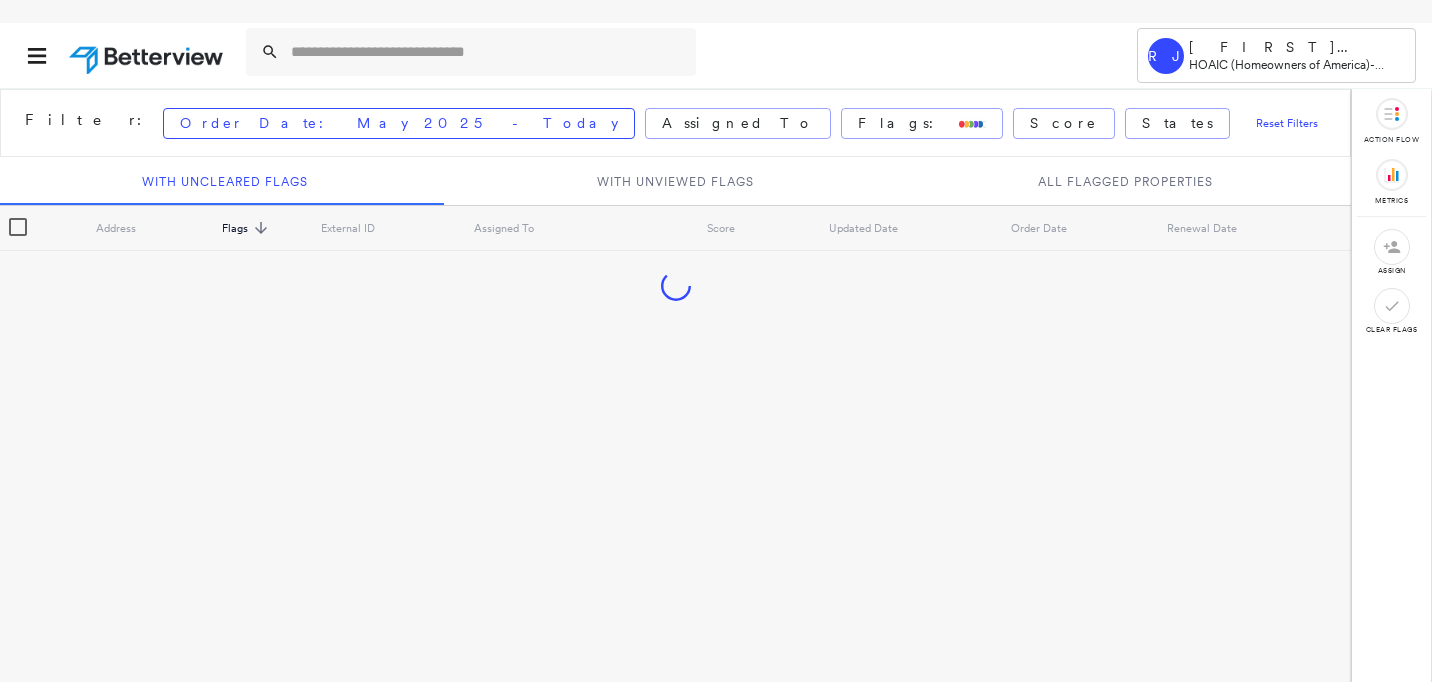 scroll, scrollTop: 0, scrollLeft: 0, axis: both 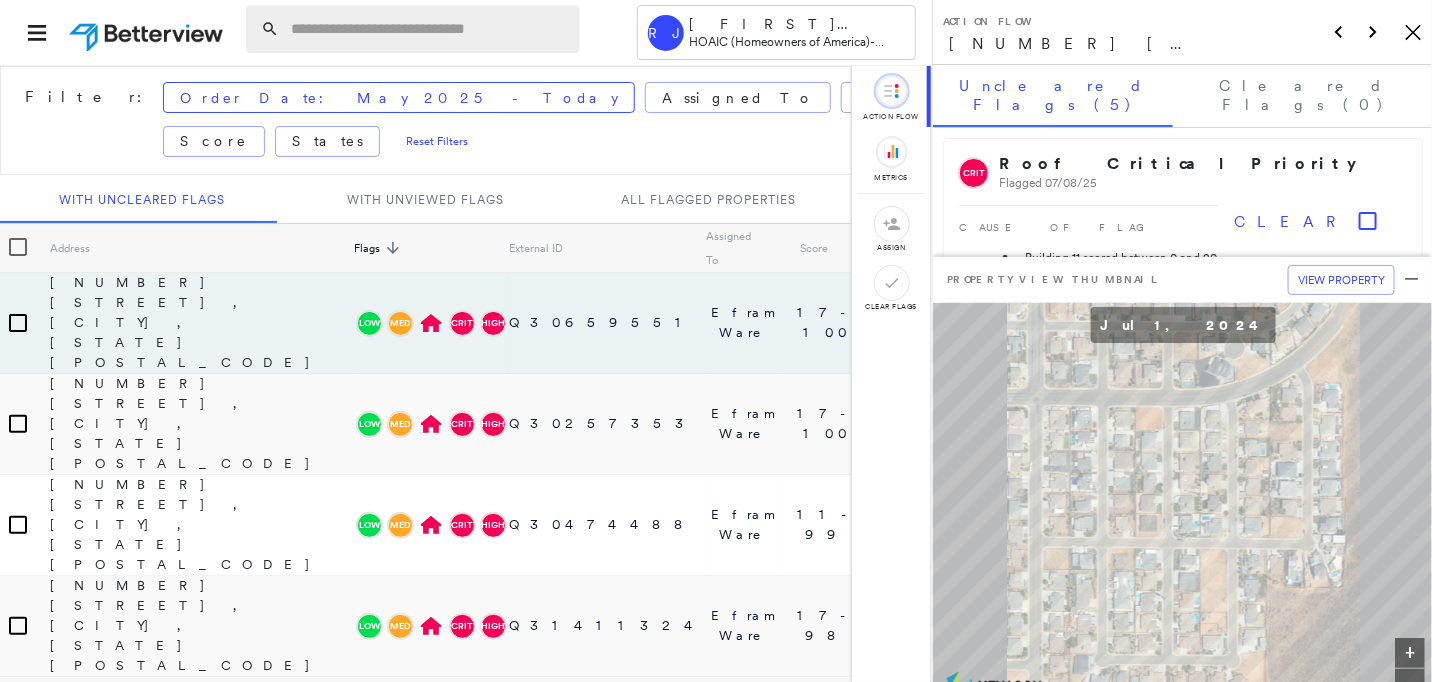 click at bounding box center [429, 29] 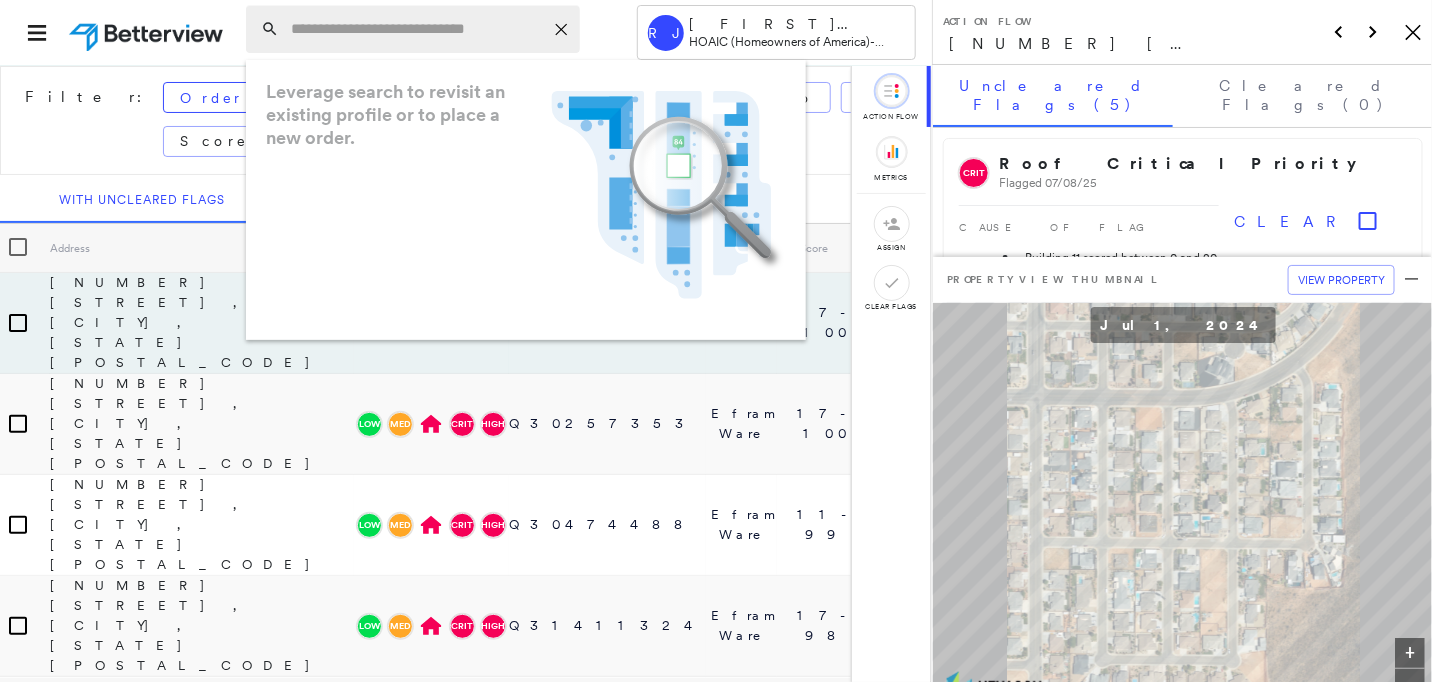 paste on "**********" 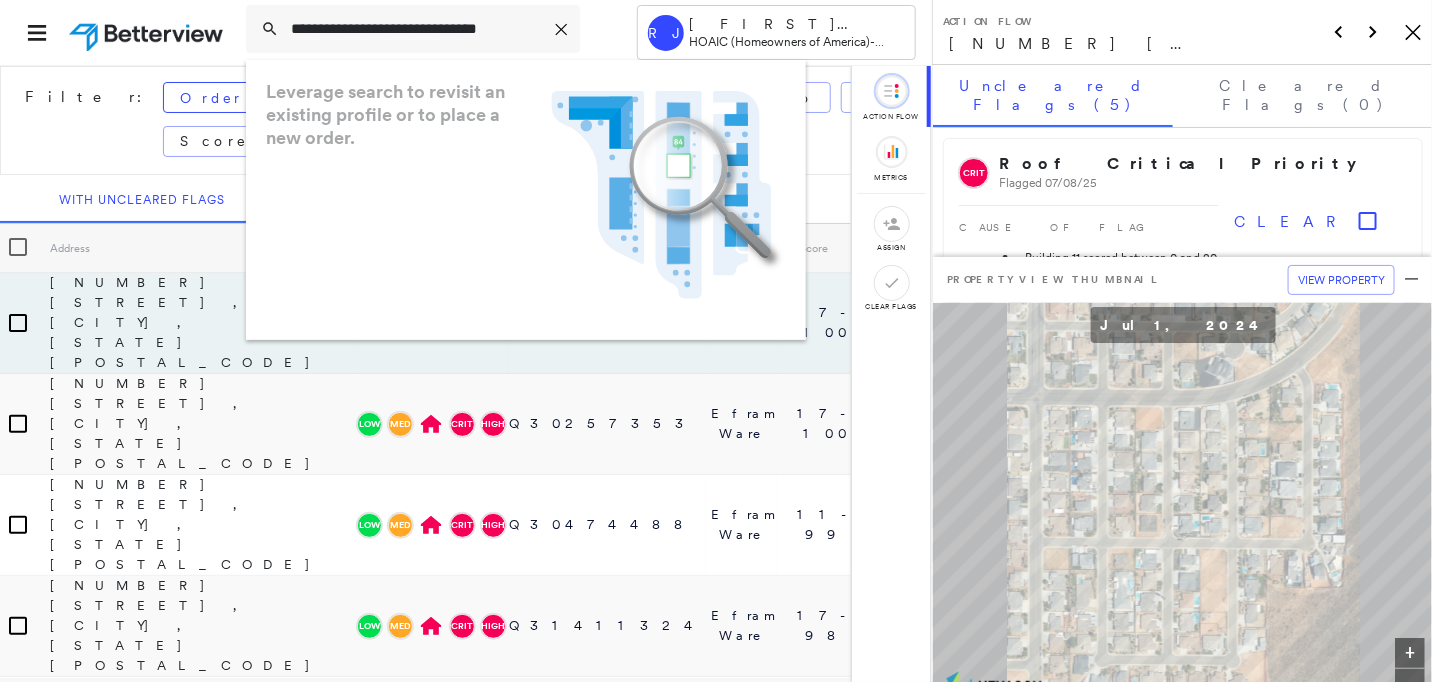 scroll, scrollTop: 0, scrollLeft: 2, axis: horizontal 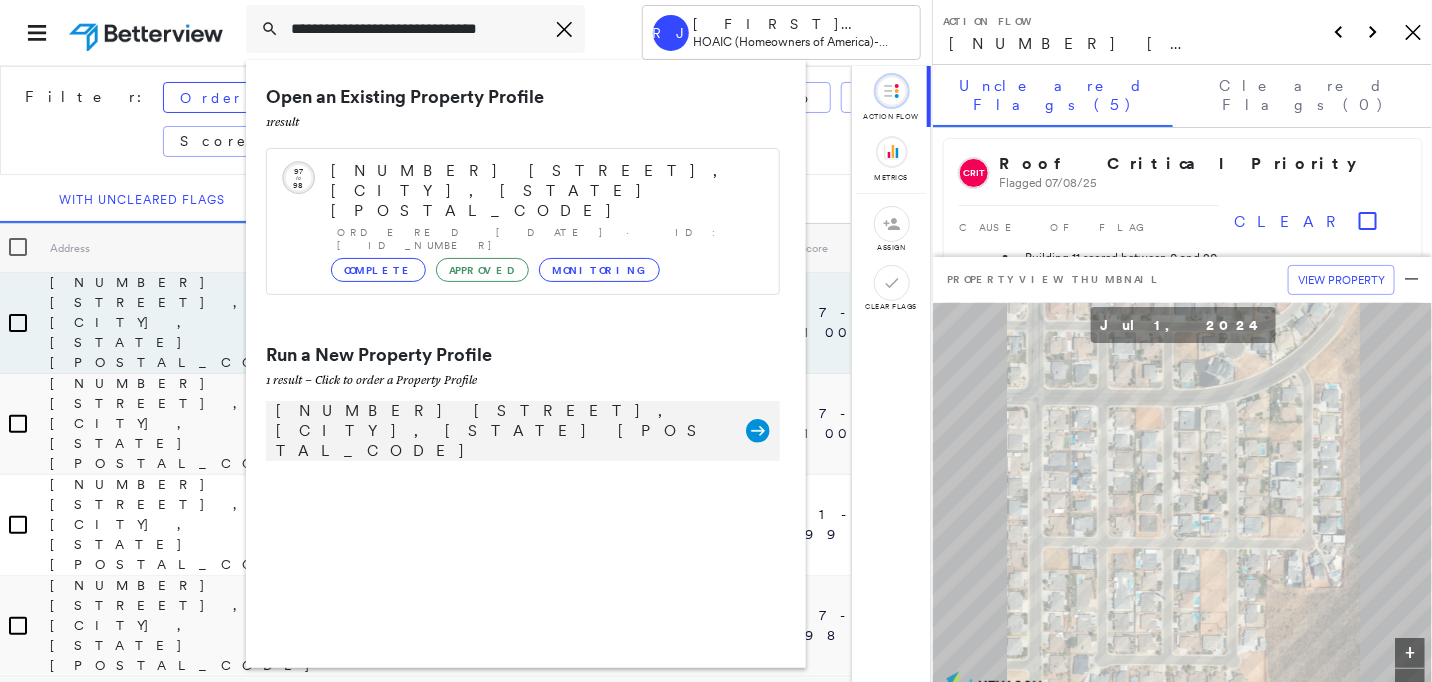 type on "**********" 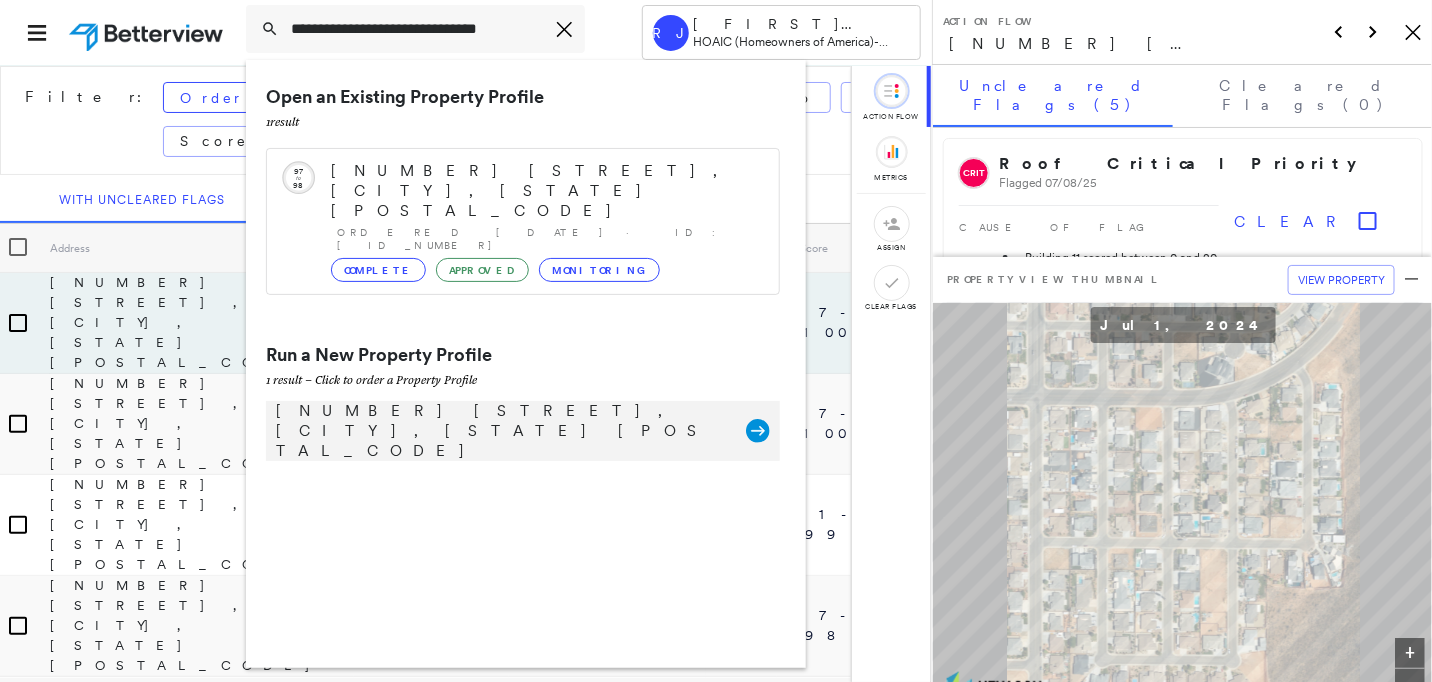 scroll, scrollTop: 0, scrollLeft: 0, axis: both 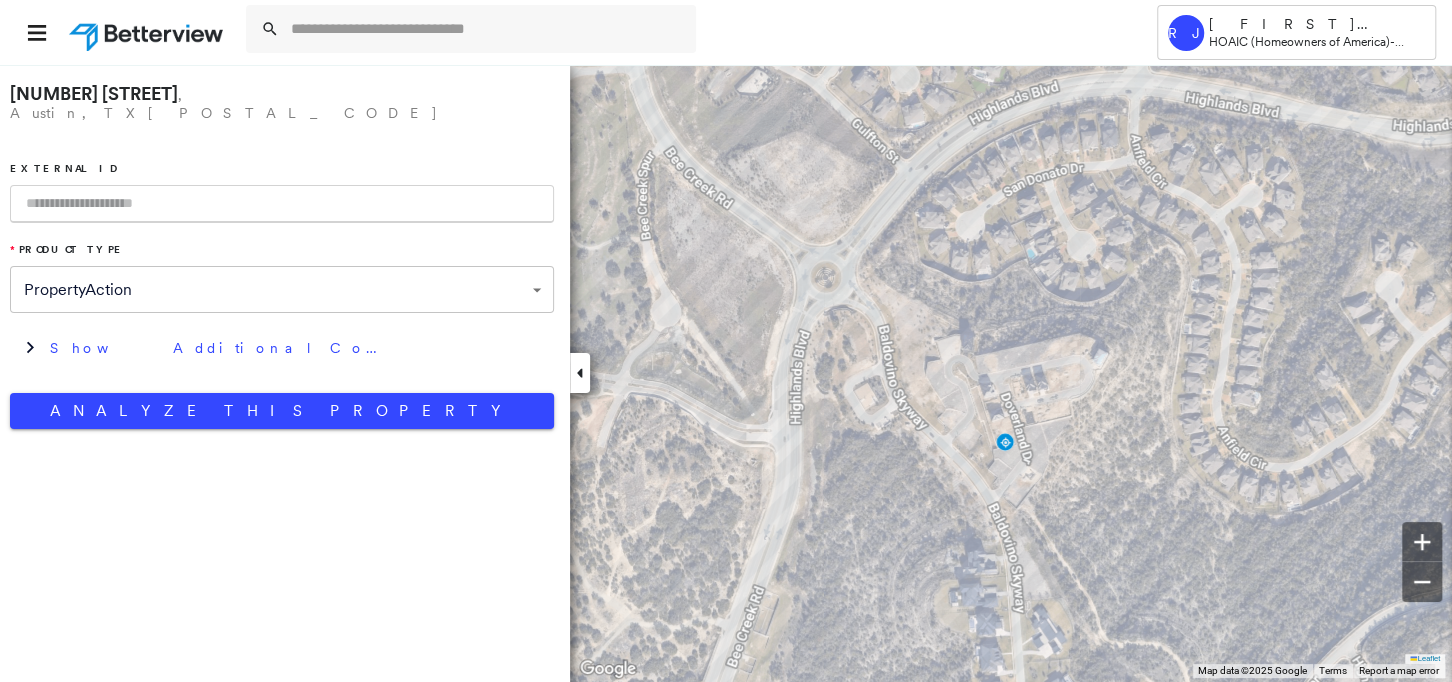 click at bounding box center (282, 204) 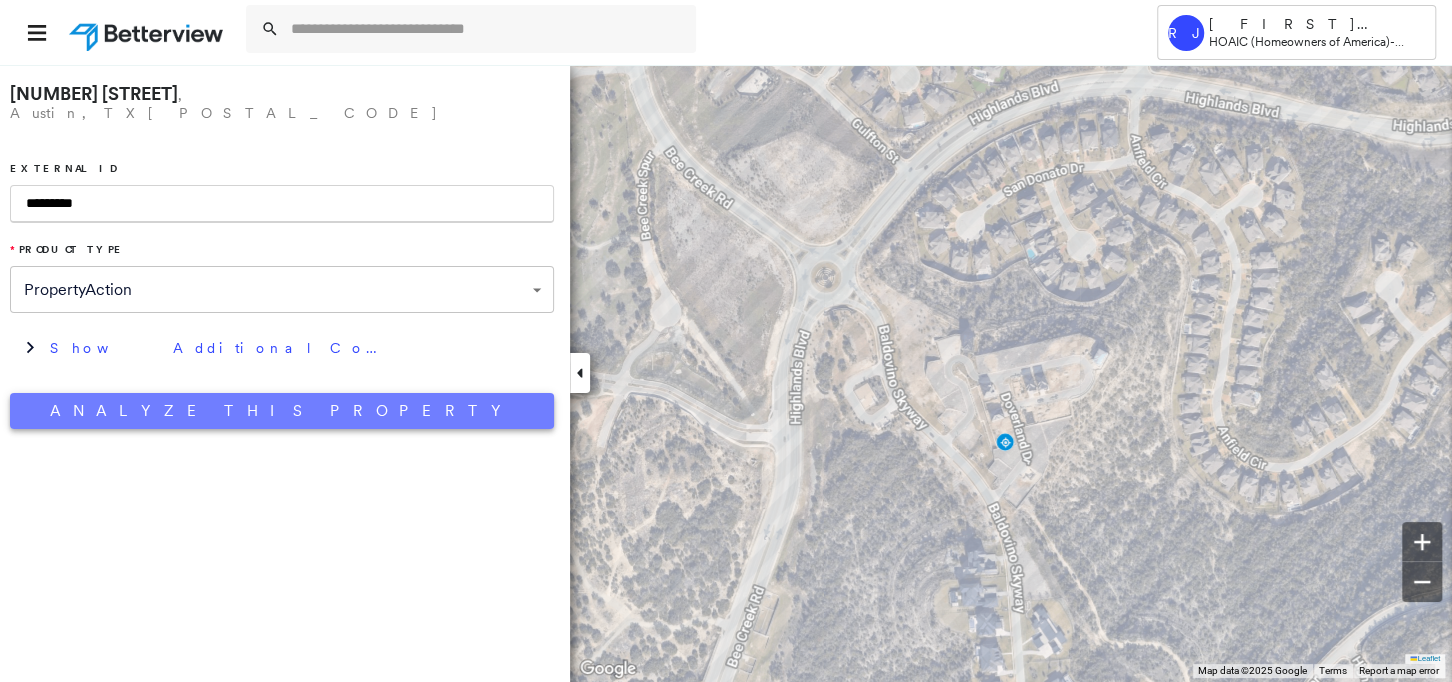type on "*********" 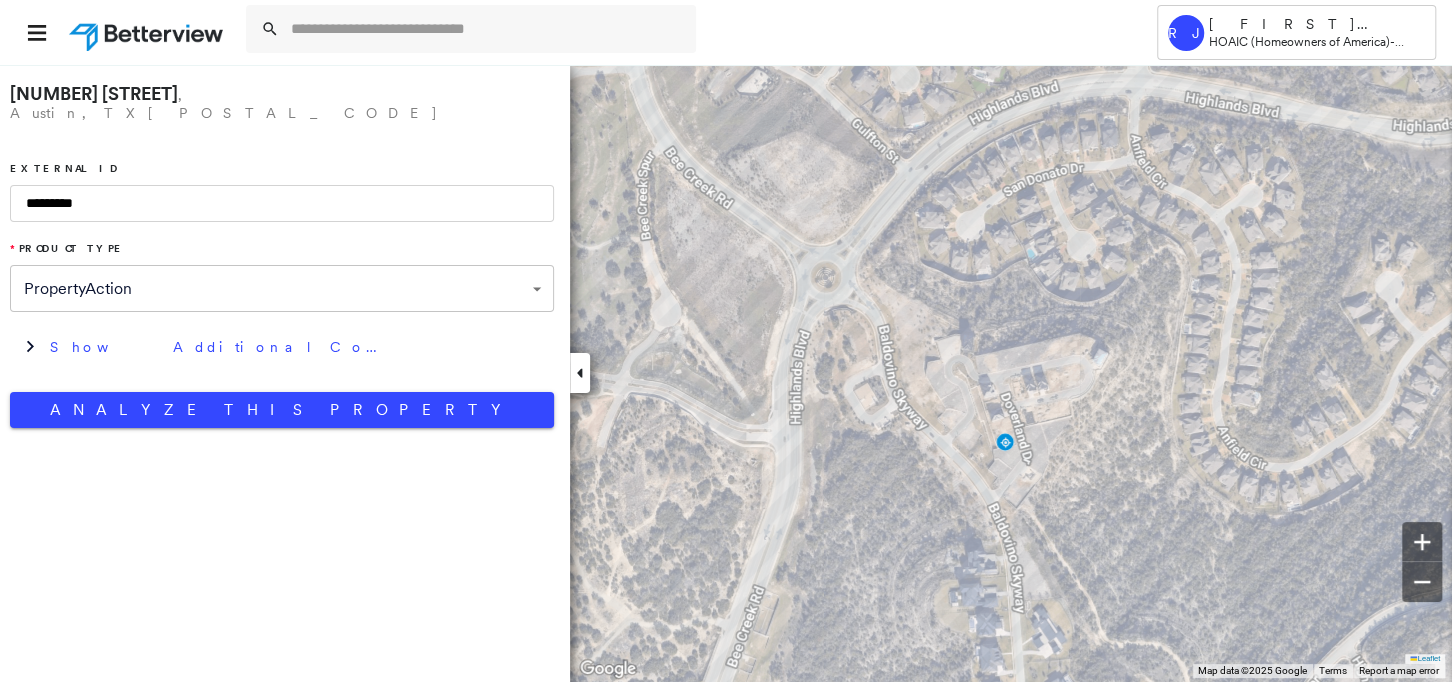 drag, startPoint x: 178, startPoint y: 412, endPoint x: 231, endPoint y: 565, distance: 161.91974 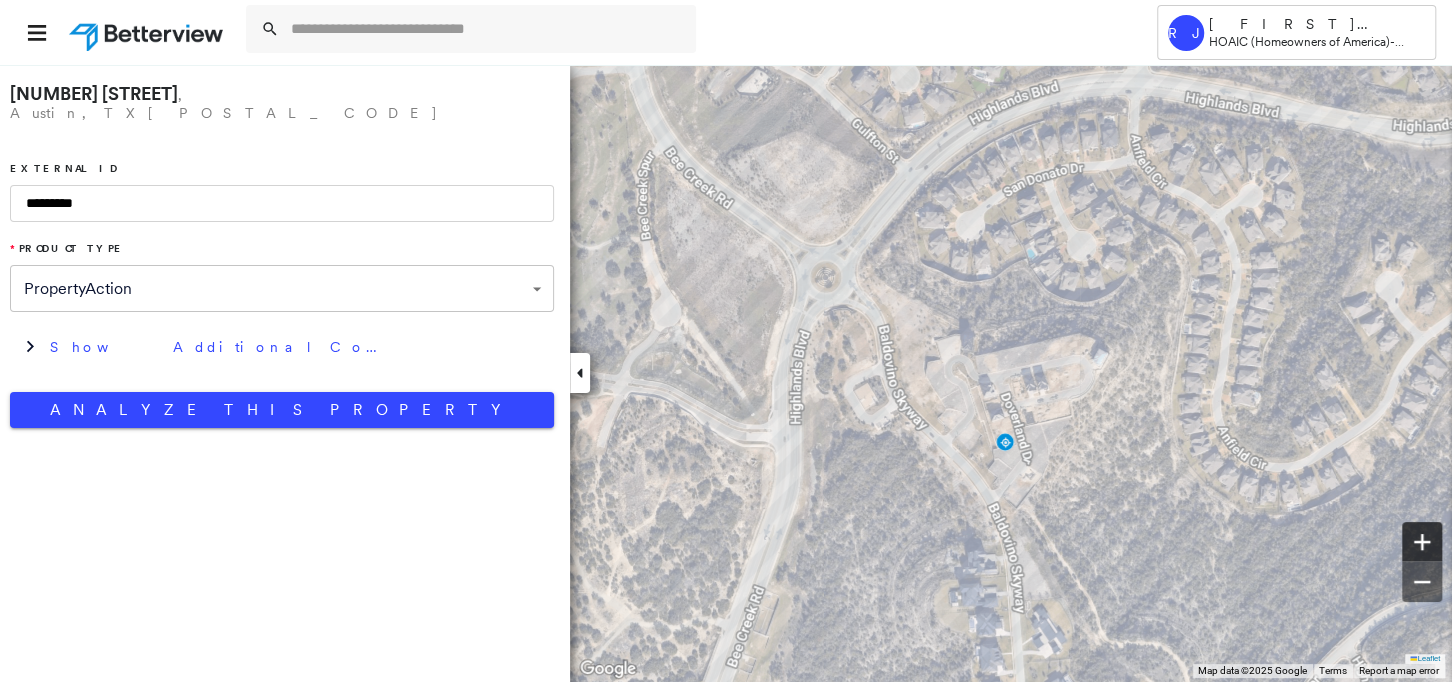 click 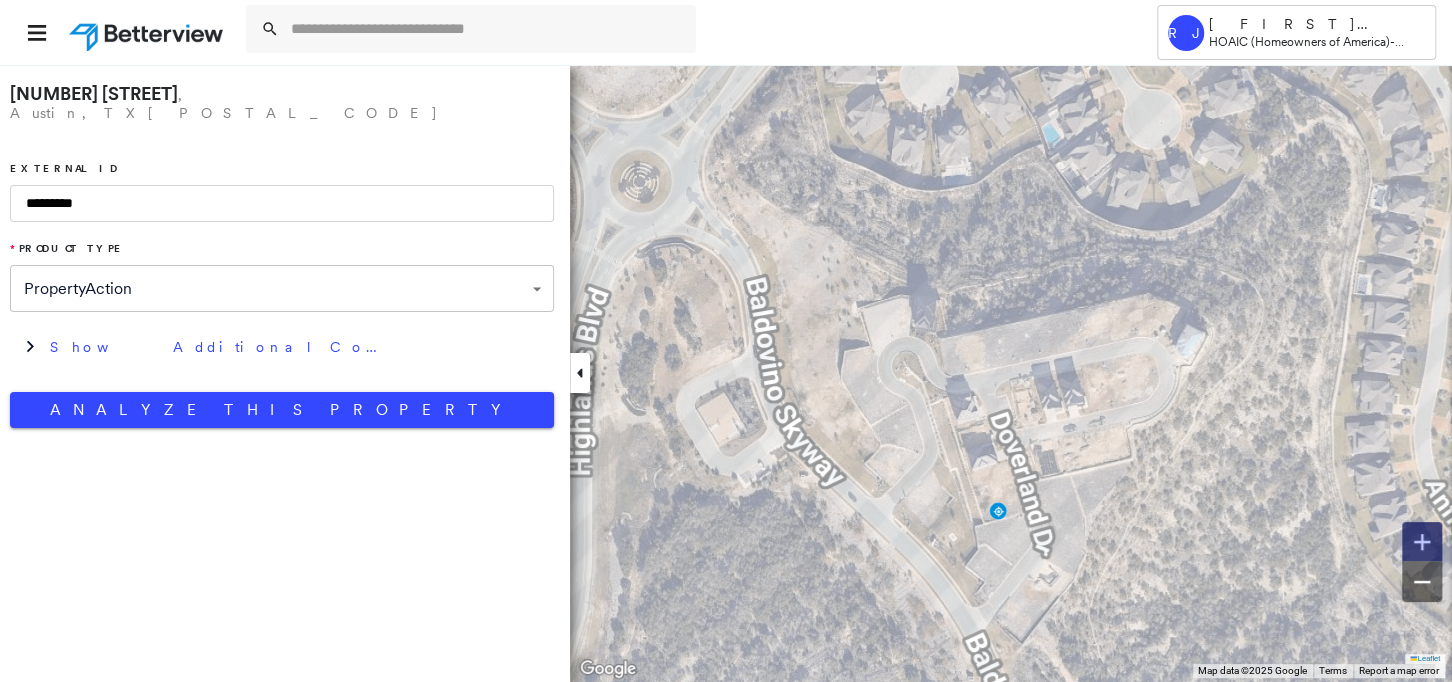 click 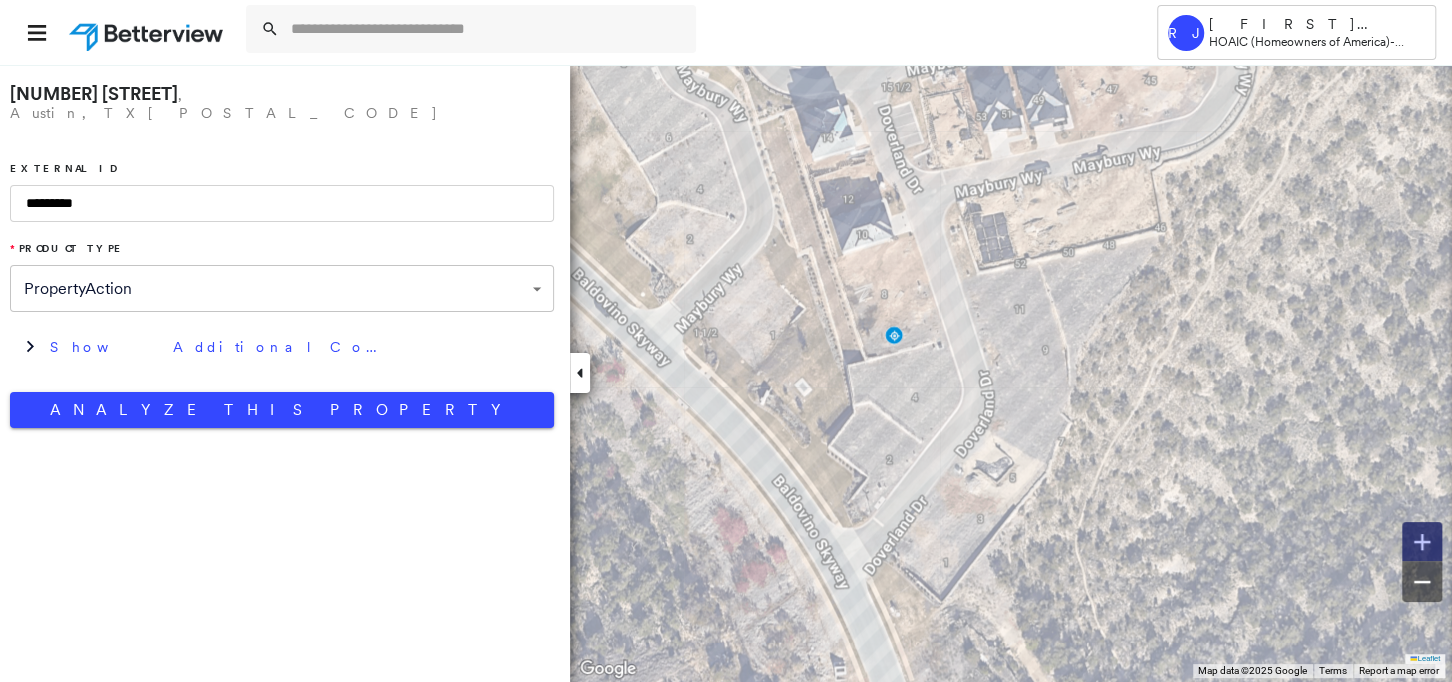 click 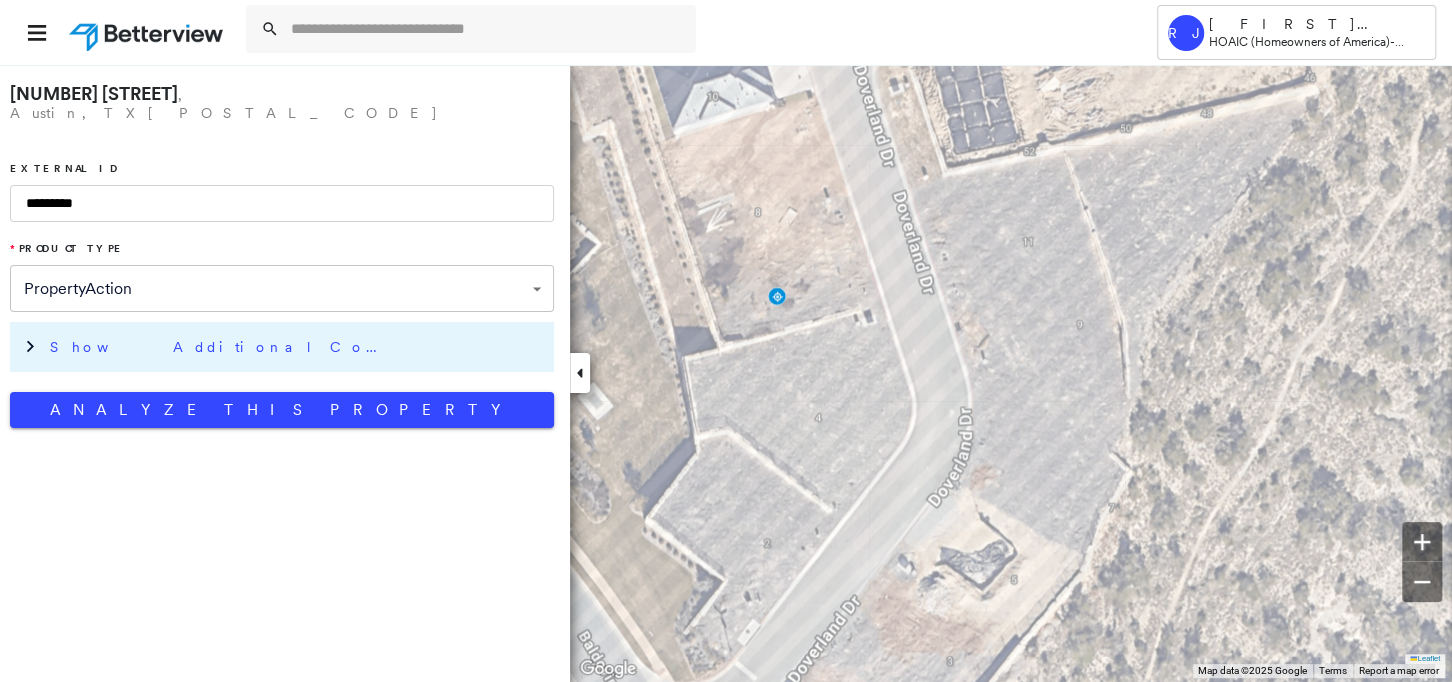 click on "Show Additional Company Data" at bounding box center (220, 347) 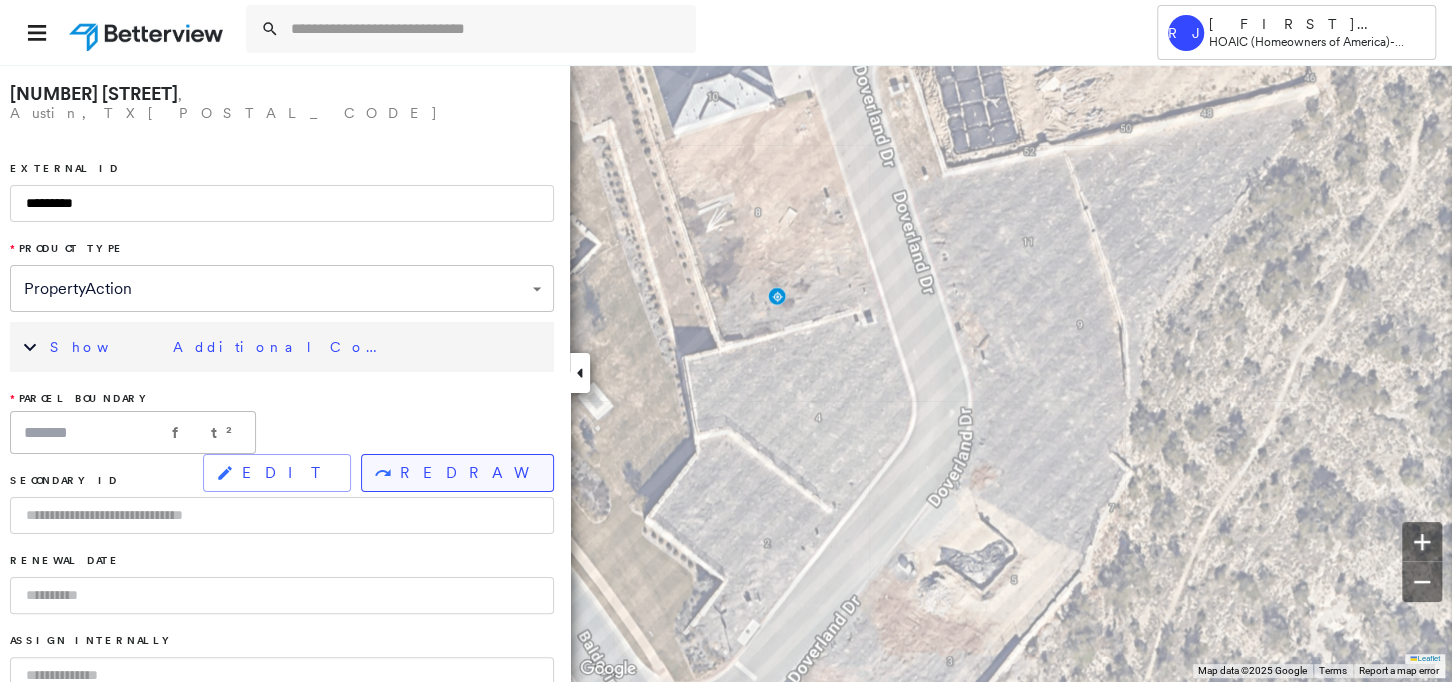 click on "REDRAW" at bounding box center [468, 473] 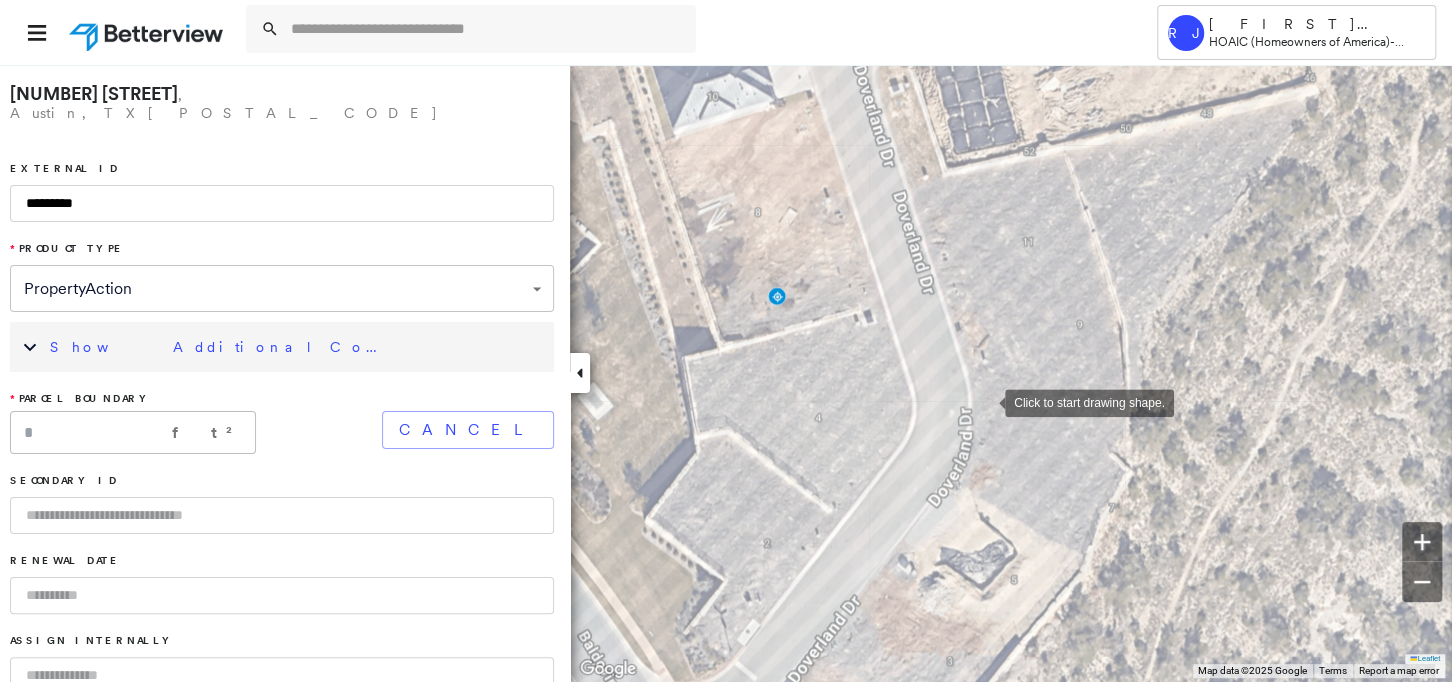 click at bounding box center (985, 401) 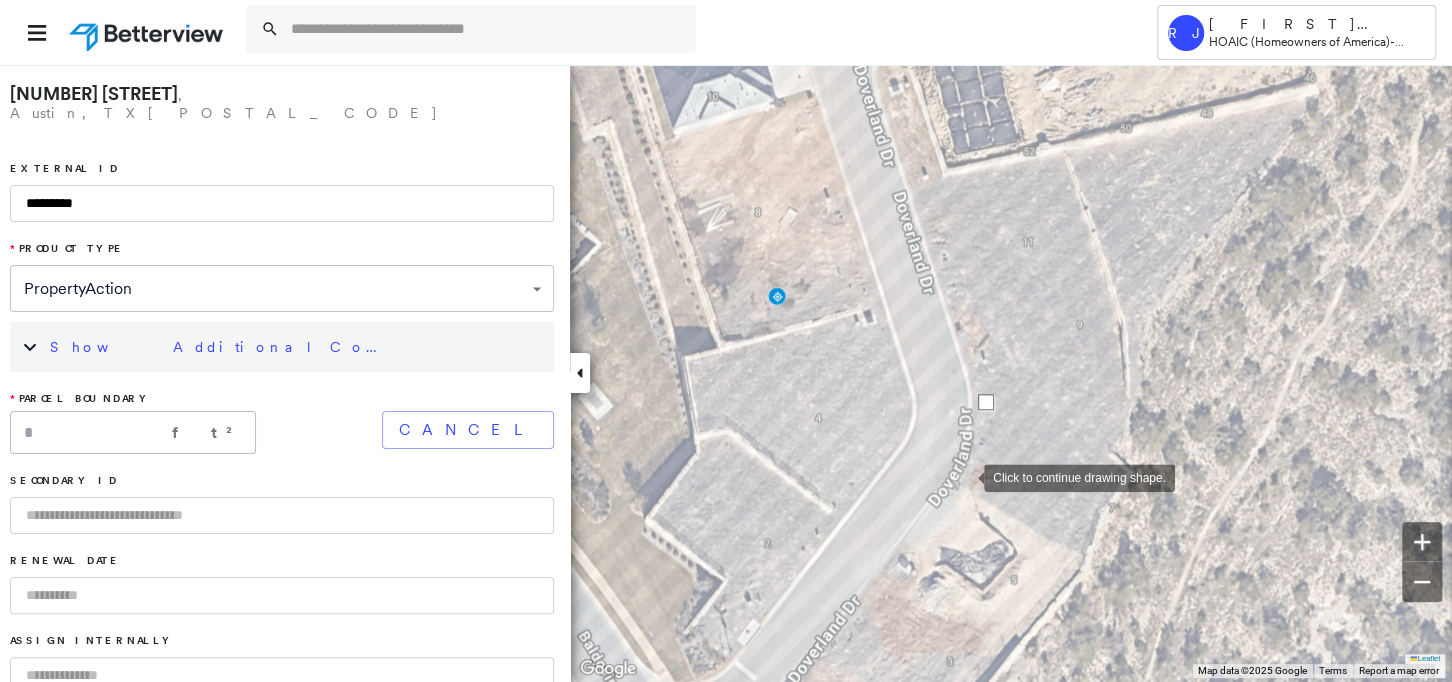 click at bounding box center (964, 476) 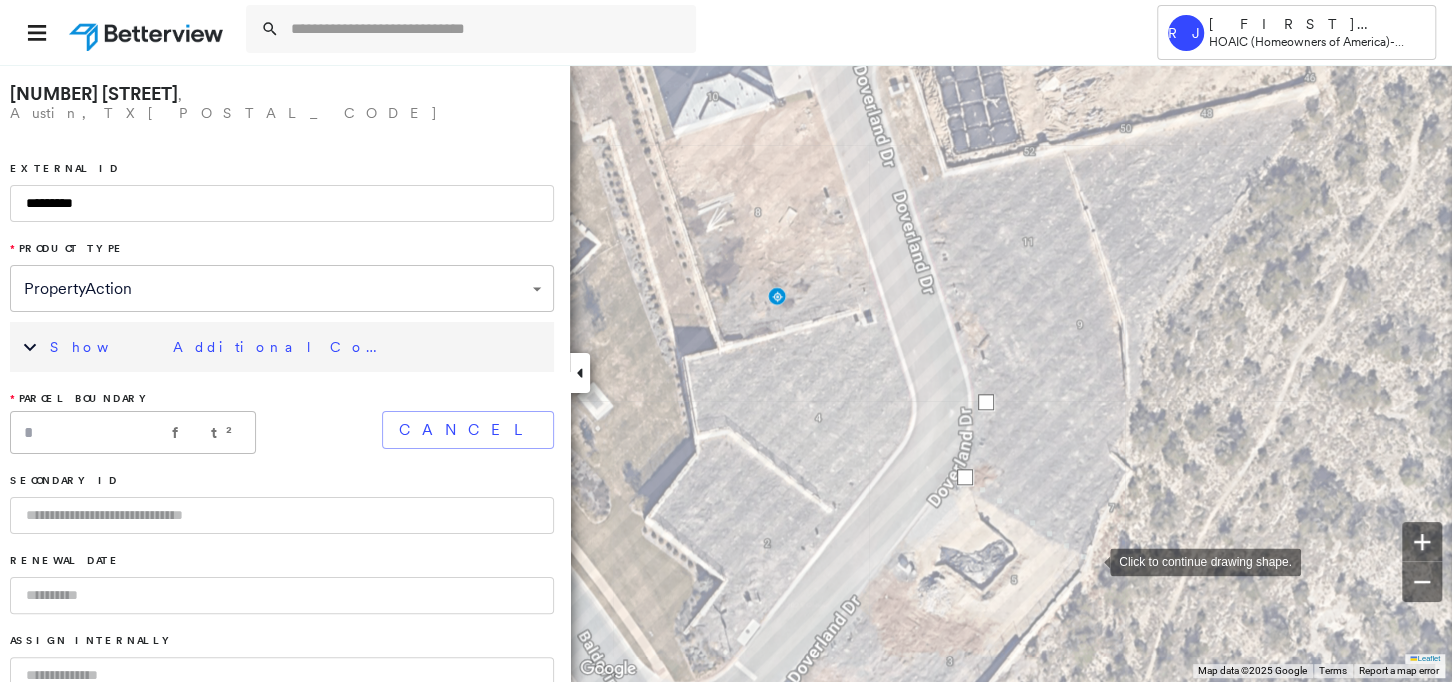 click at bounding box center (1090, 560) 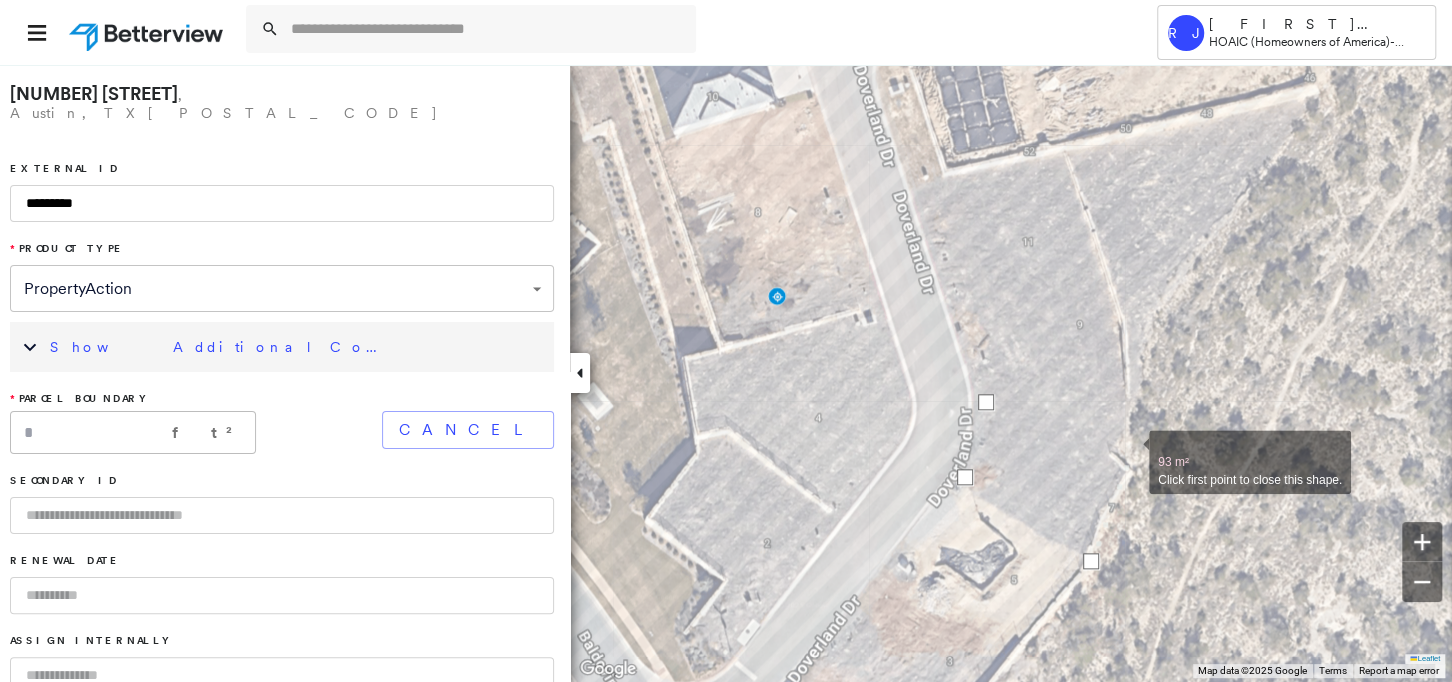 click at bounding box center (1129, 451) 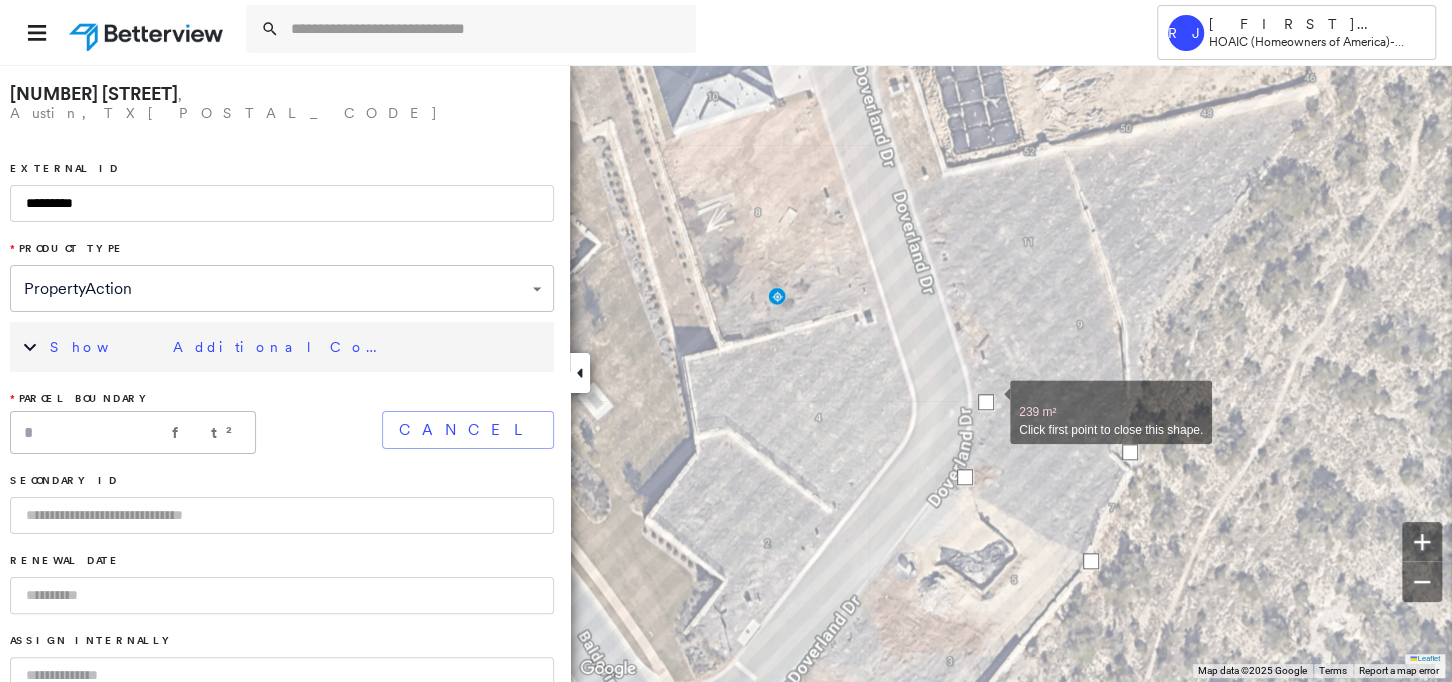 click at bounding box center (986, 402) 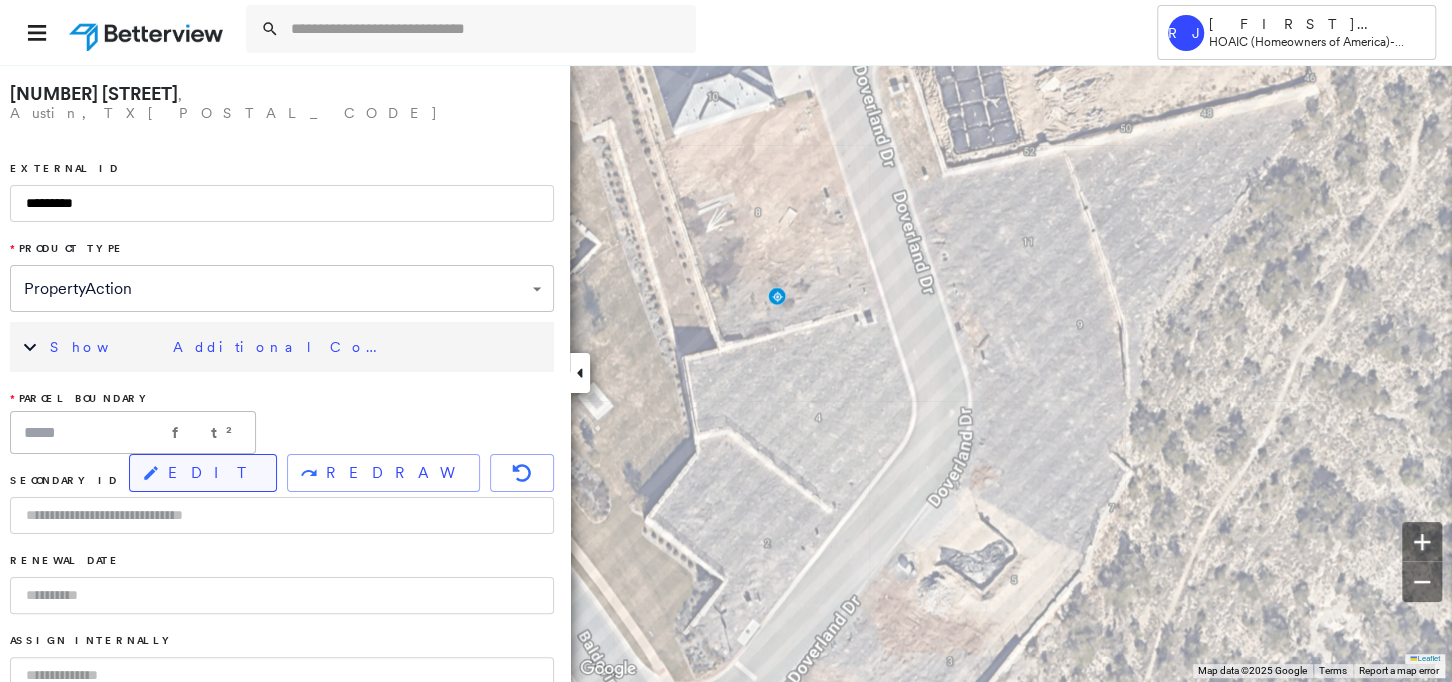 click on "EDIT" at bounding box center [203, 473] 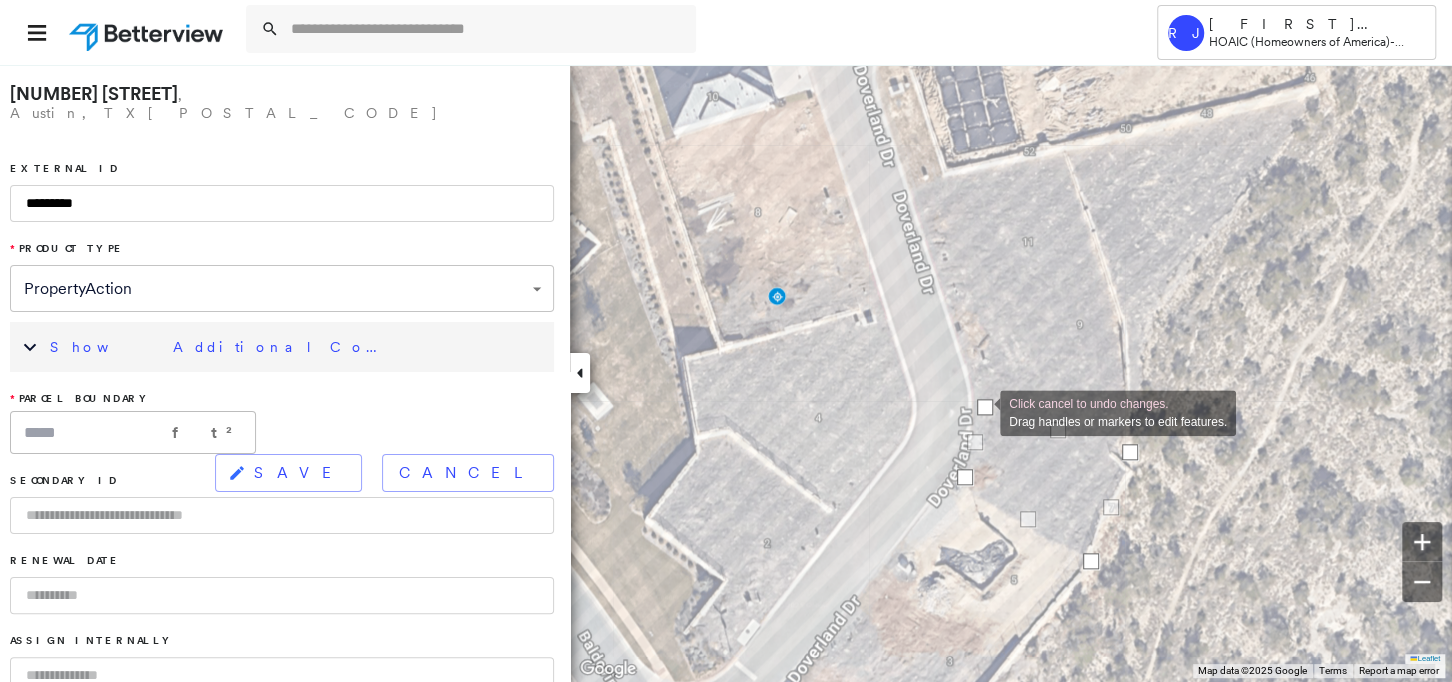 click at bounding box center (985, 407) 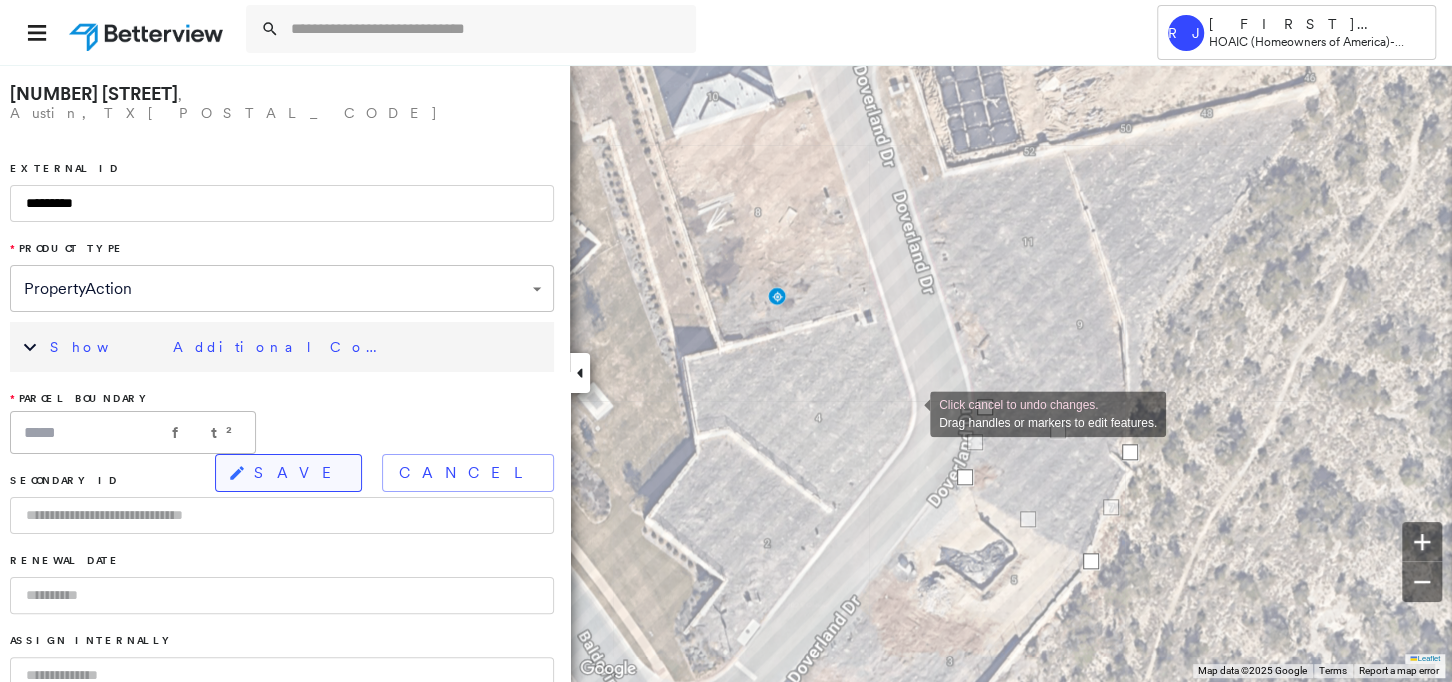 drag, startPoint x: 402, startPoint y: 413, endPoint x: 246, endPoint y: 384, distance: 158.67262 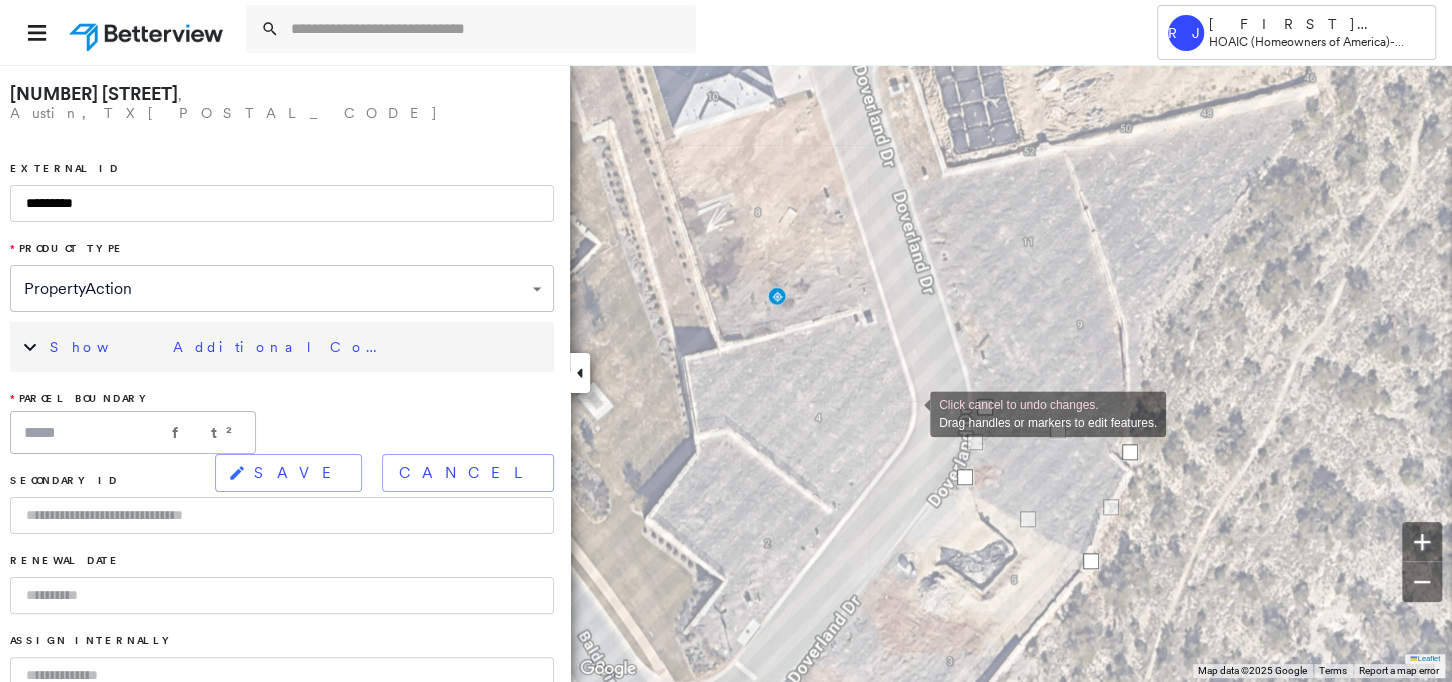 click on "SAVE" at bounding box center (299, 473) 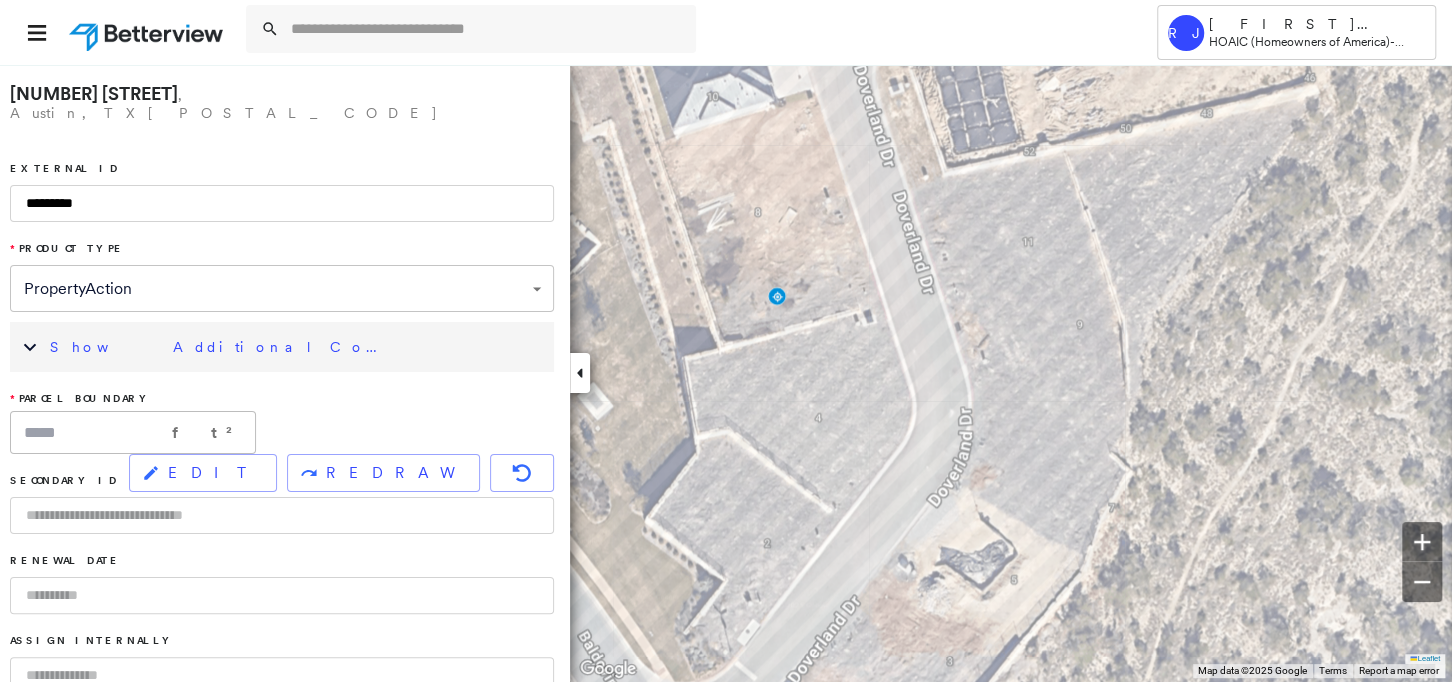 click on "Show Additional Company Data" at bounding box center (220, 347) 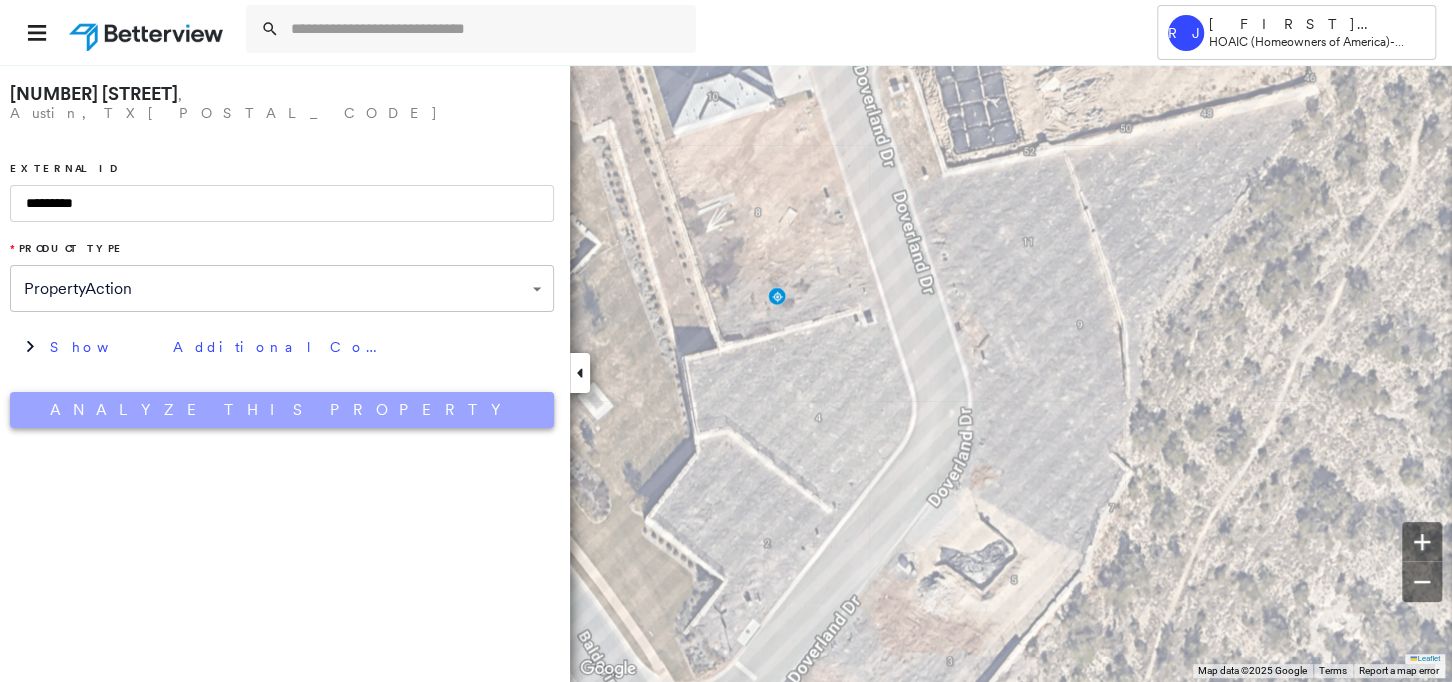 click on "Analyze This Property" at bounding box center [282, 410] 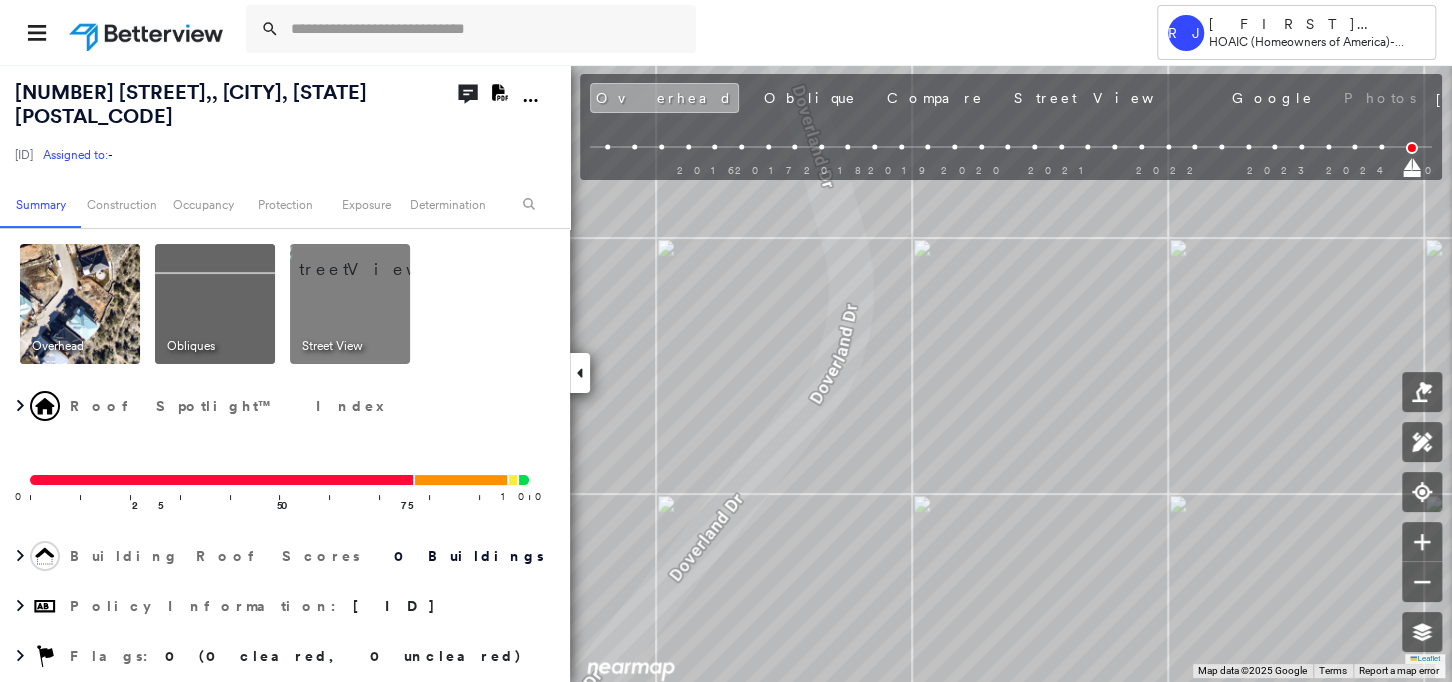 click on "Overhead" at bounding box center (664, 98) 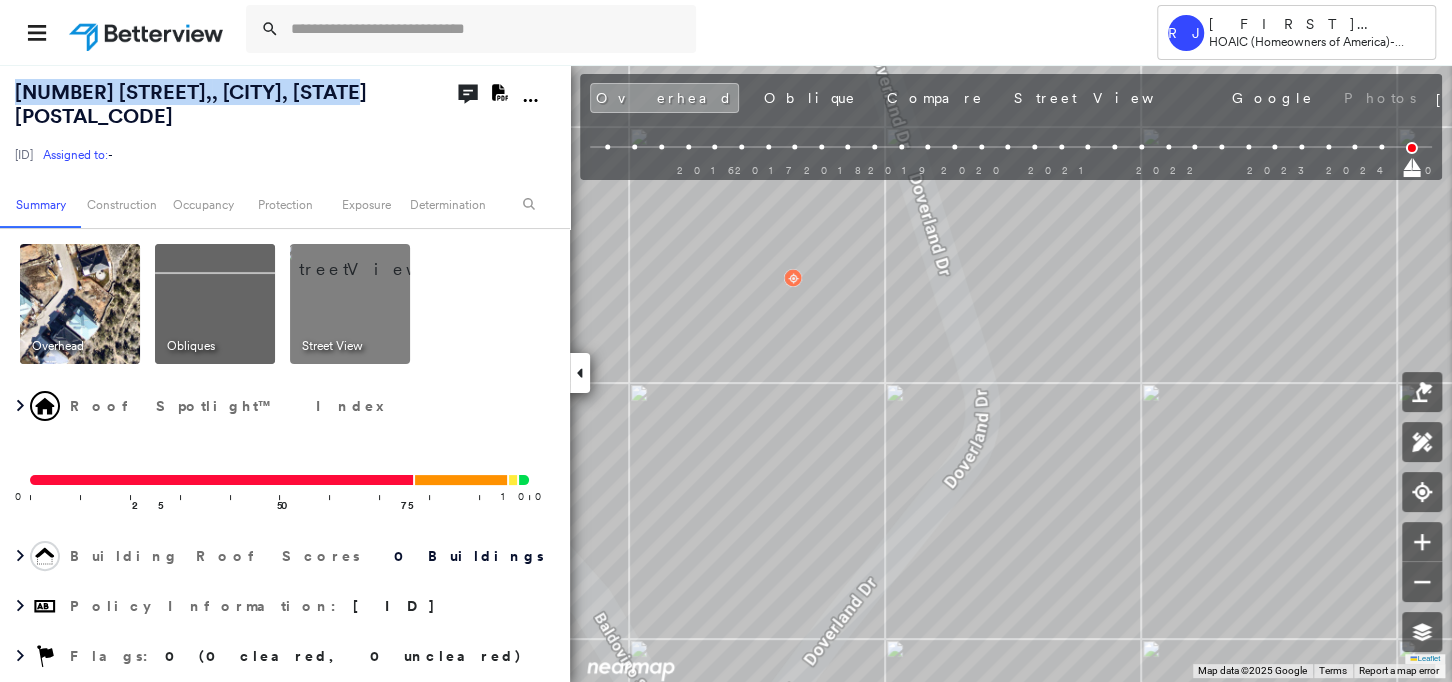 drag, startPoint x: 367, startPoint y: 89, endPoint x: 0, endPoint y: 73, distance: 367.3486 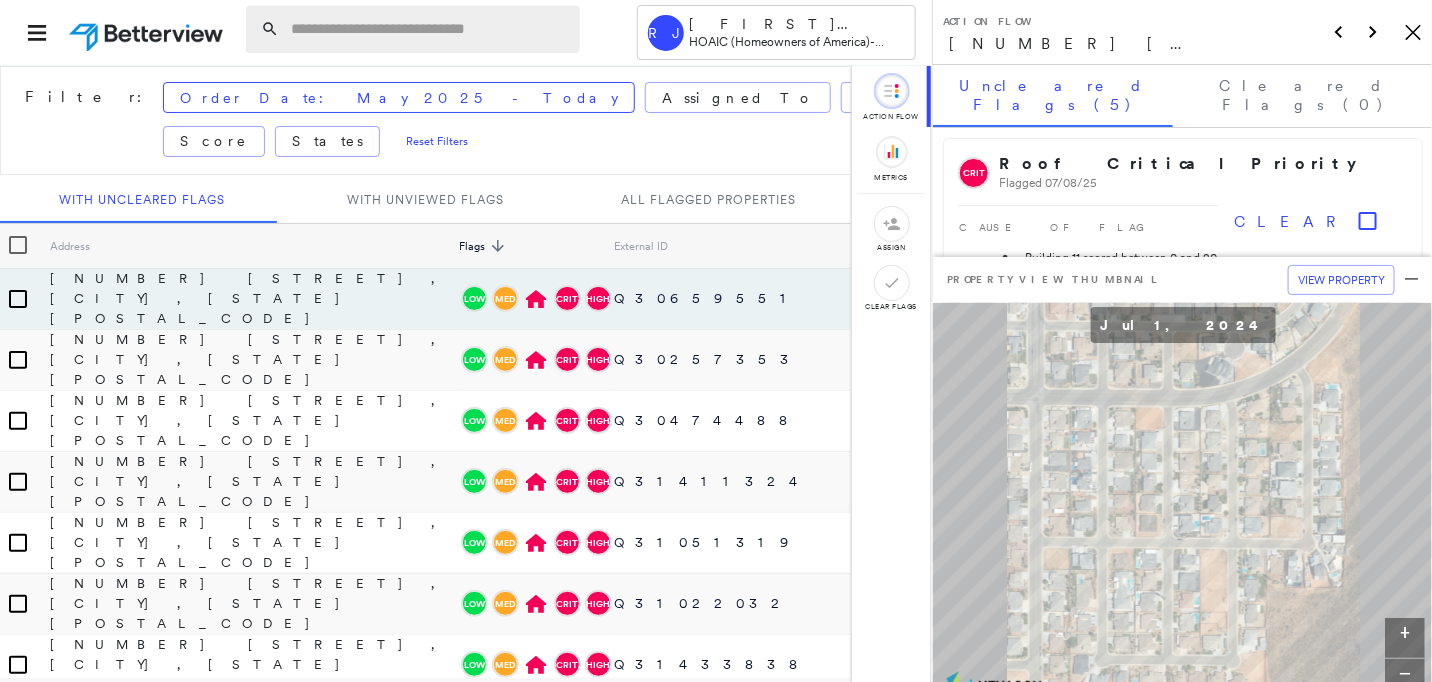 click at bounding box center (429, 29) 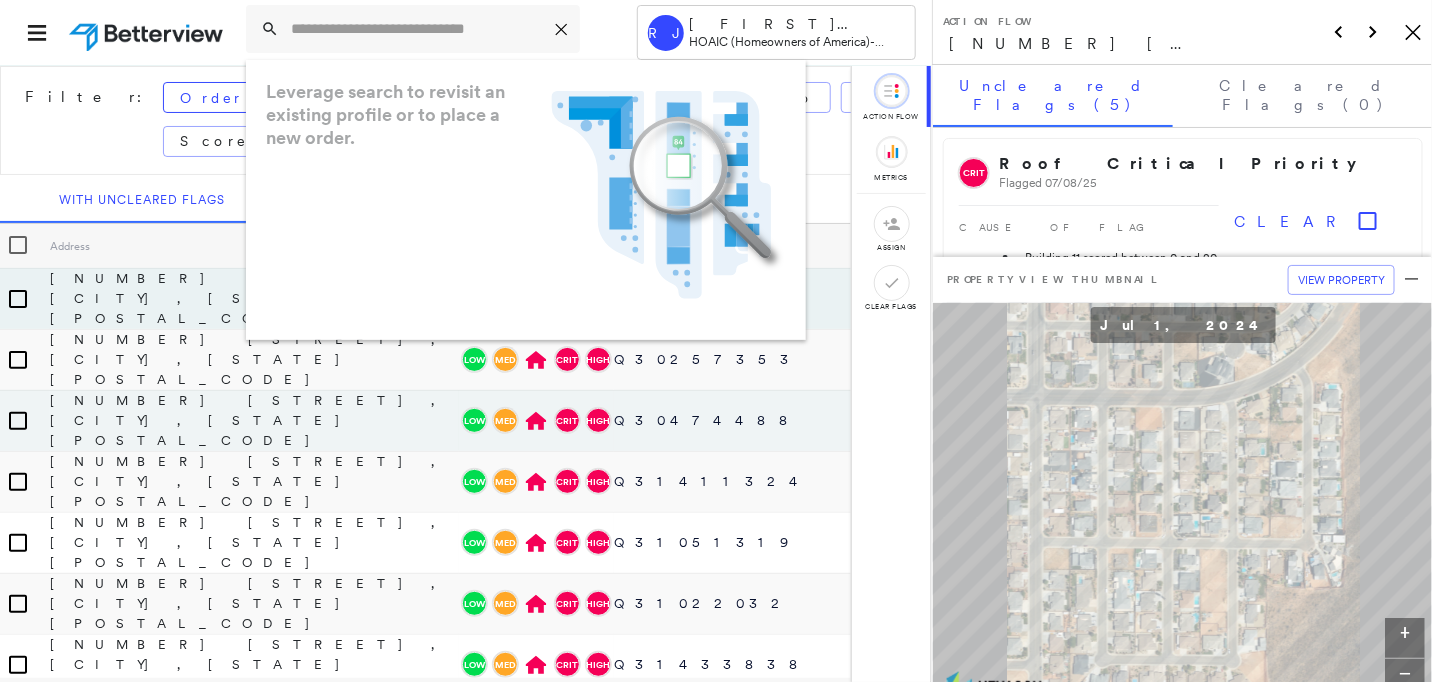 type on "**********" 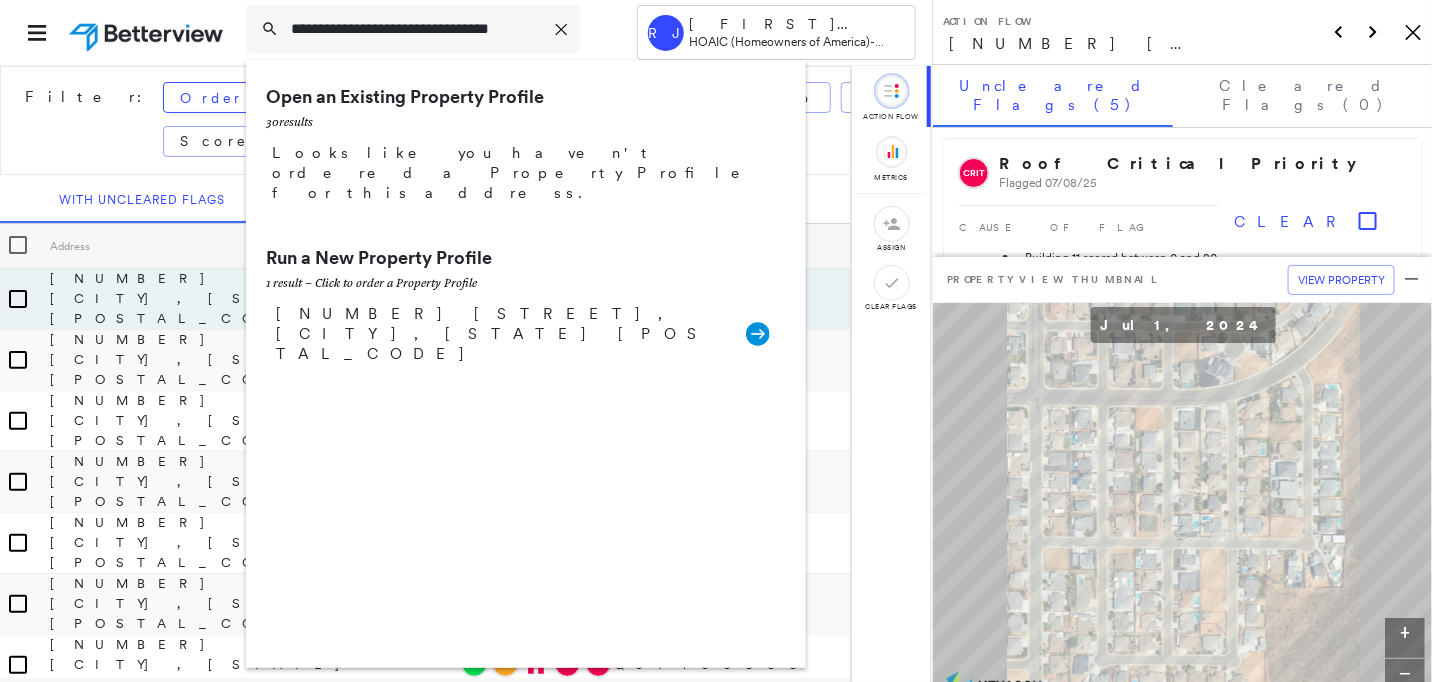 scroll, scrollTop: 0, scrollLeft: 25, axis: horizontal 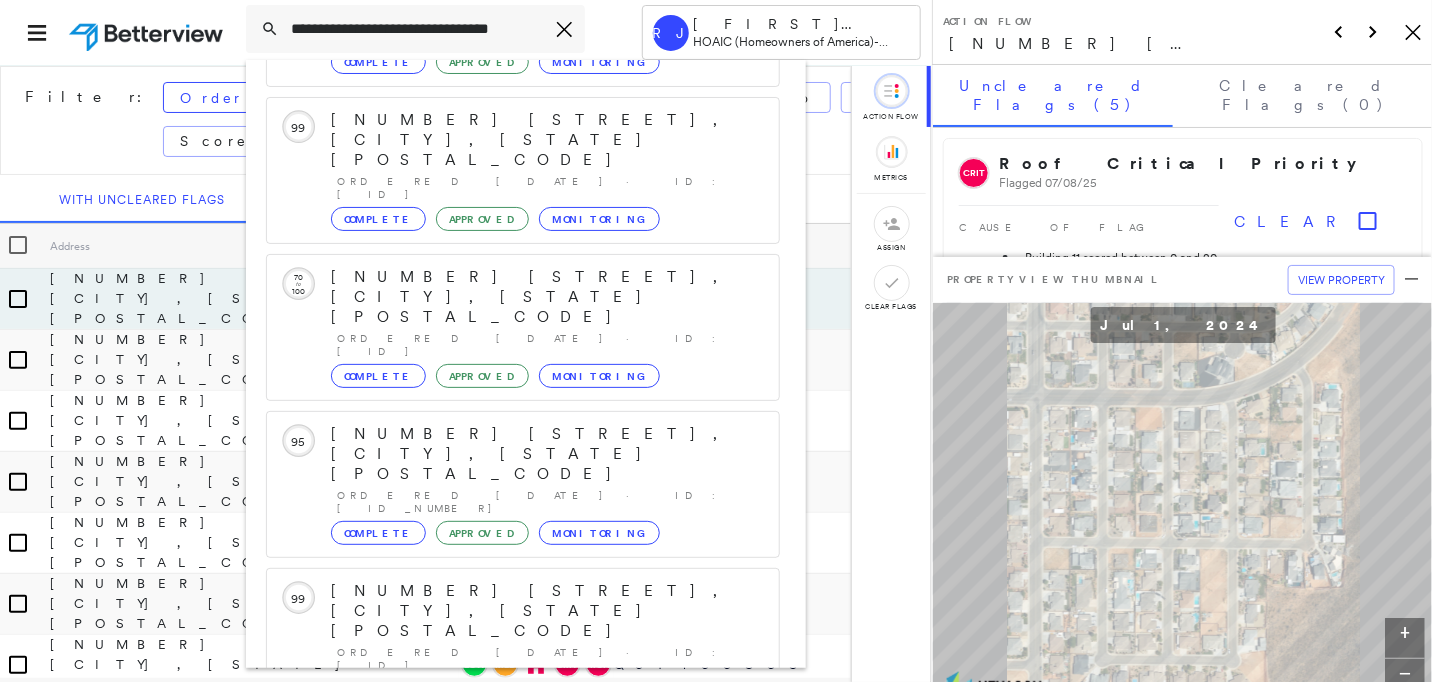 click on "5720 Clear Crk, Hannibal, MO 63401" at bounding box center (501, 903) 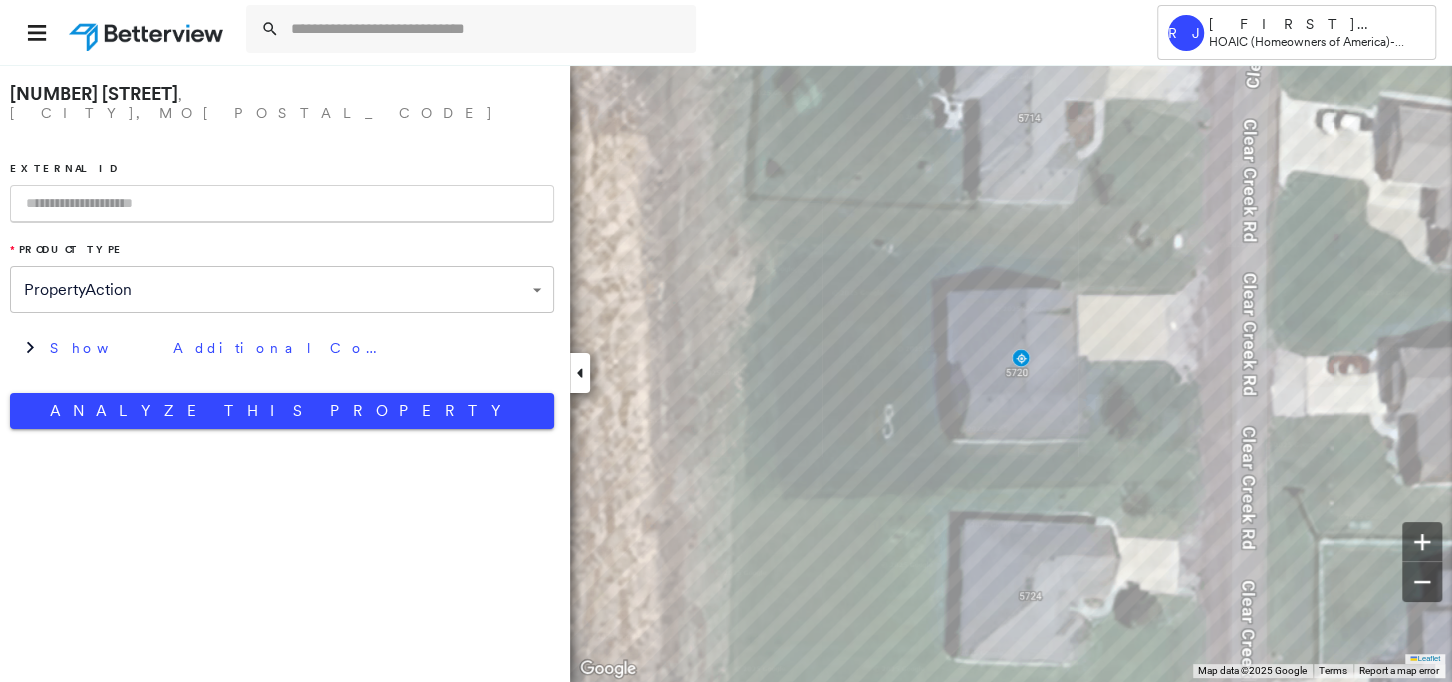 click at bounding box center (282, 204) 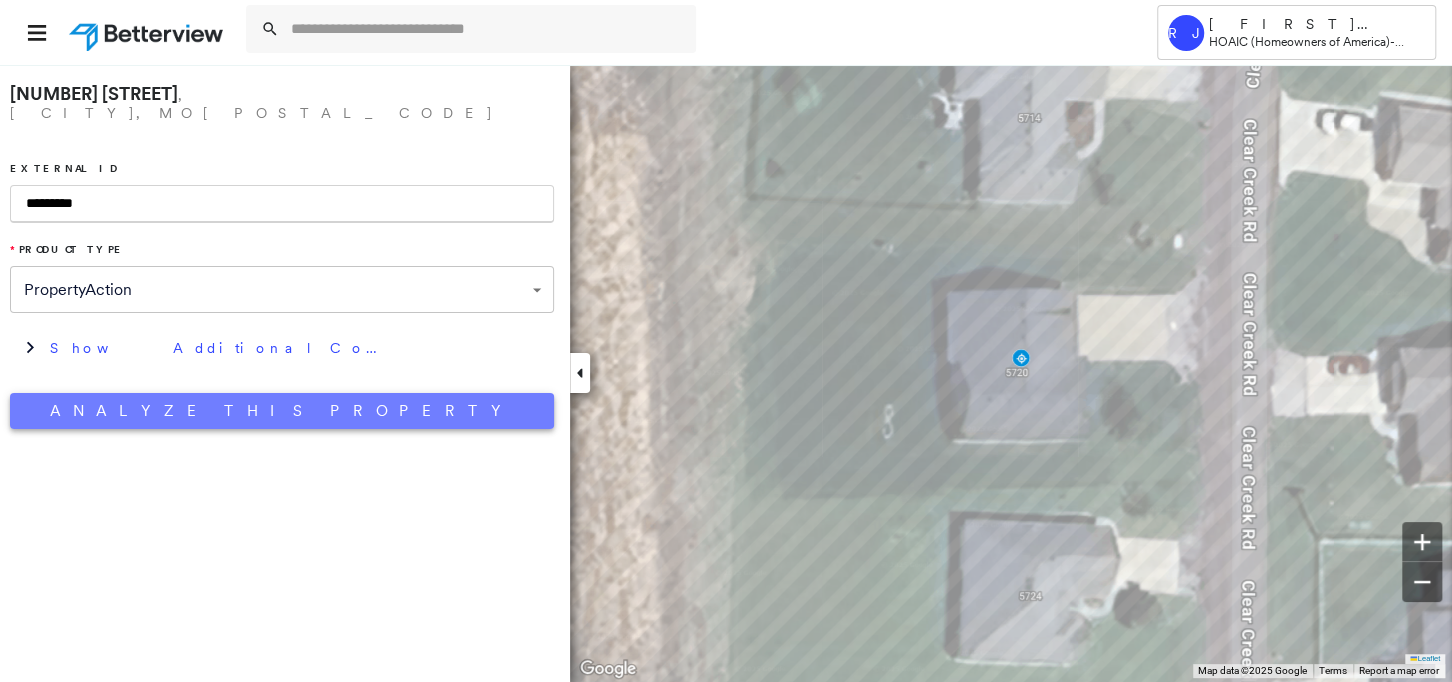 type on "*********" 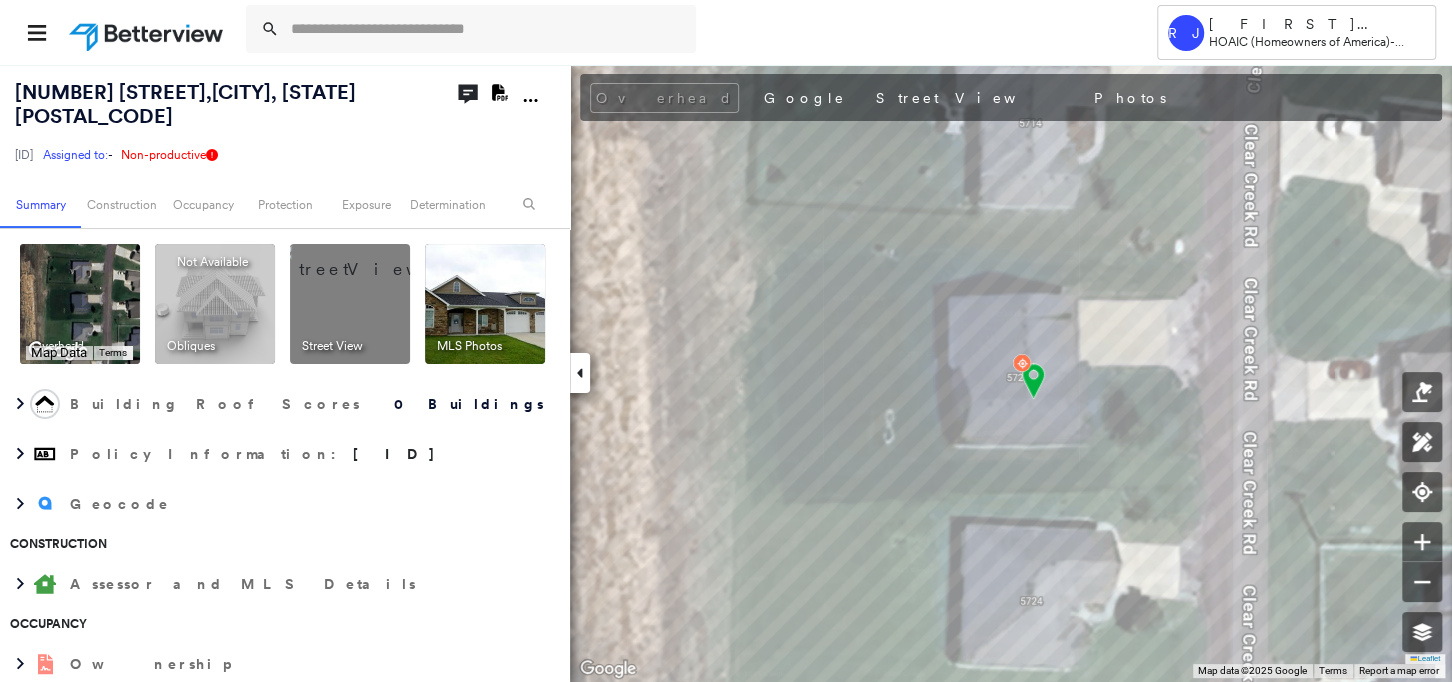 click at bounding box center [148, 32] 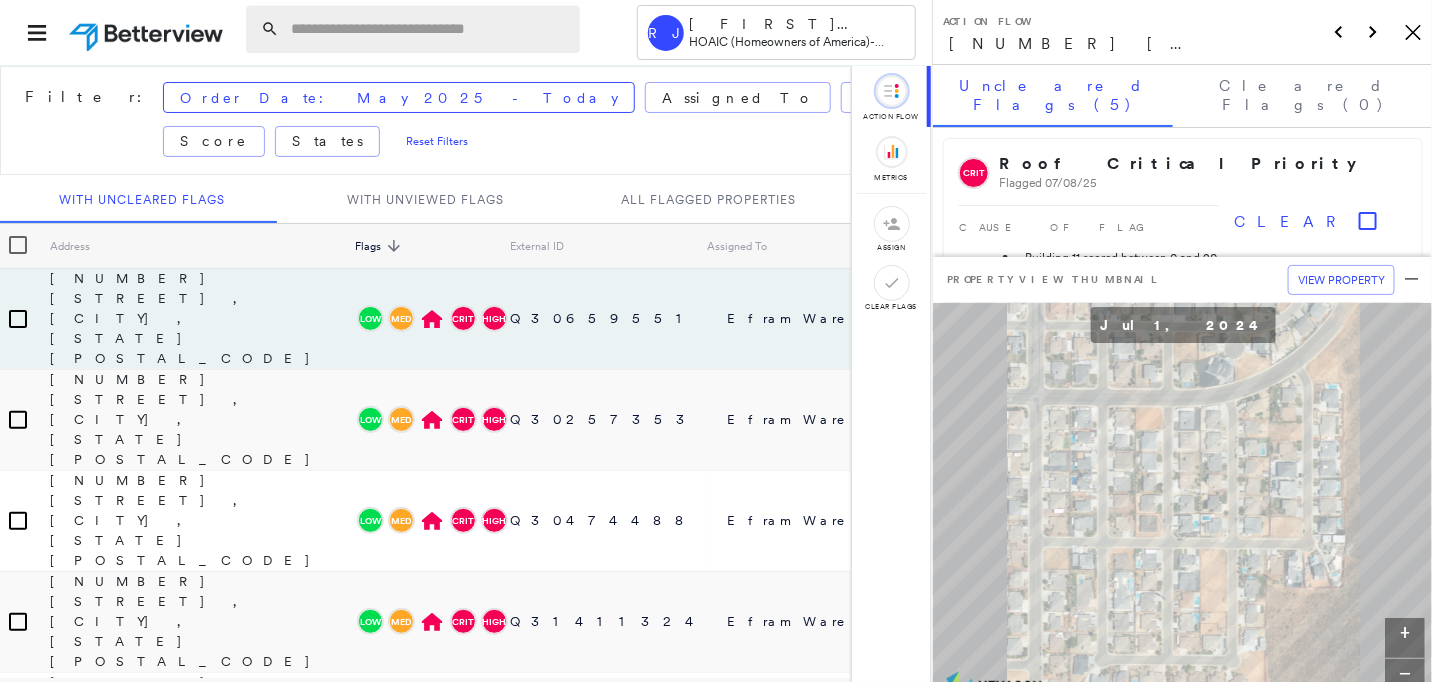 click at bounding box center [429, 29] 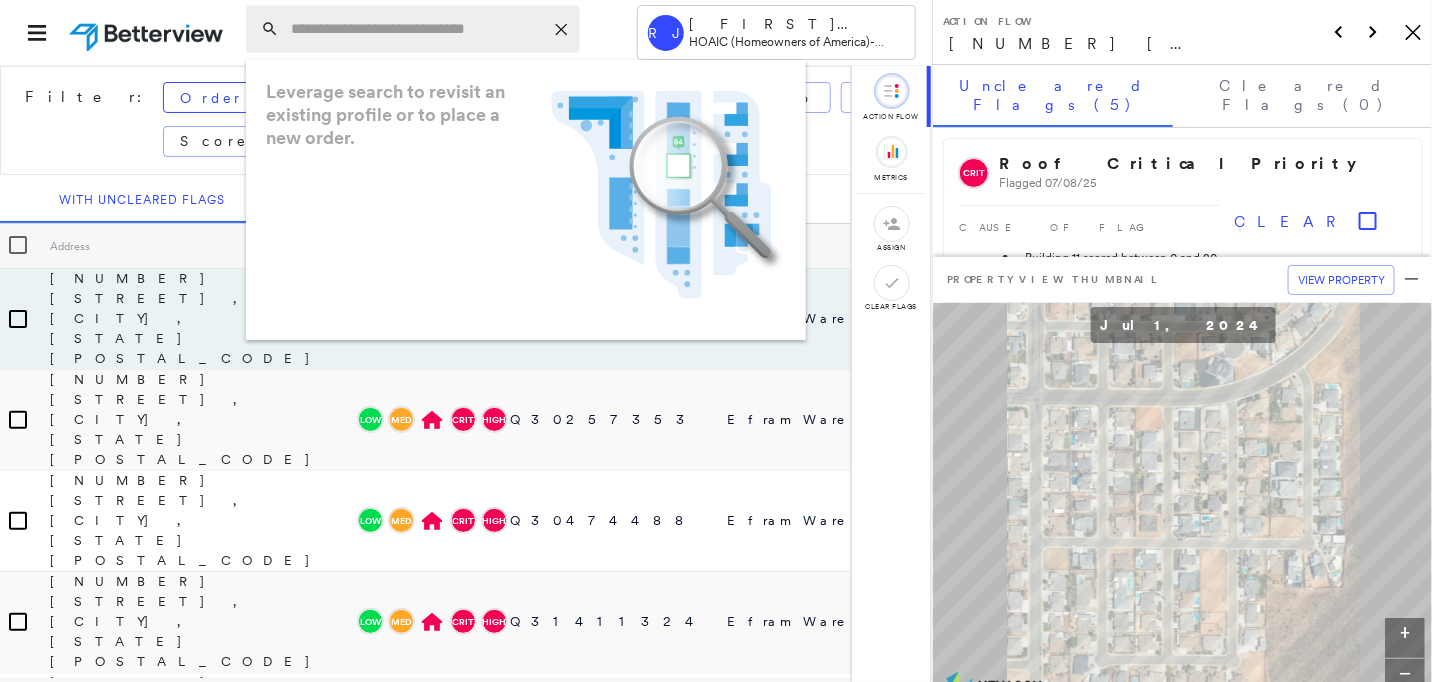 paste on "**********" 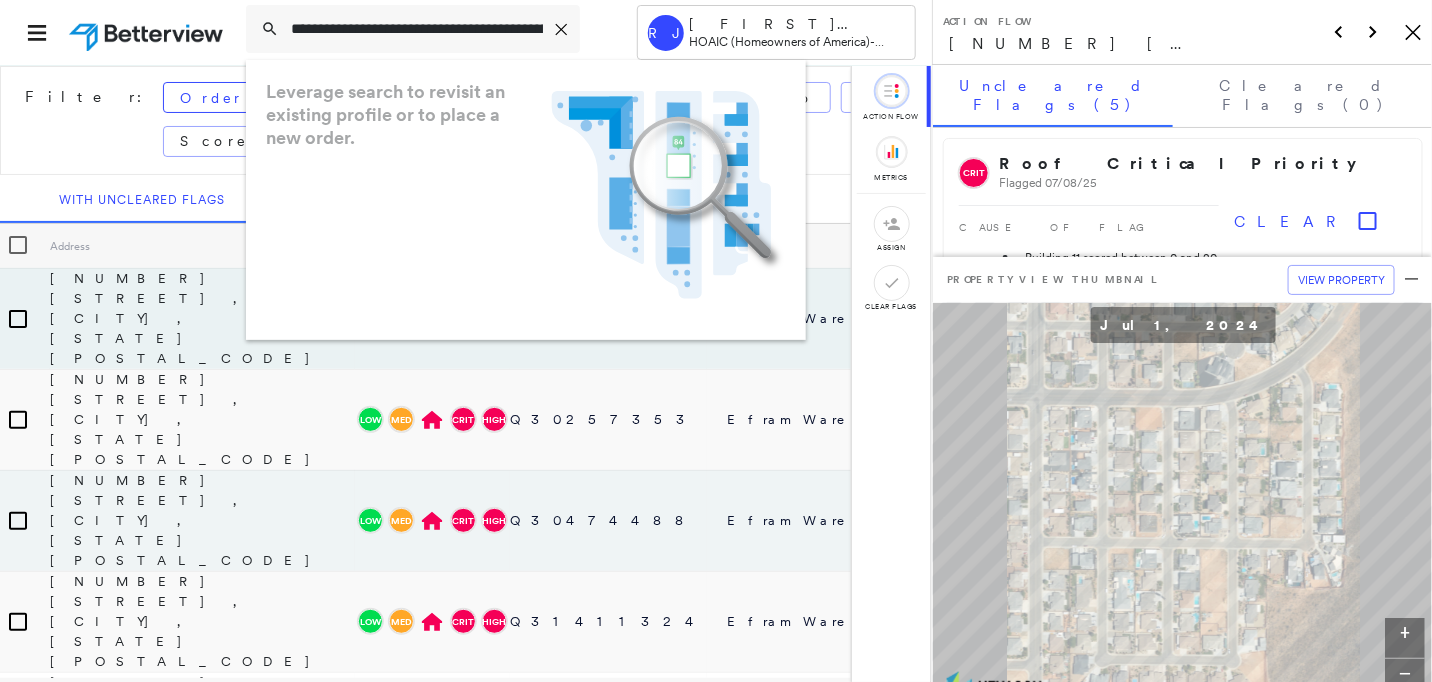 scroll, scrollTop: 0, scrollLeft: 89, axis: horizontal 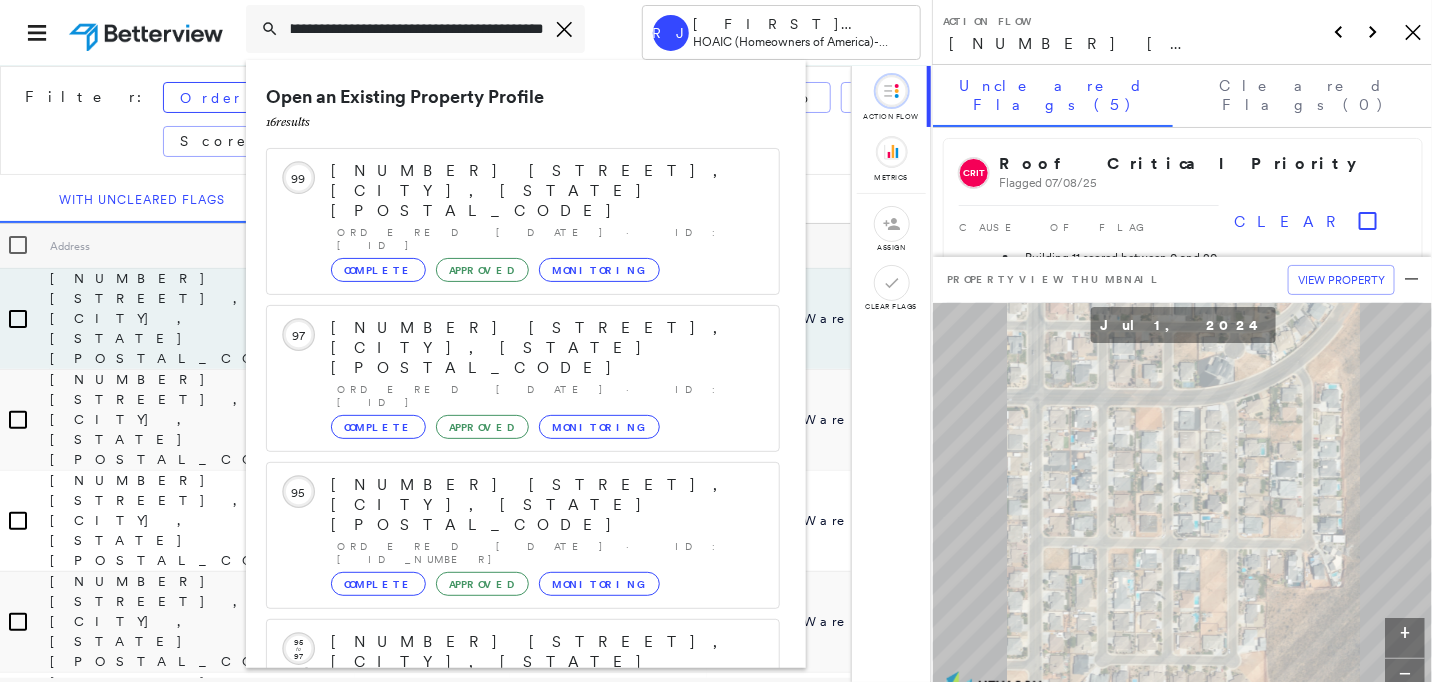 type on "**********" 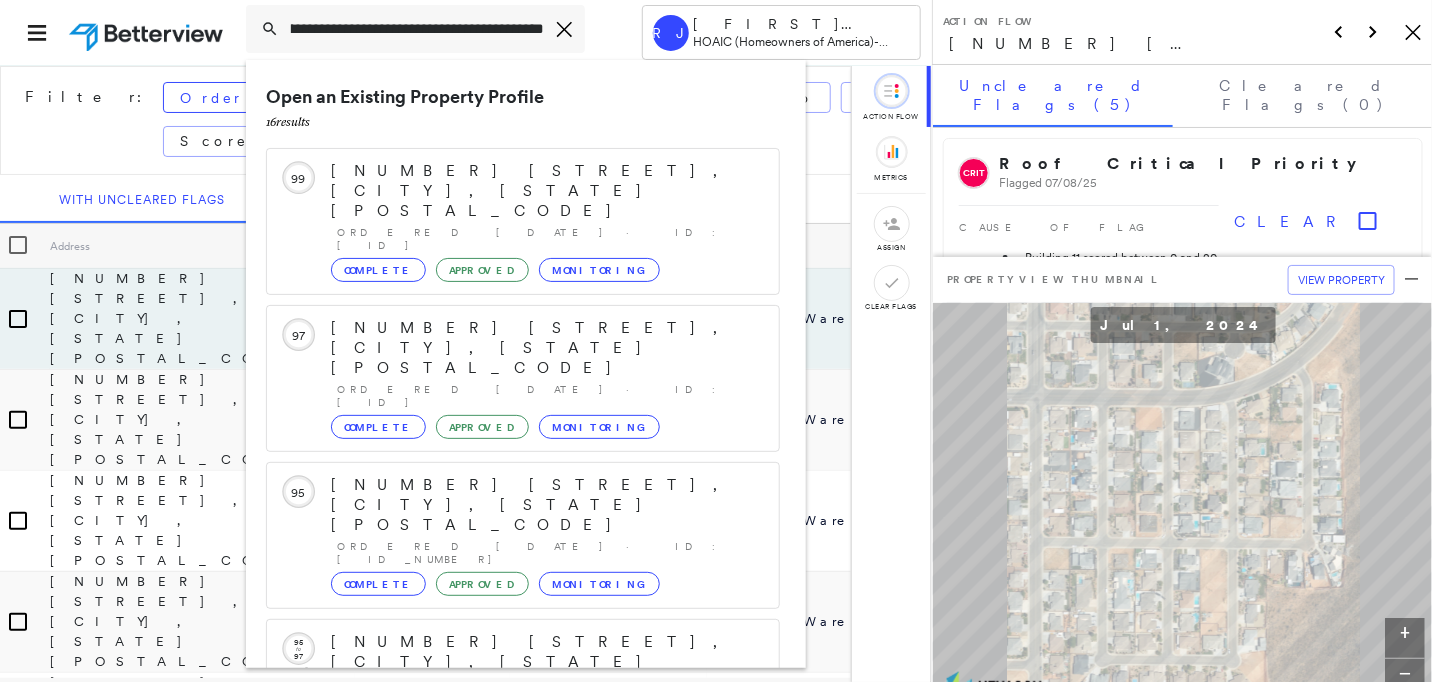 scroll, scrollTop: 0, scrollLeft: 0, axis: both 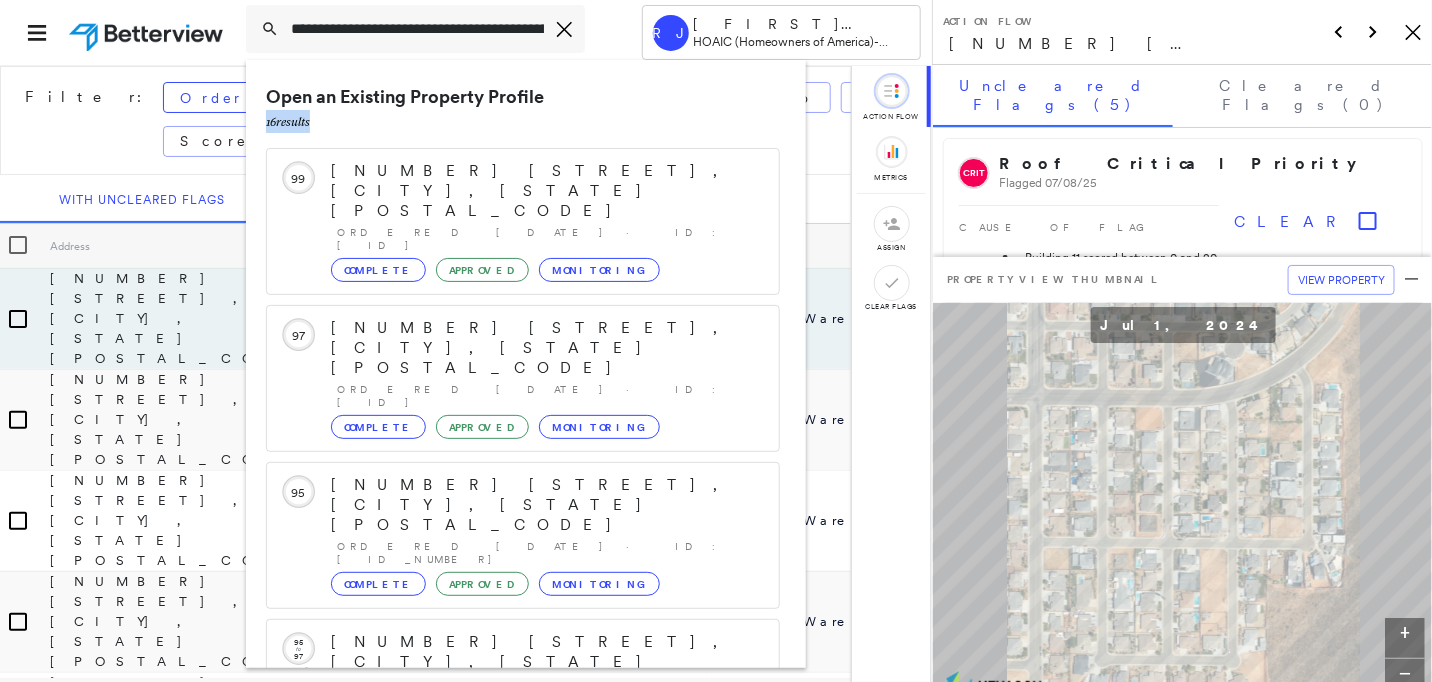 drag, startPoint x: 805, startPoint y: 79, endPoint x: 804, endPoint y: 113, distance: 34.0147 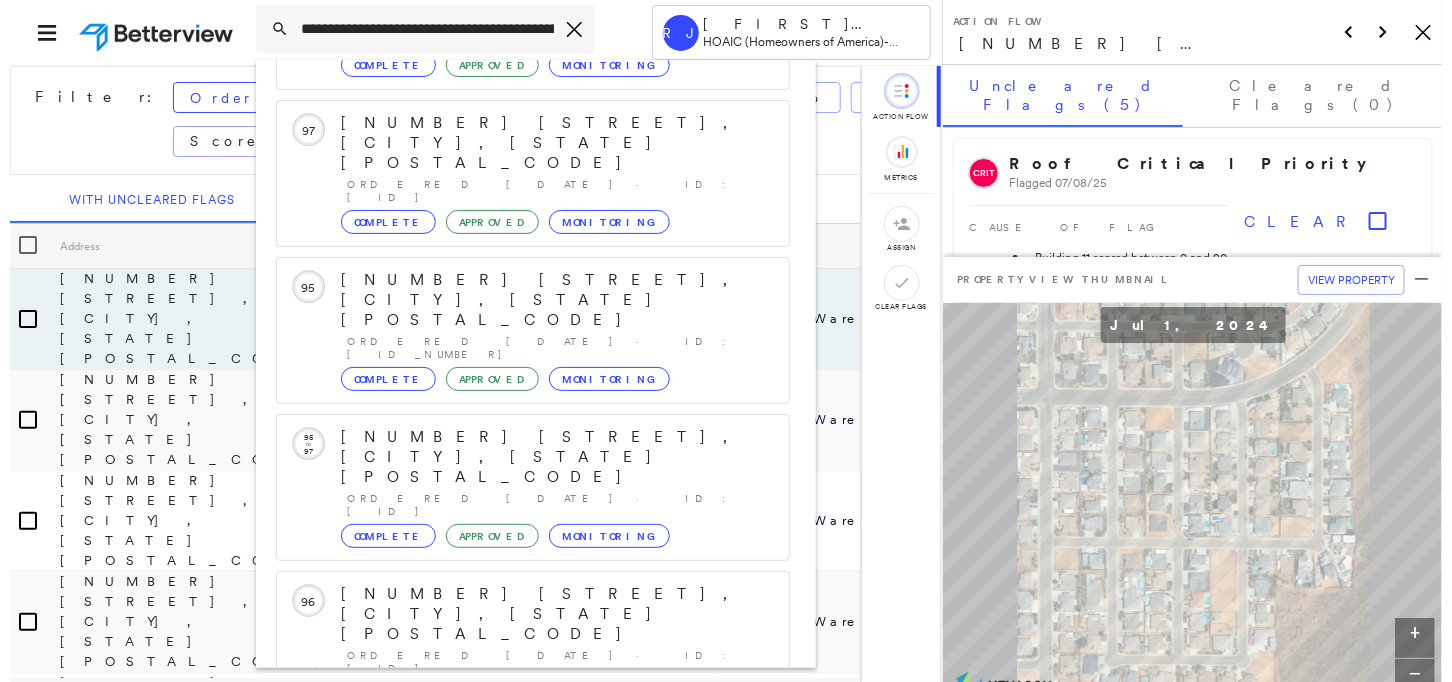 scroll, scrollTop: 208, scrollLeft: 0, axis: vertical 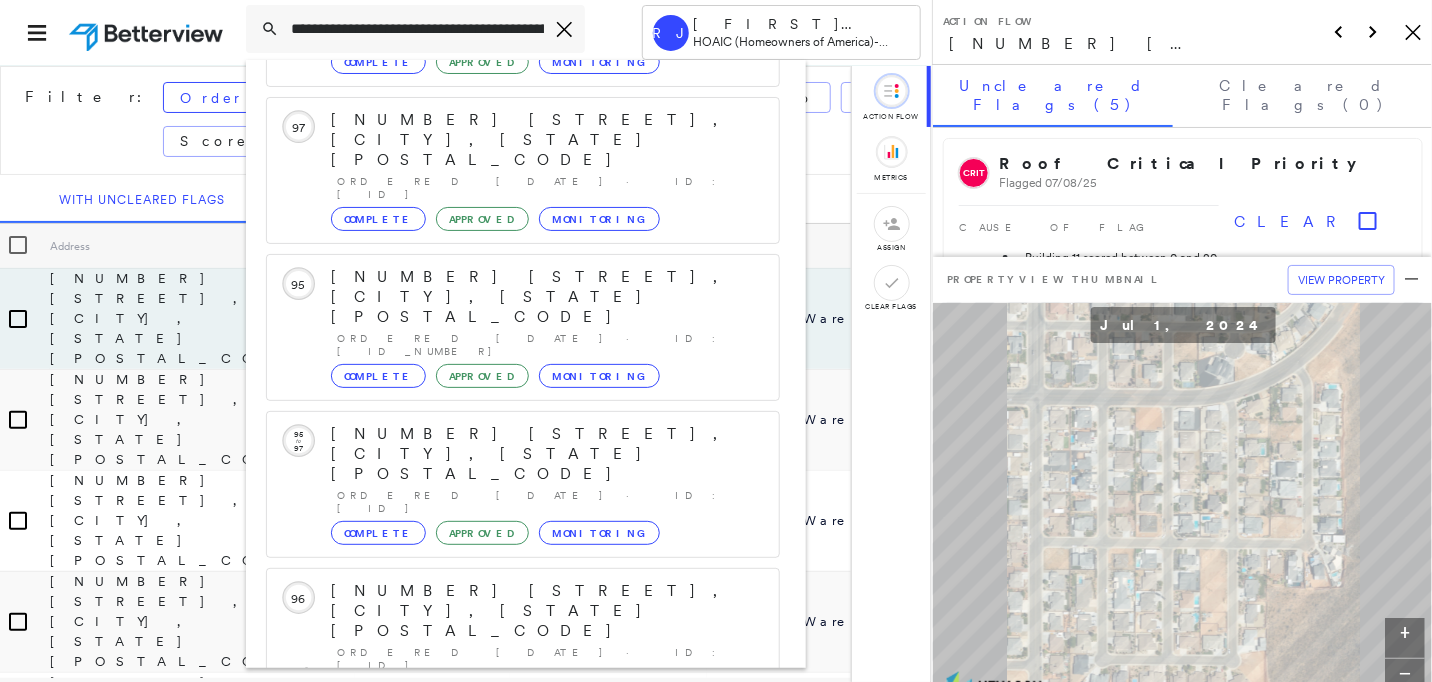 click on "105 Taylor Creek Way, Liberty Hill, TX 78642" at bounding box center [501, 903] 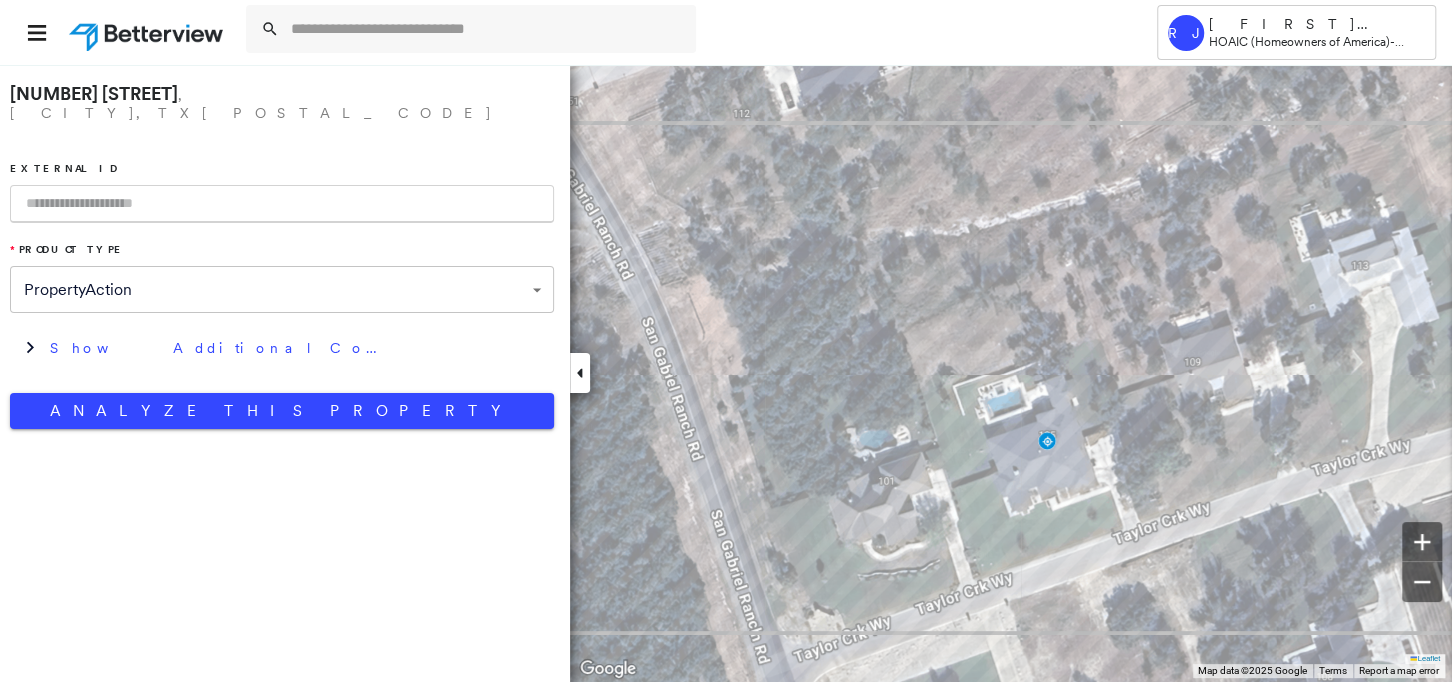 click at bounding box center (282, 204) 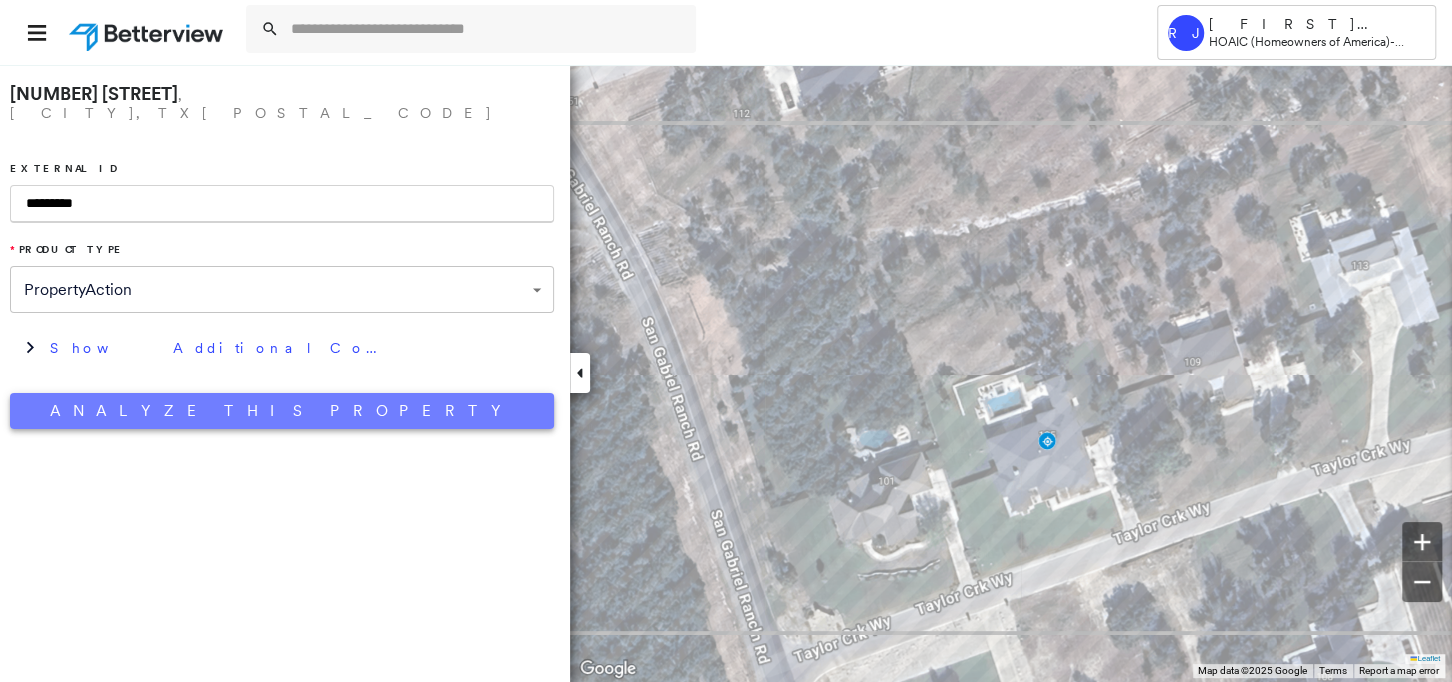 type on "*********" 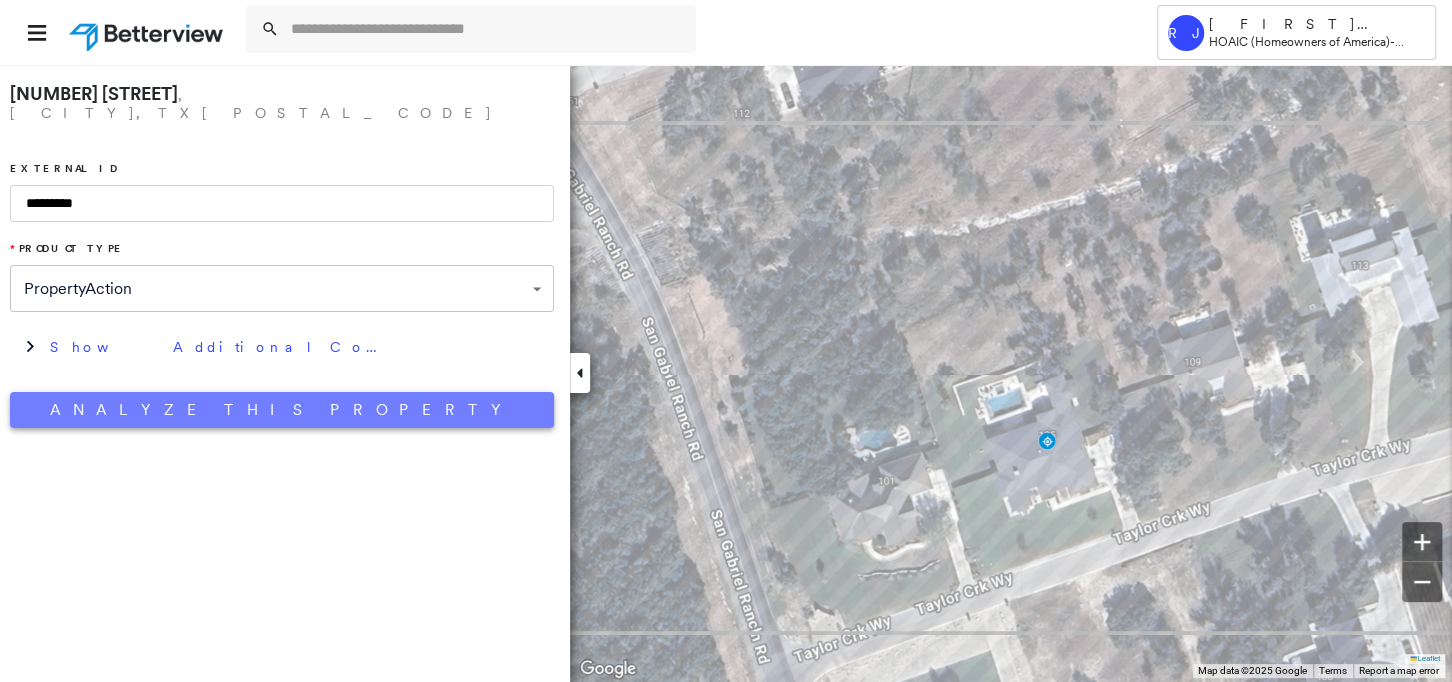 click on "**********" at bounding box center (282, 251) 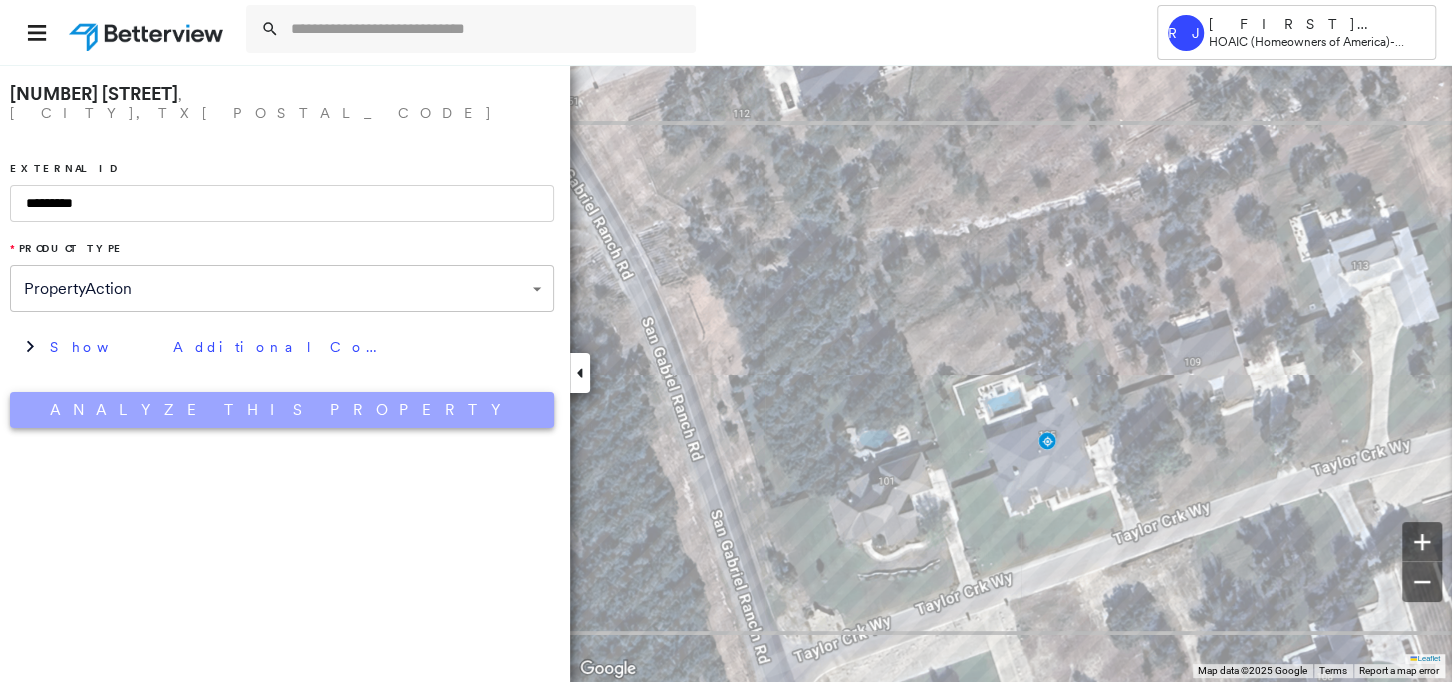 click on "Analyze This Property" at bounding box center (282, 410) 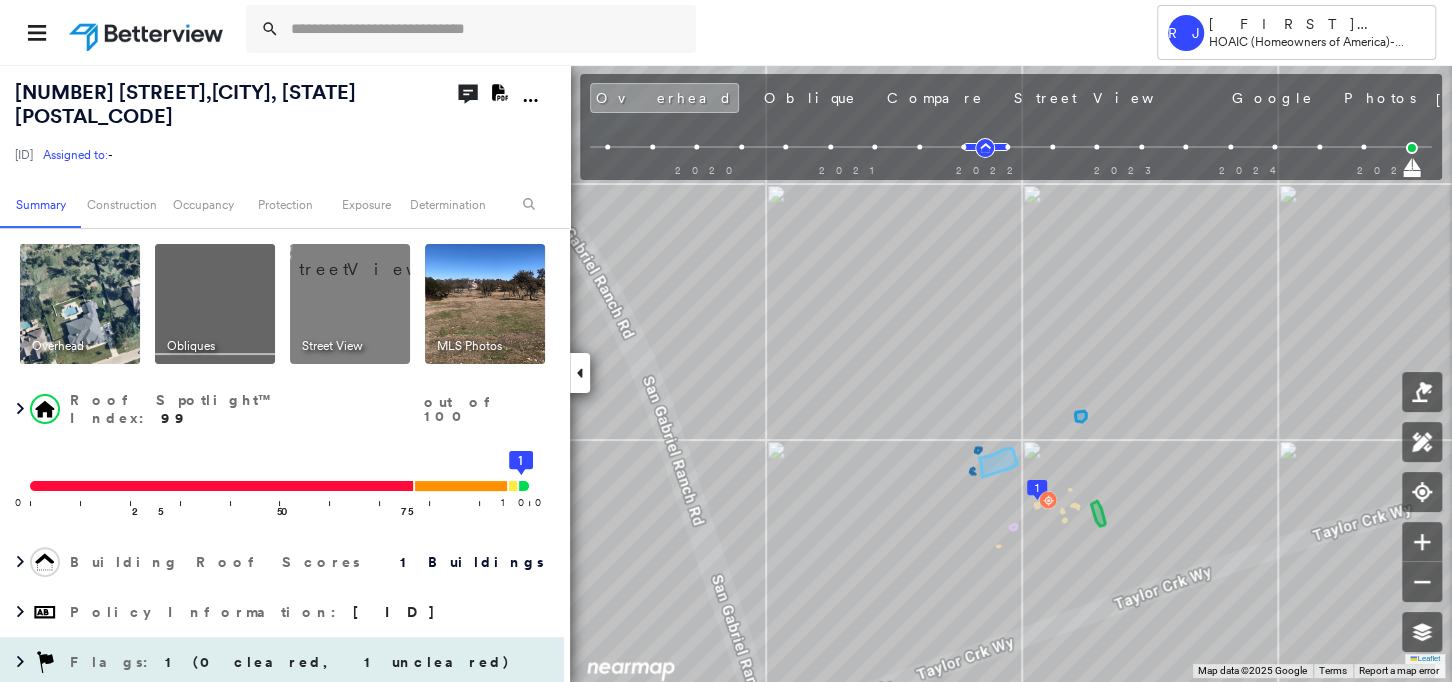 drag, startPoint x: 176, startPoint y: 662, endPoint x: 210, endPoint y: 636, distance: 42.80187 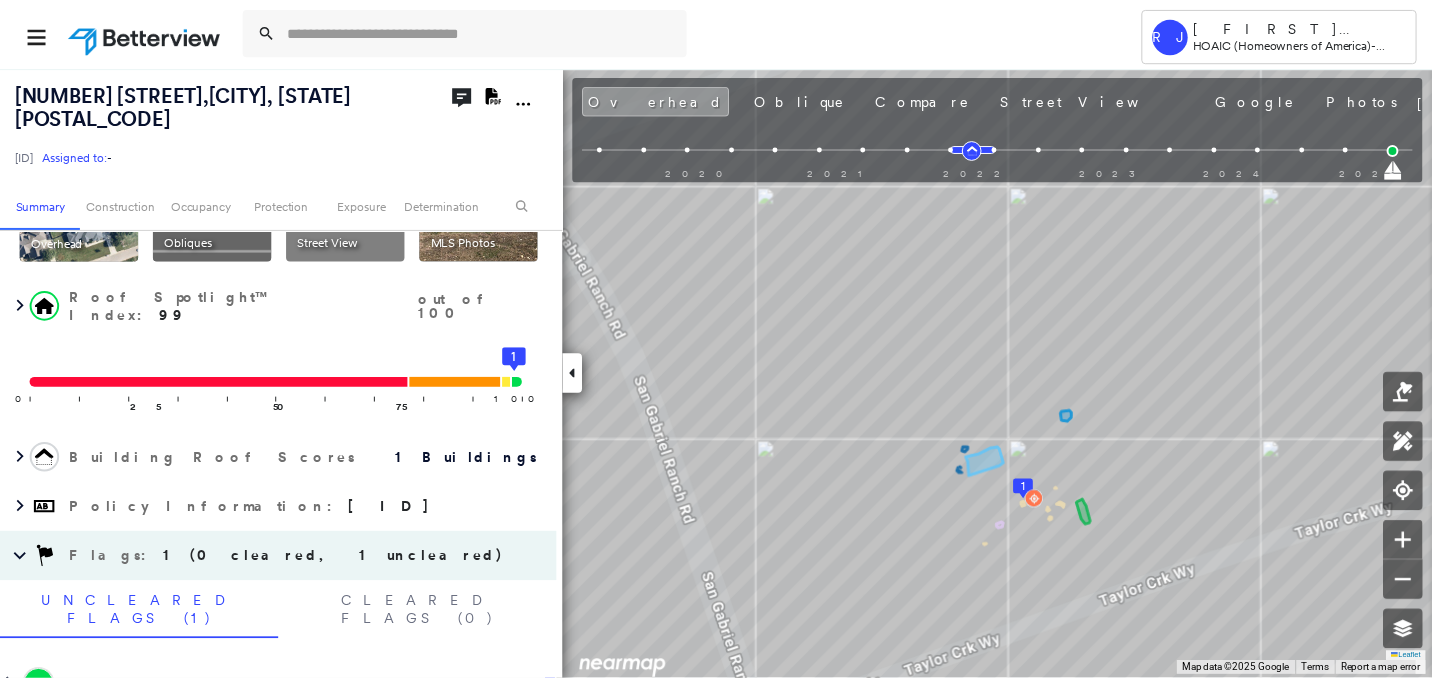 scroll, scrollTop: 205, scrollLeft: 0, axis: vertical 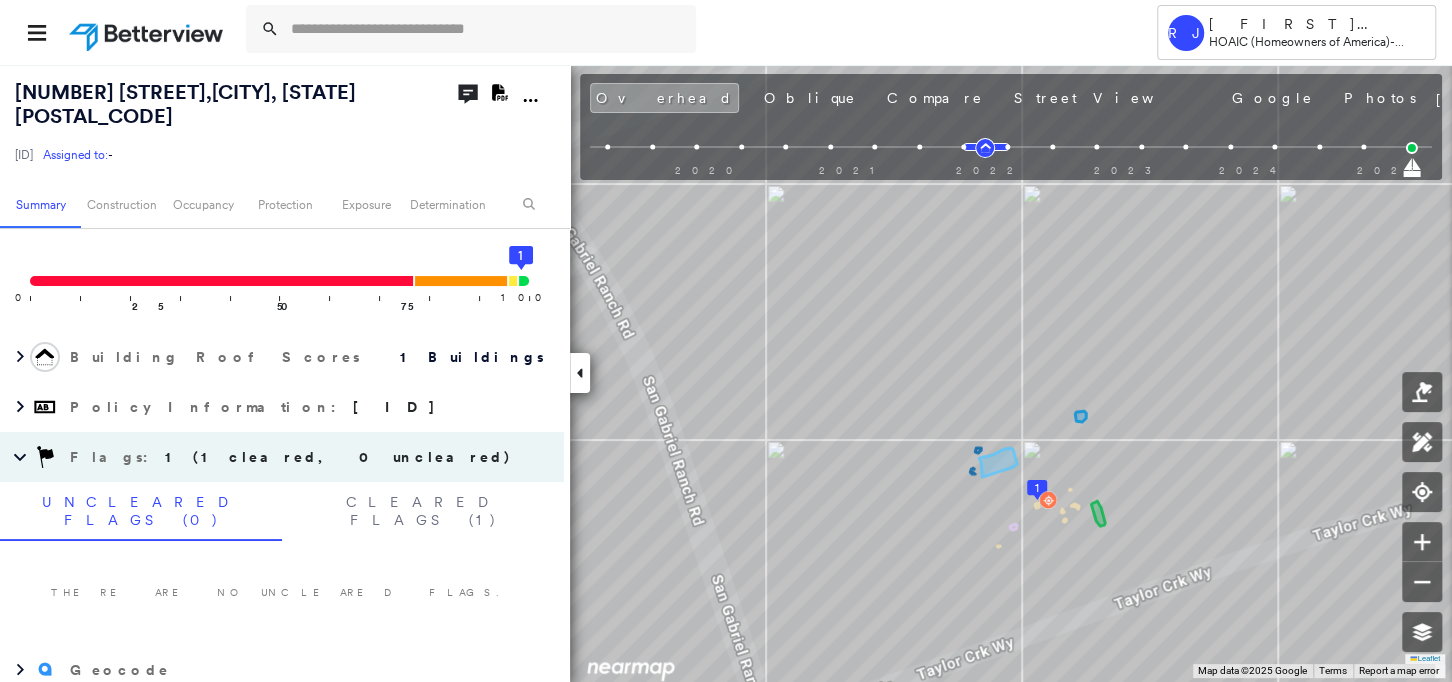 click at bounding box center (148, 32) 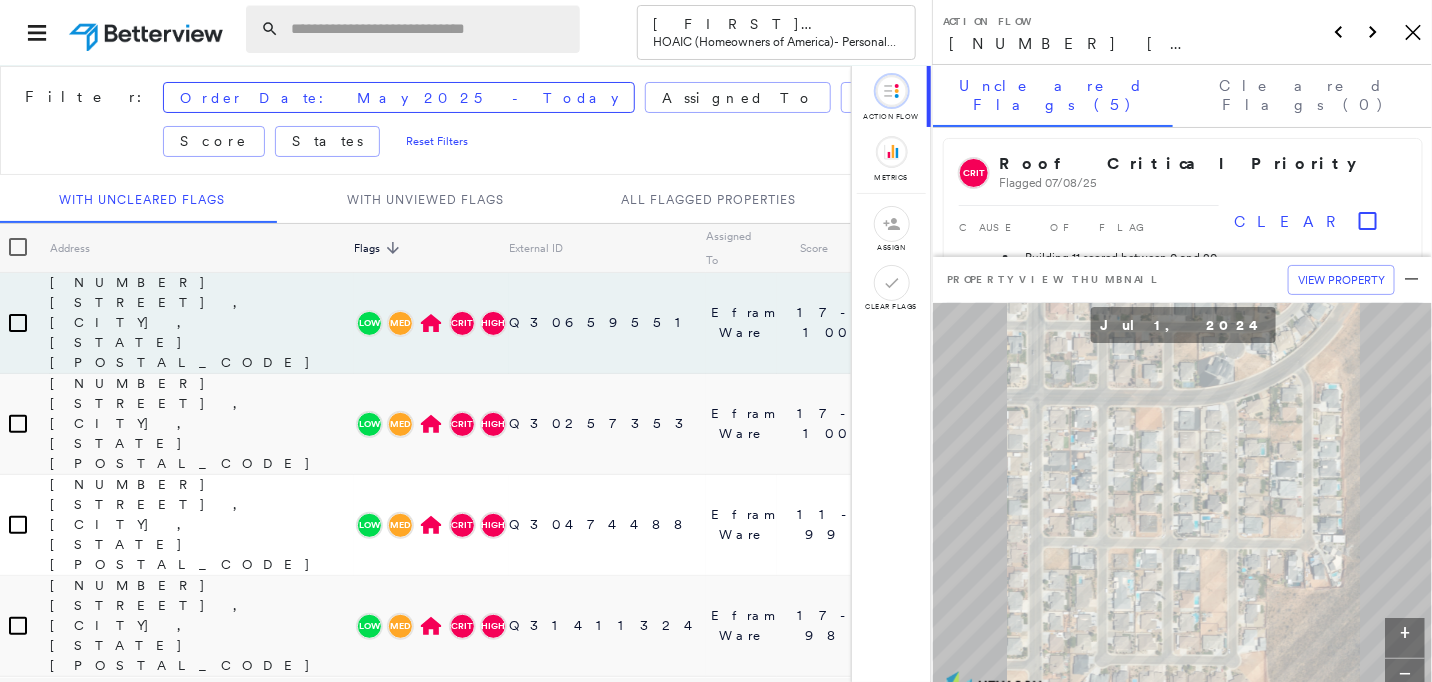 click at bounding box center [429, 29] 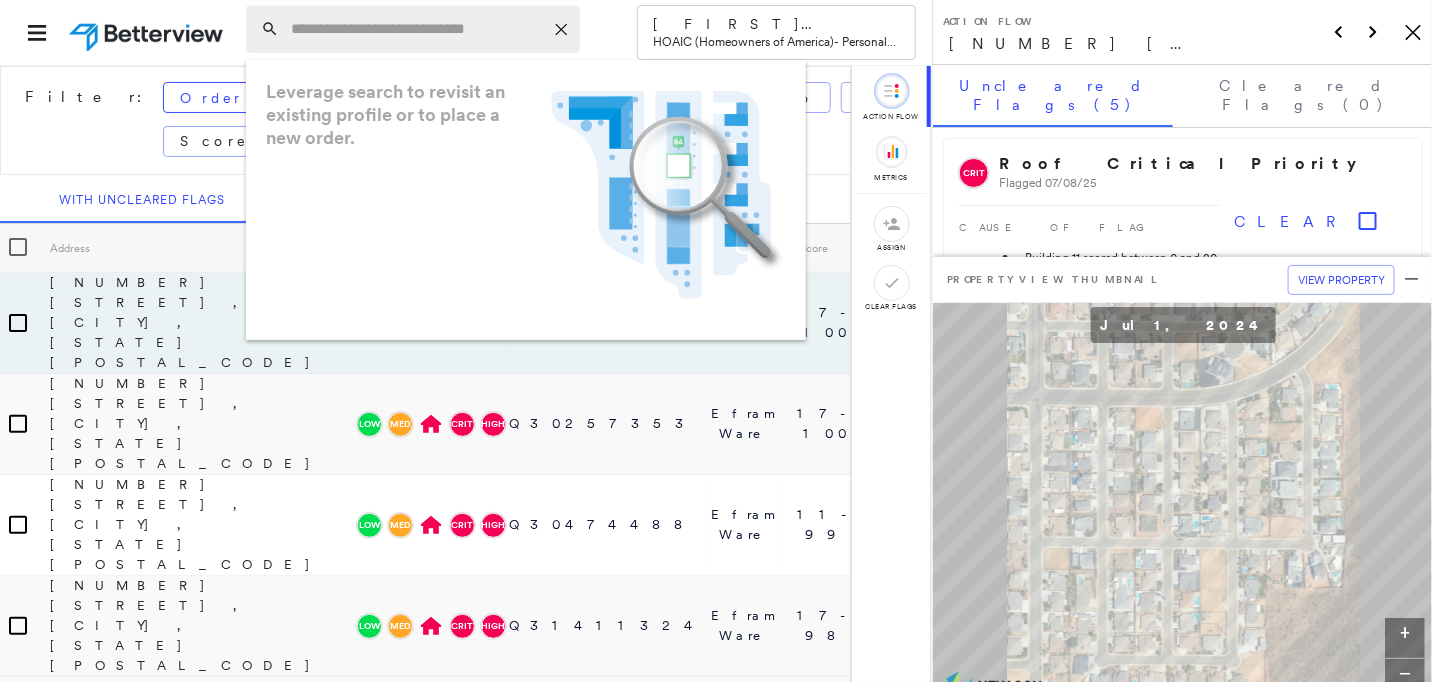 paste on "**********" 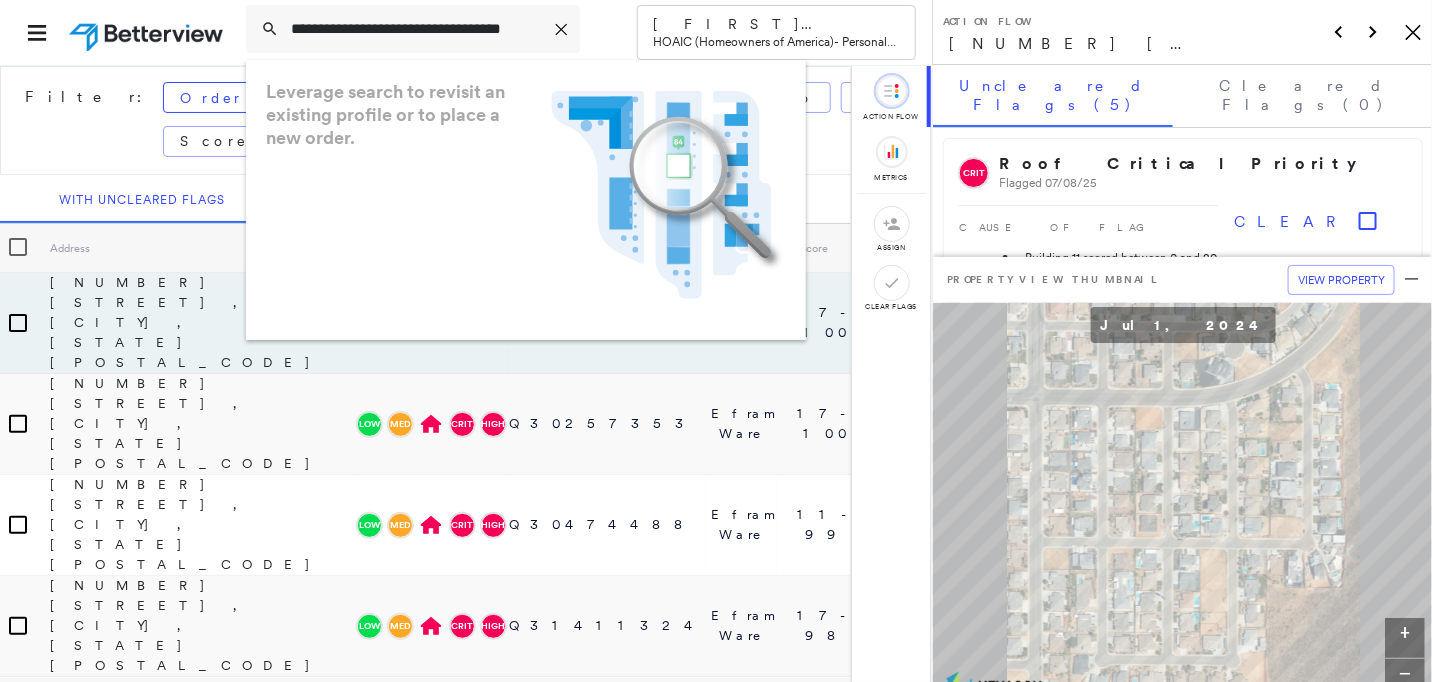 scroll, scrollTop: 0, scrollLeft: 40, axis: horizontal 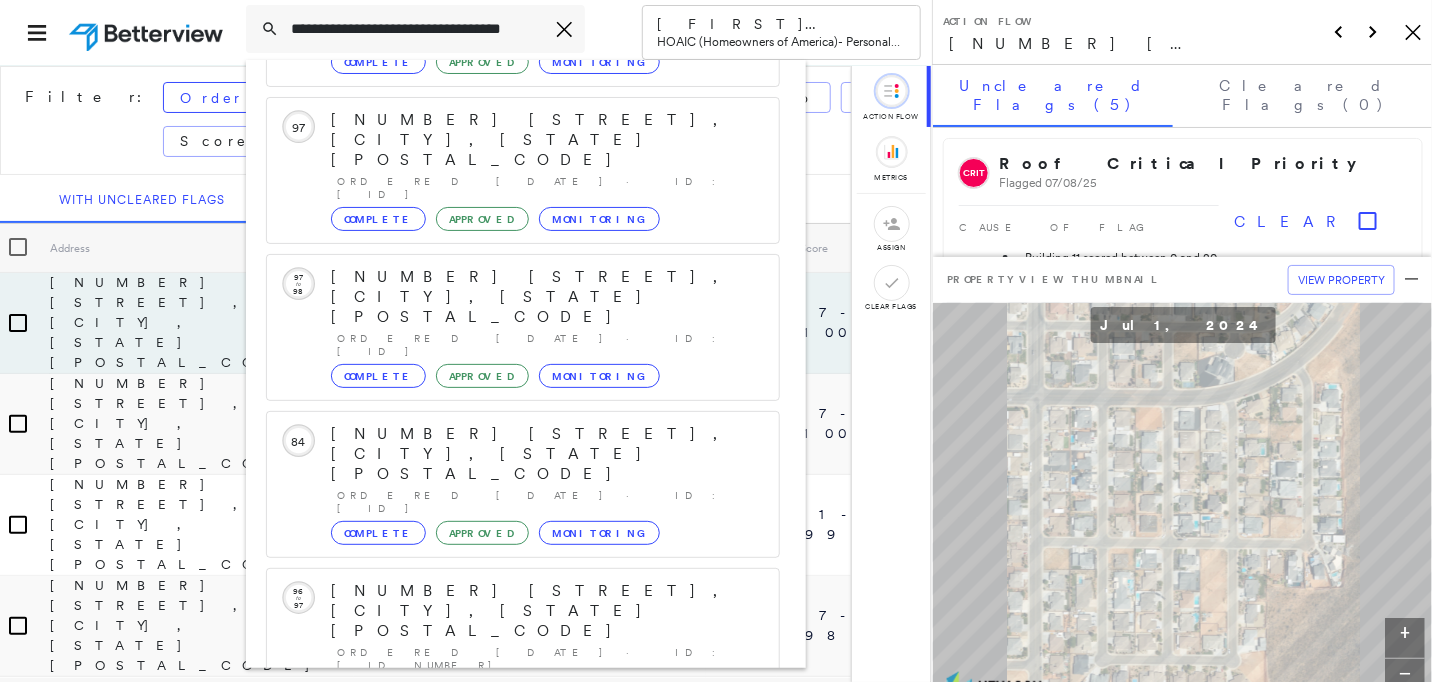 type on "**********" 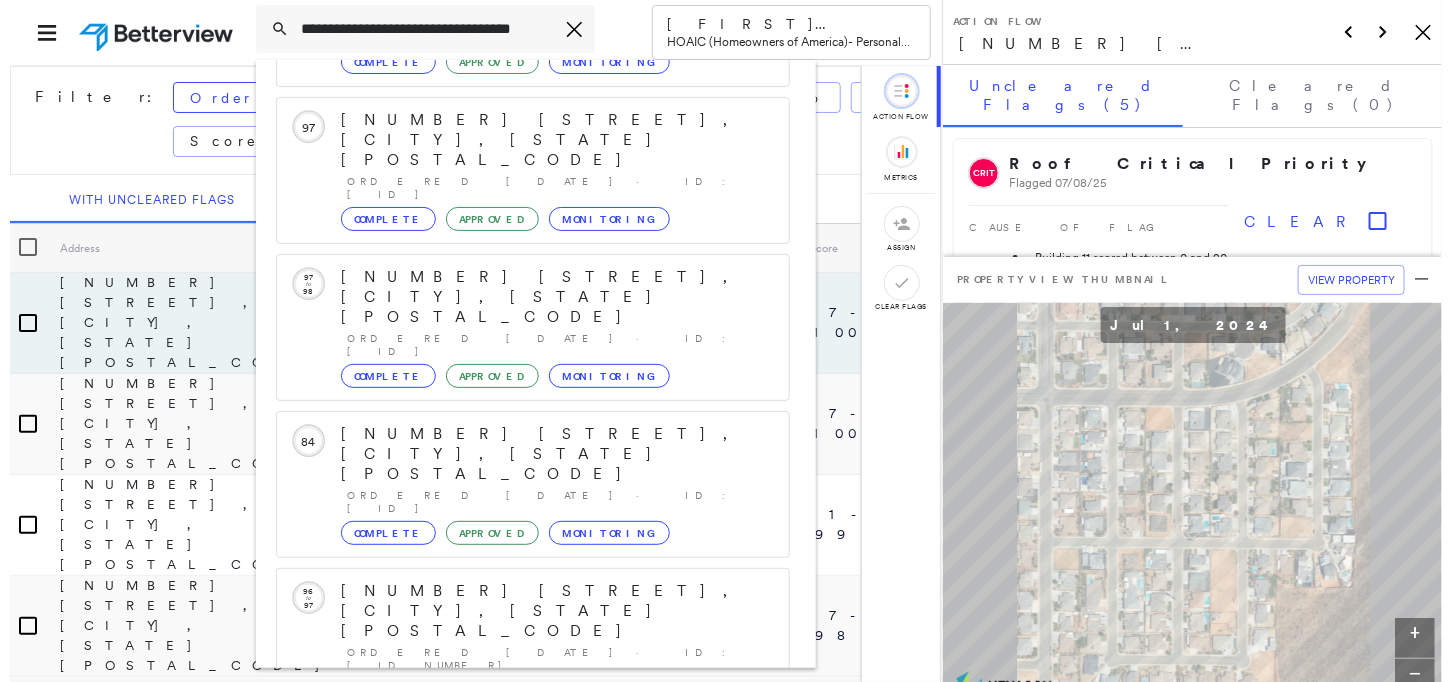 scroll, scrollTop: 0, scrollLeft: 0, axis: both 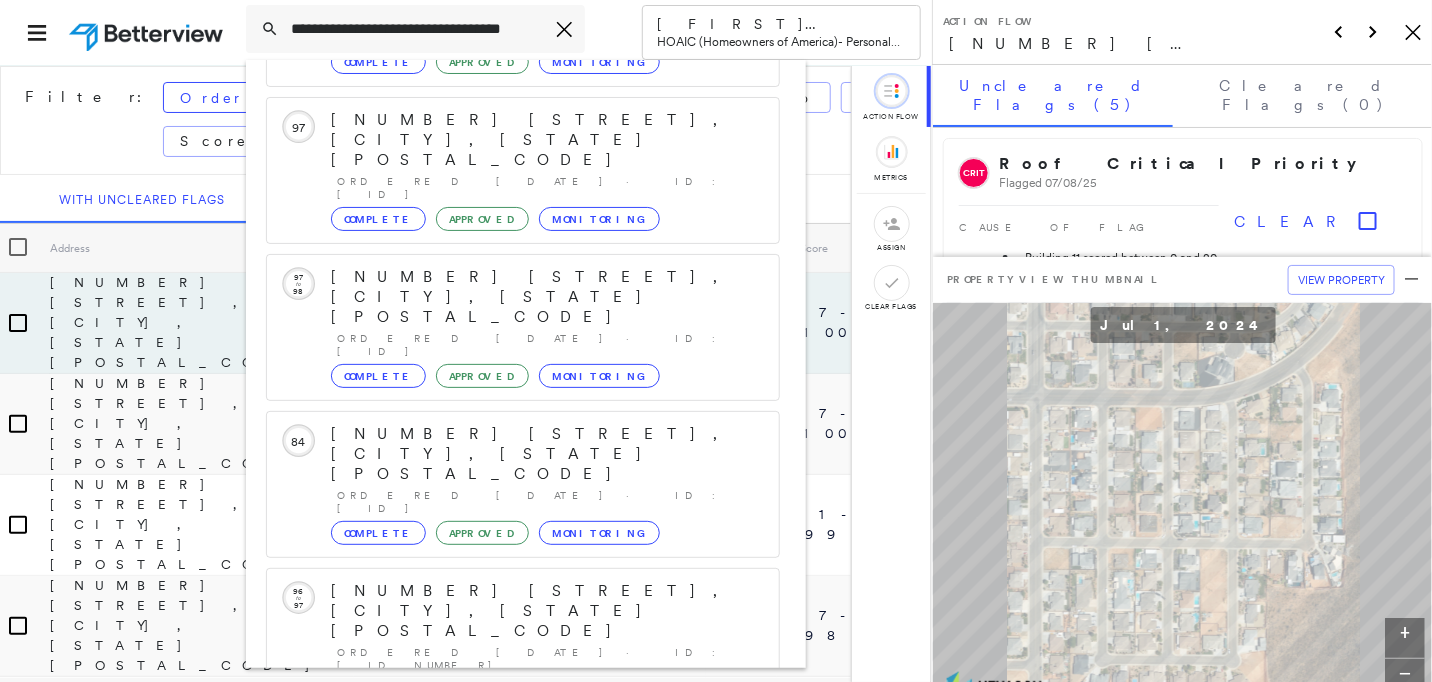 click on "1956 Maritime Dr, Show Low, AZ 85901" at bounding box center [501, 903] 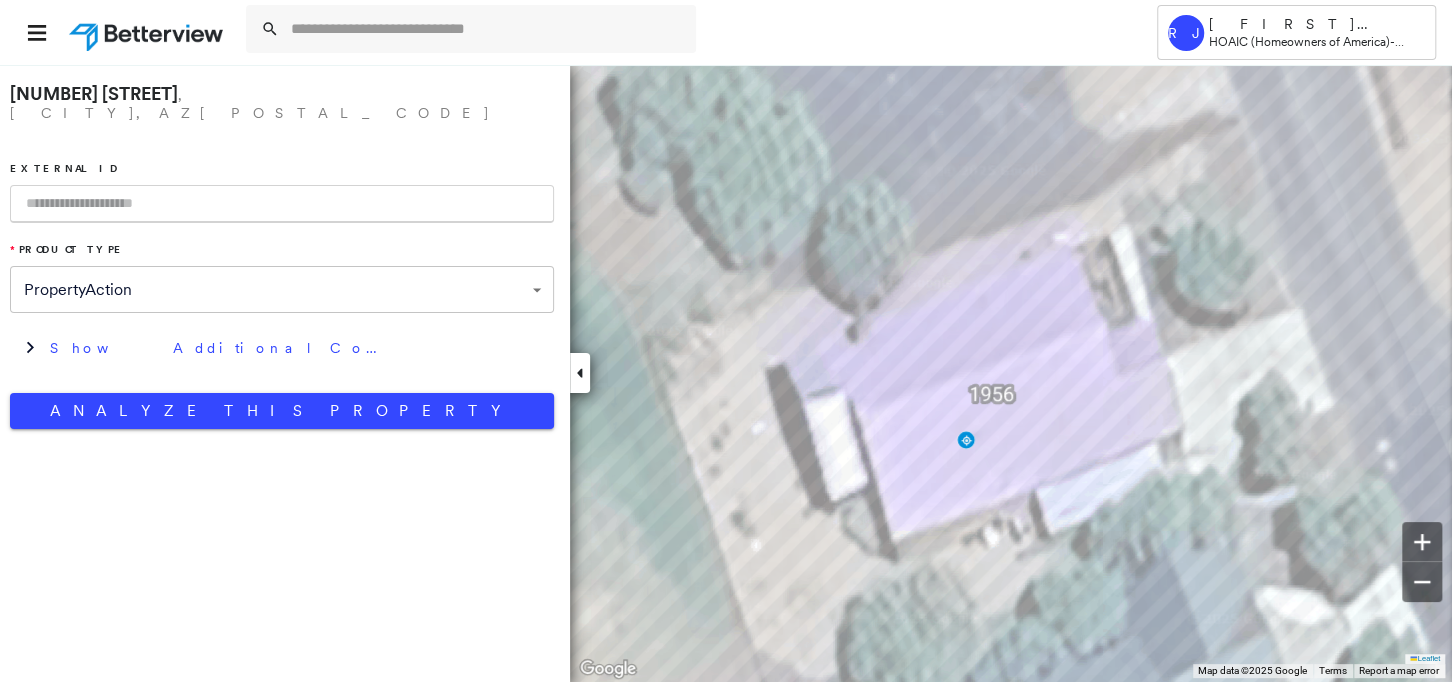click at bounding box center [282, 204] 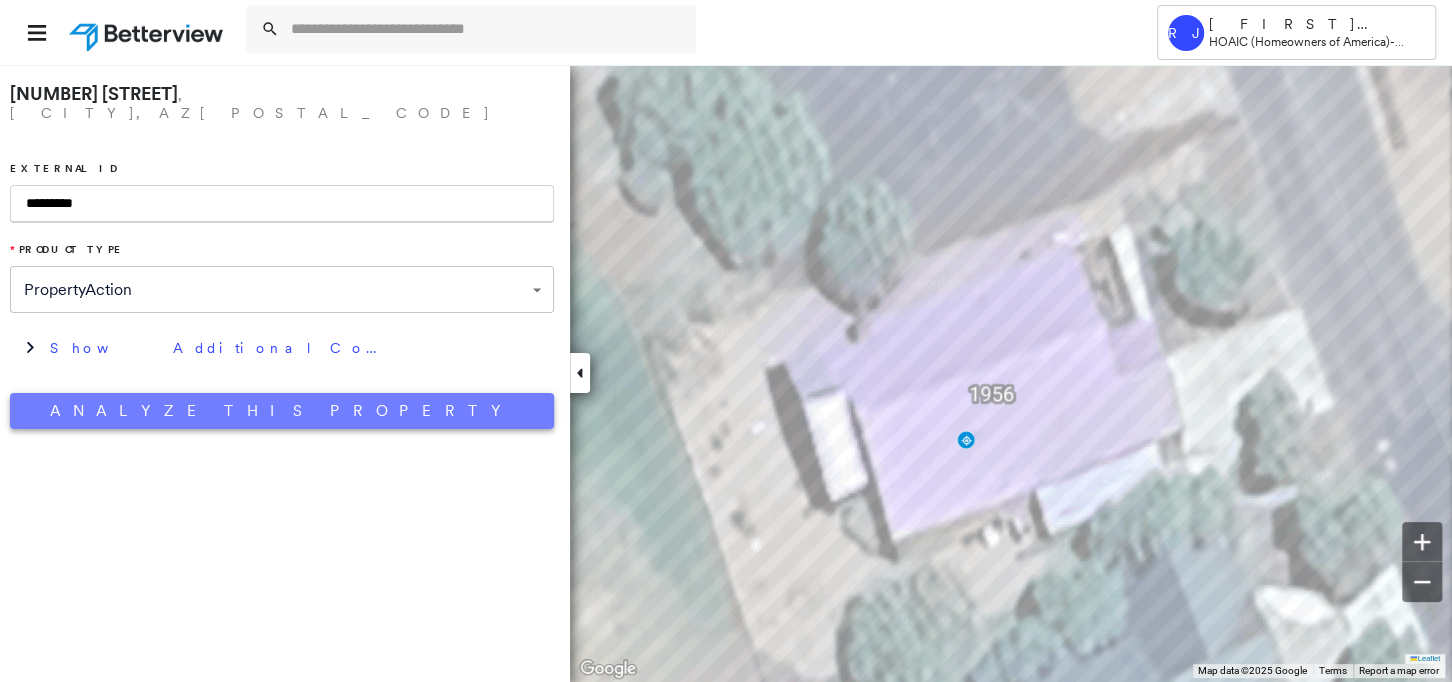 type on "*********" 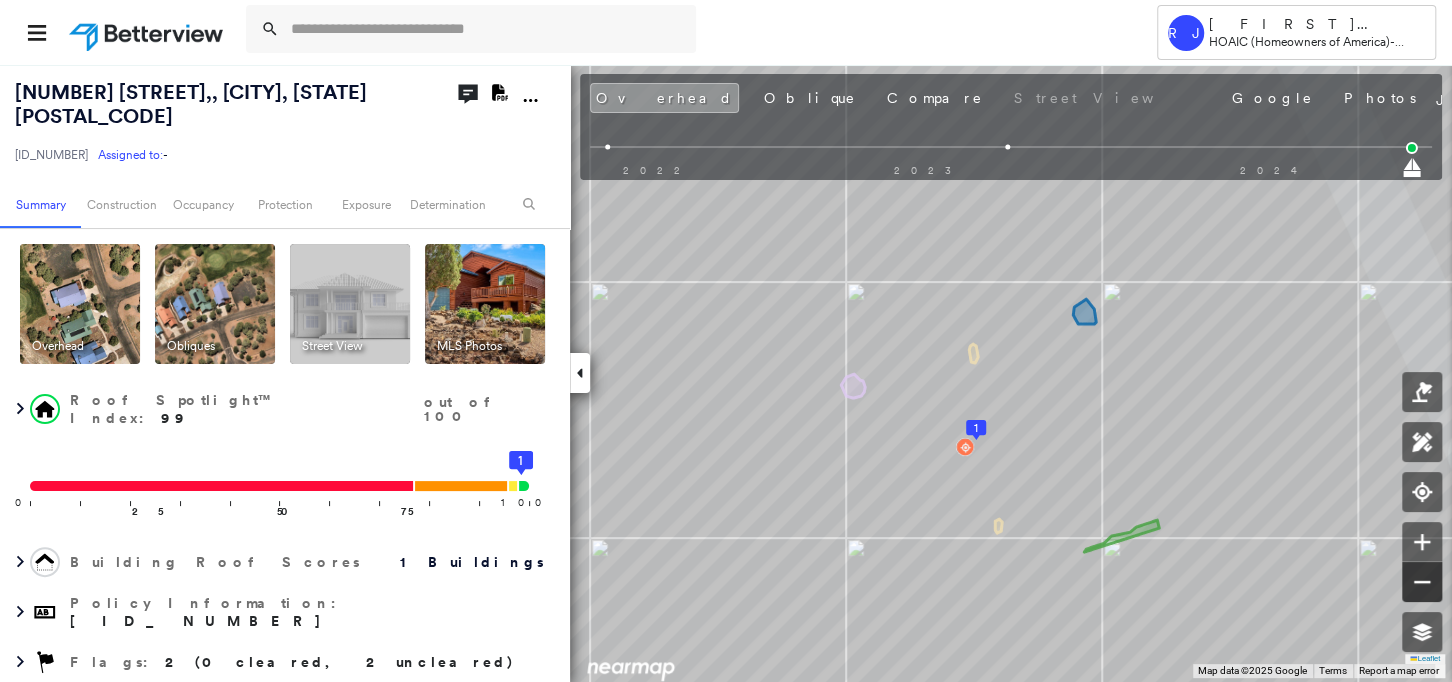 click 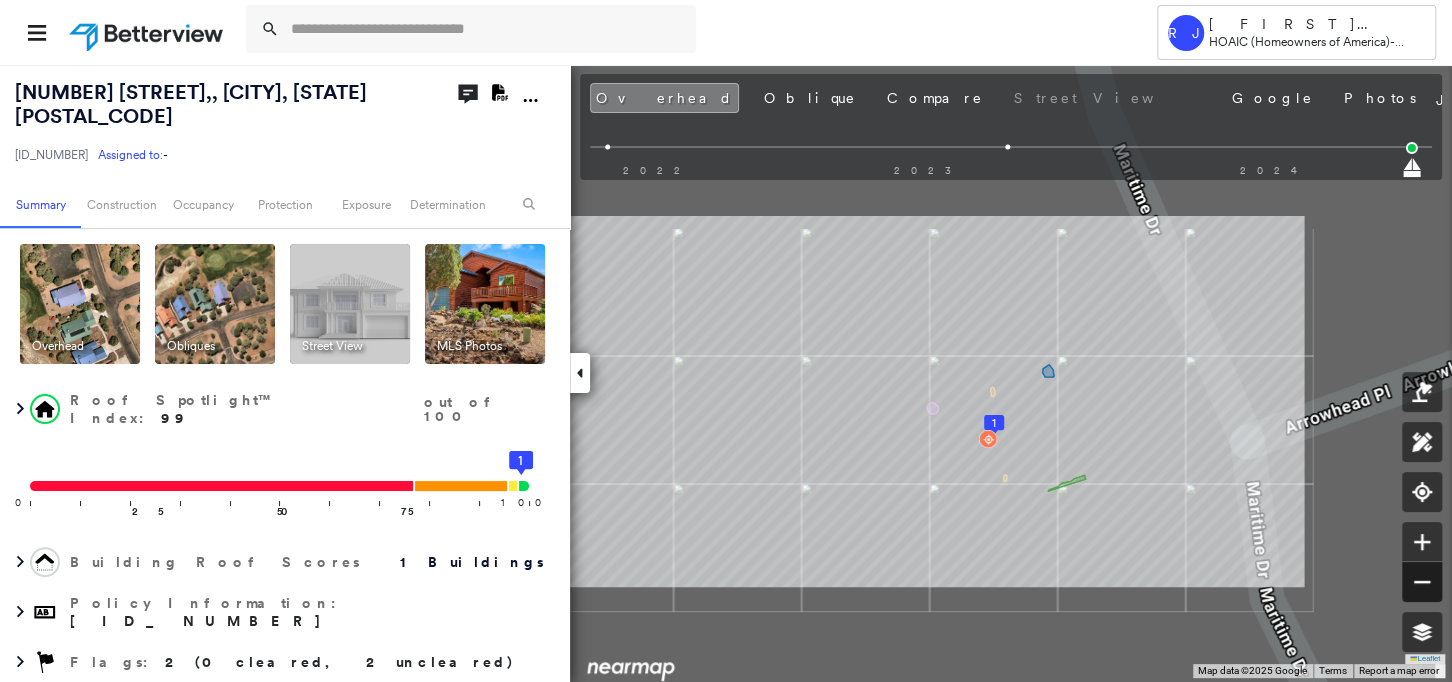 click 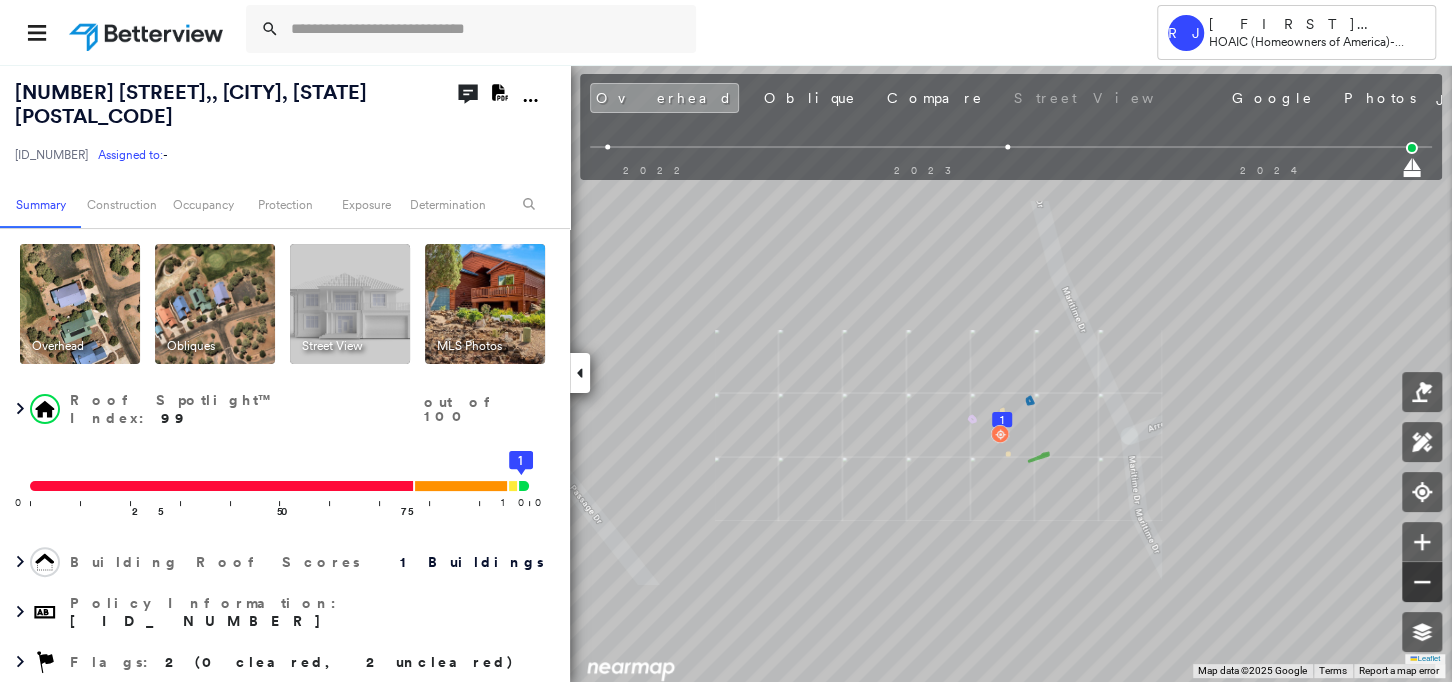 click 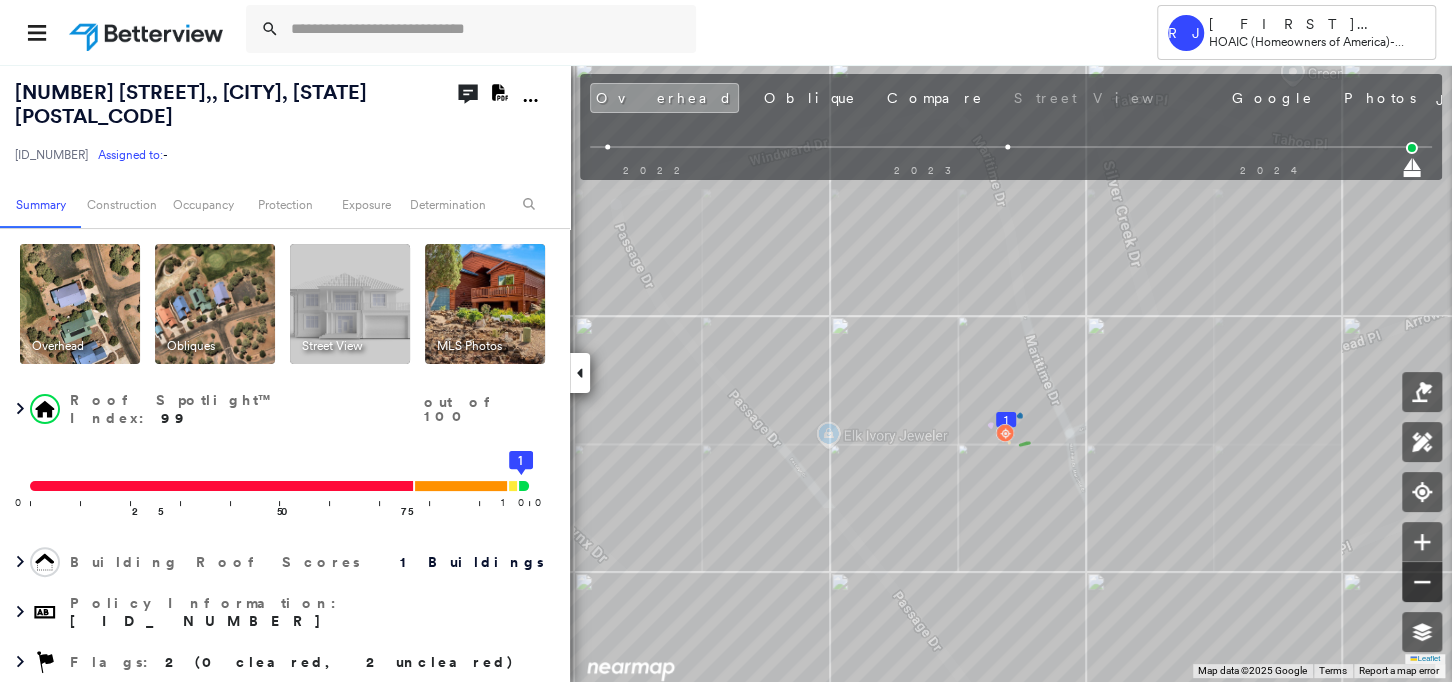 click 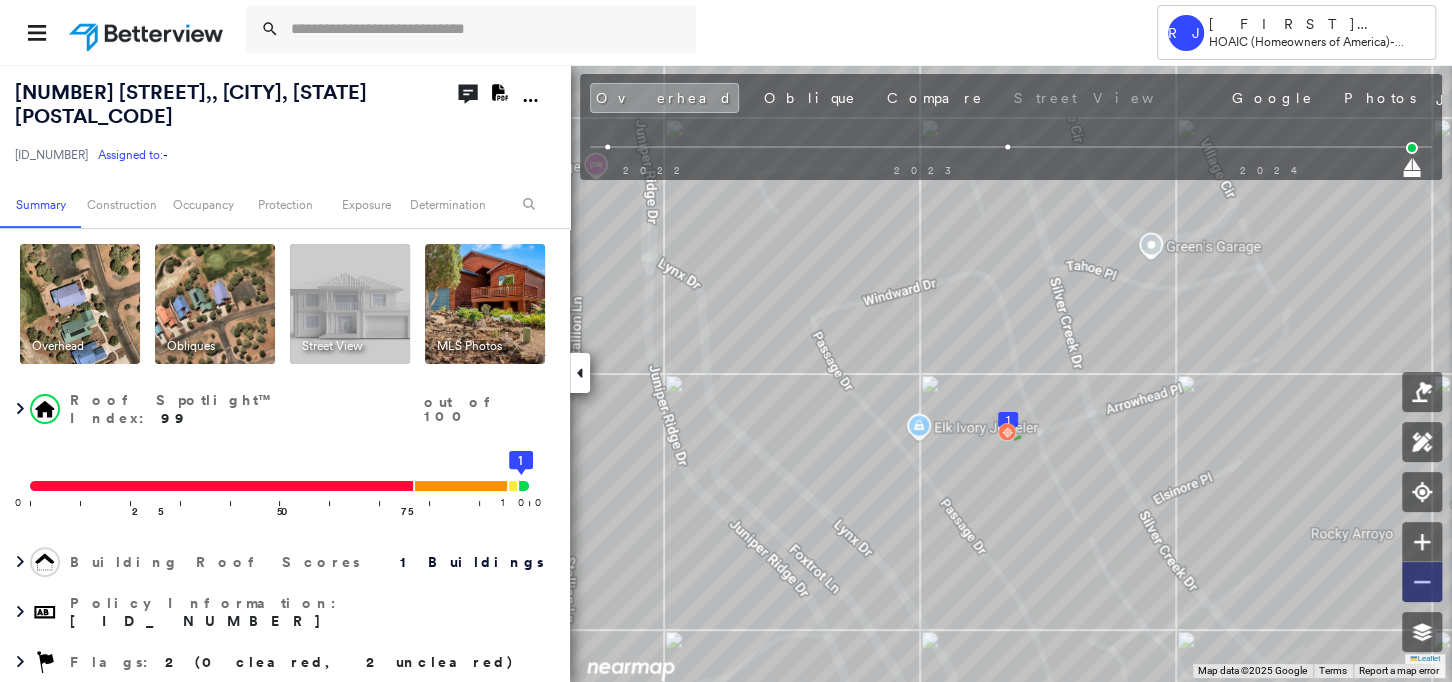 click 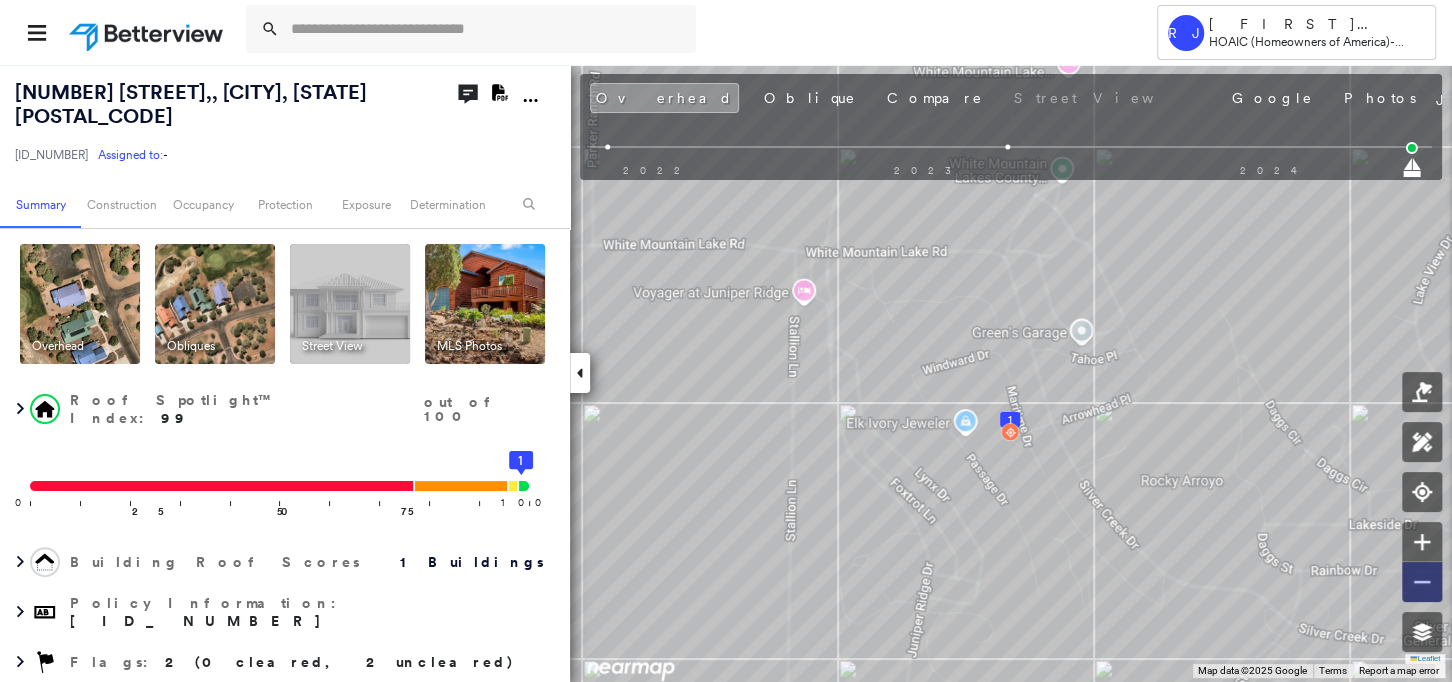 click 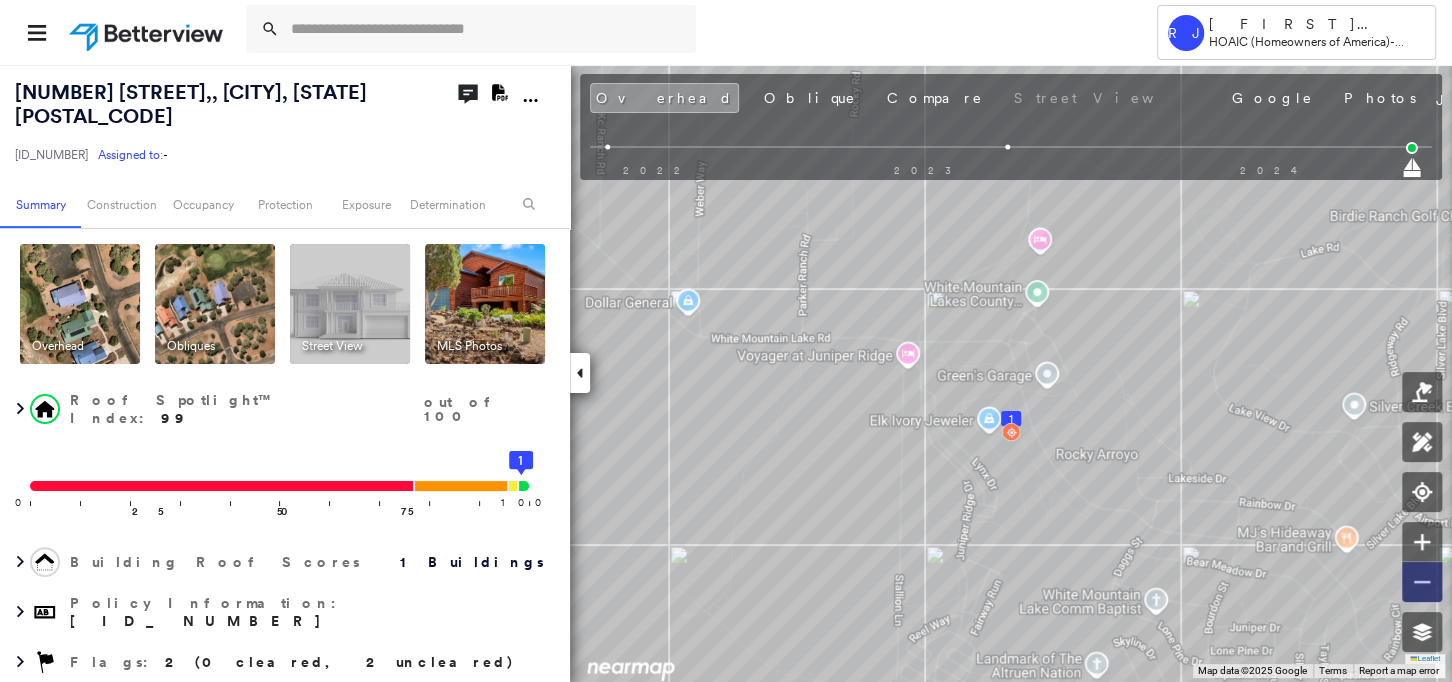click 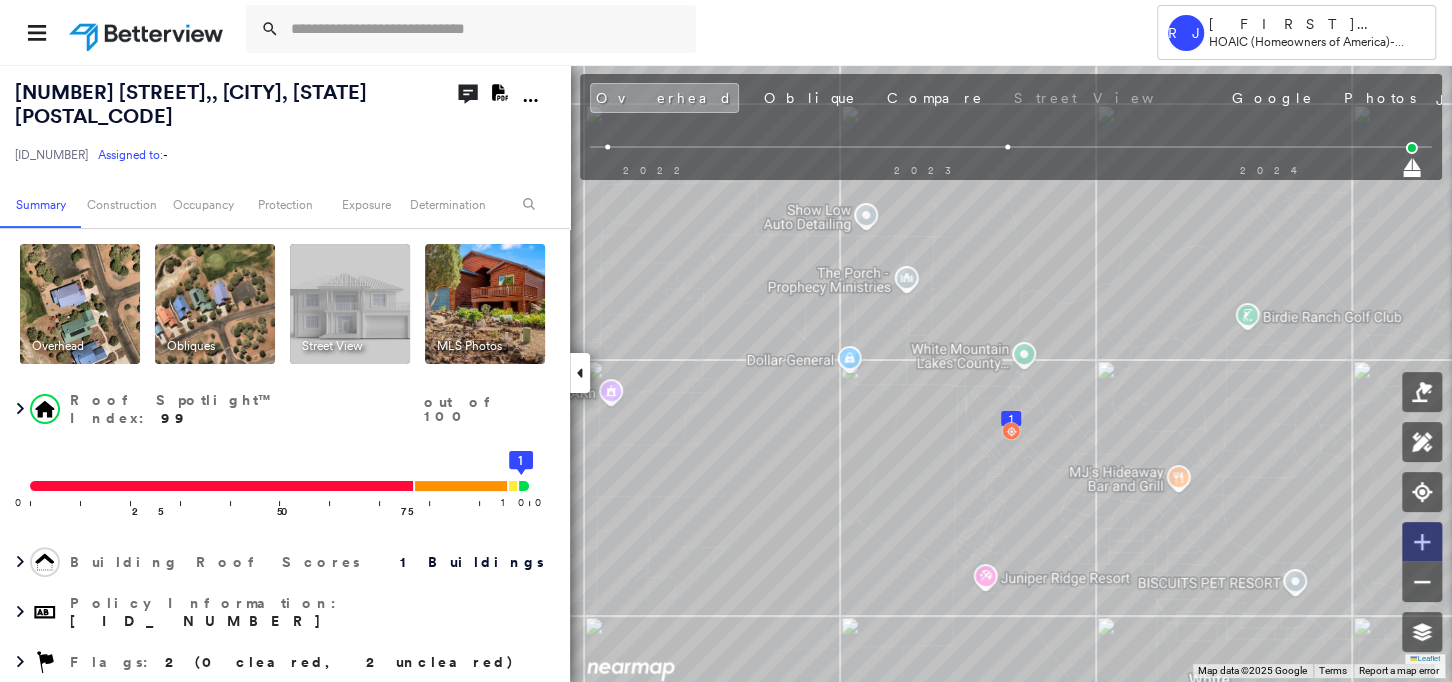 click at bounding box center (1422, 542) 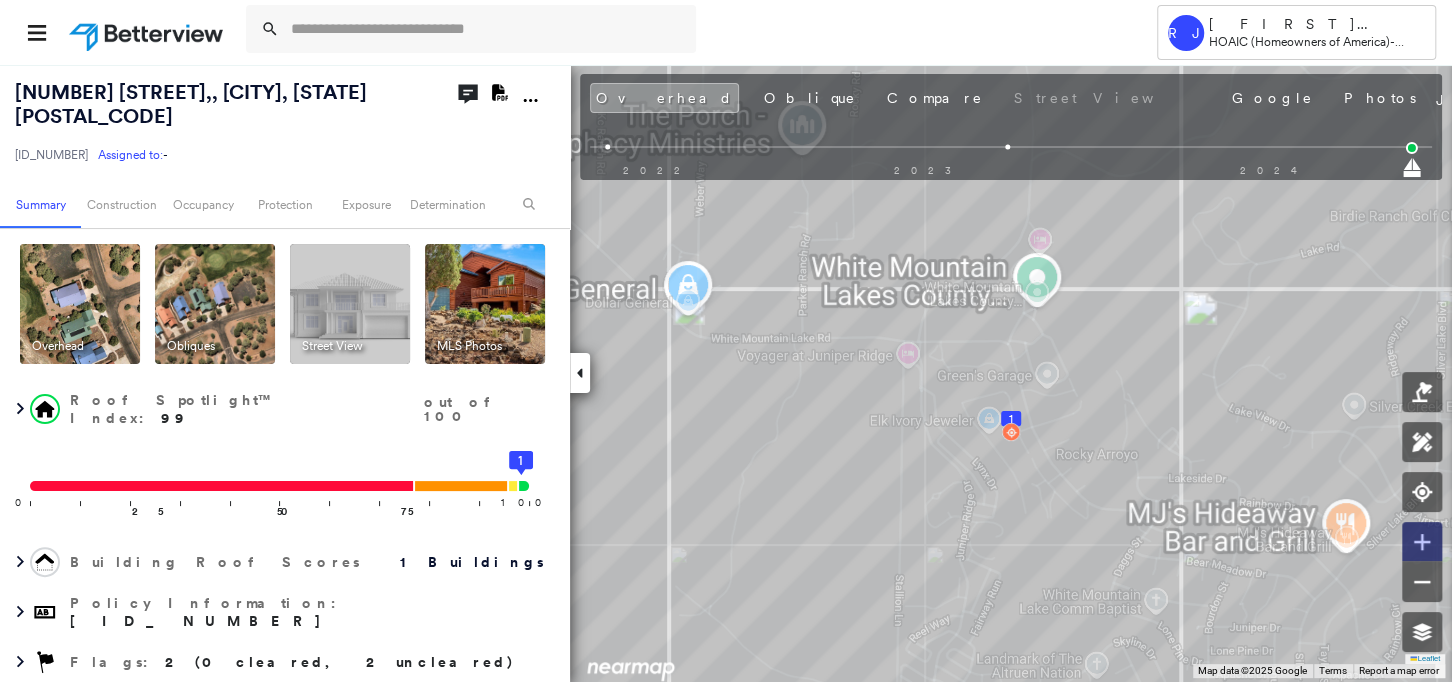 click at bounding box center (1422, 542) 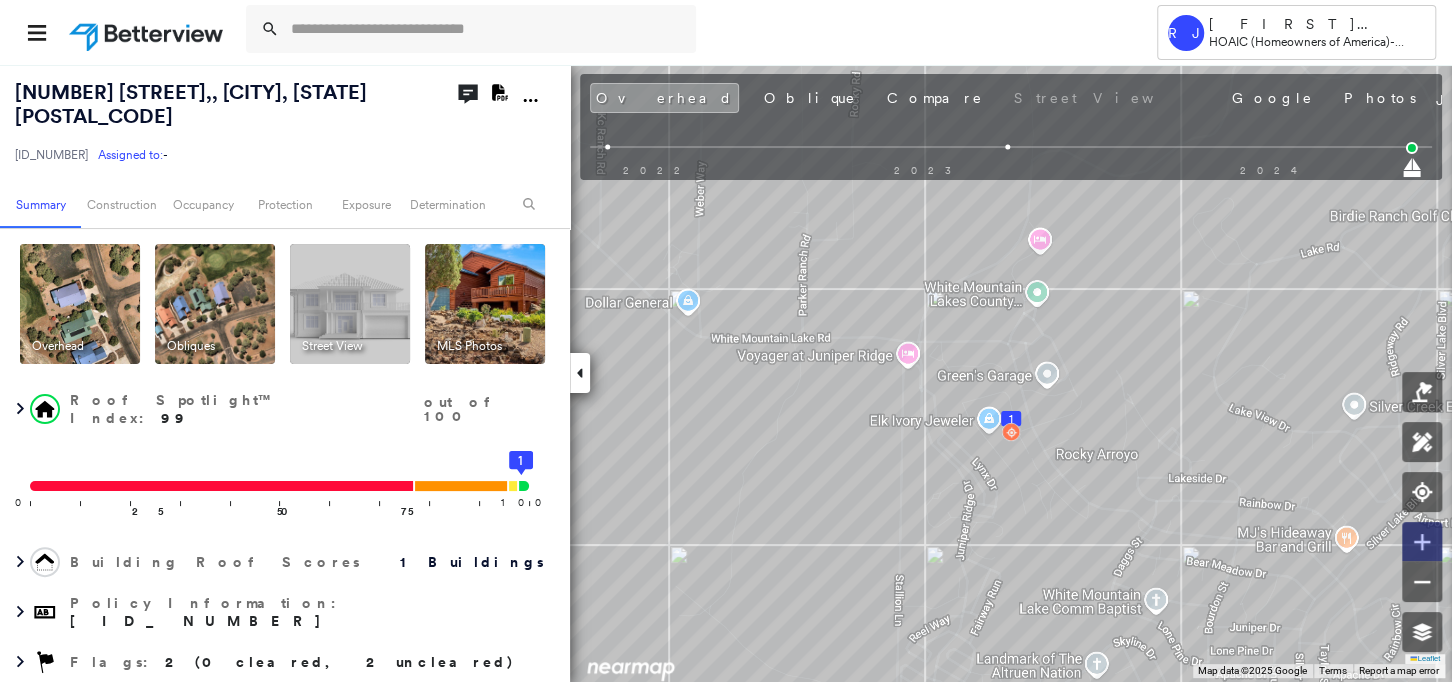 click at bounding box center [1422, 542] 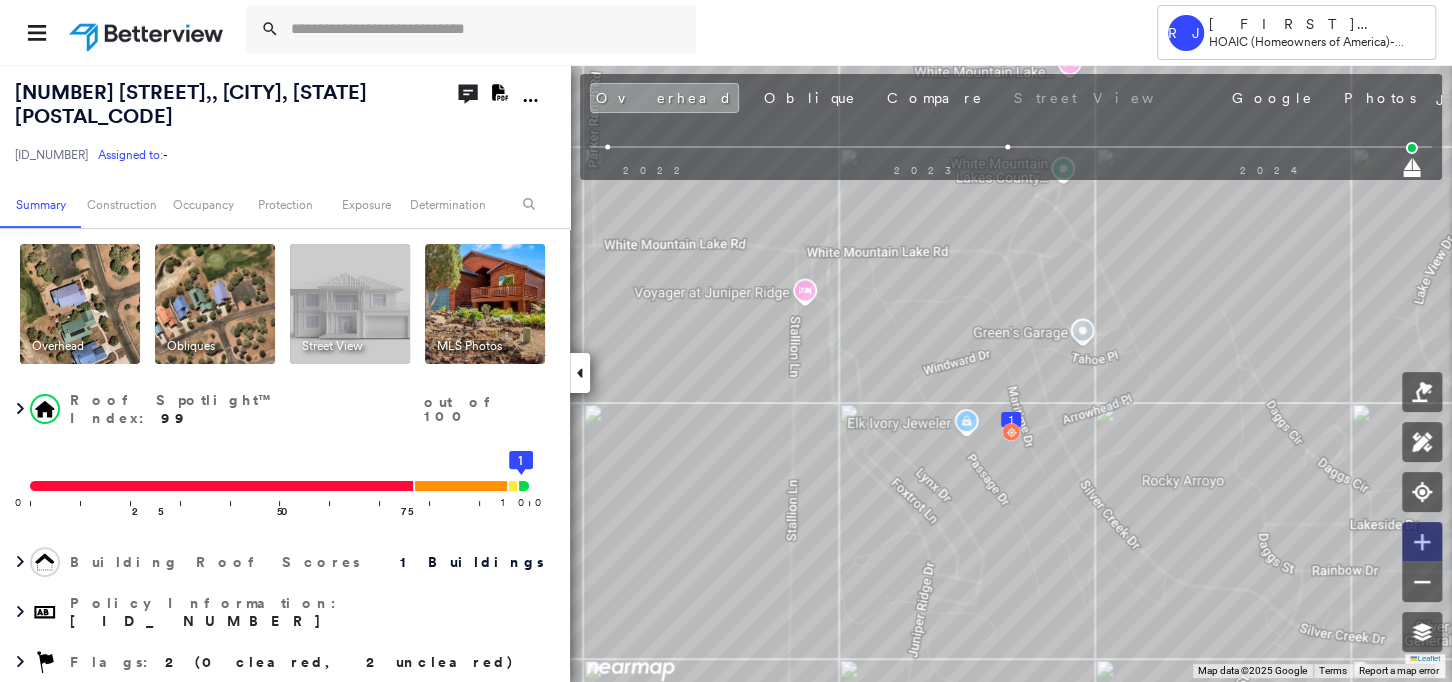 click 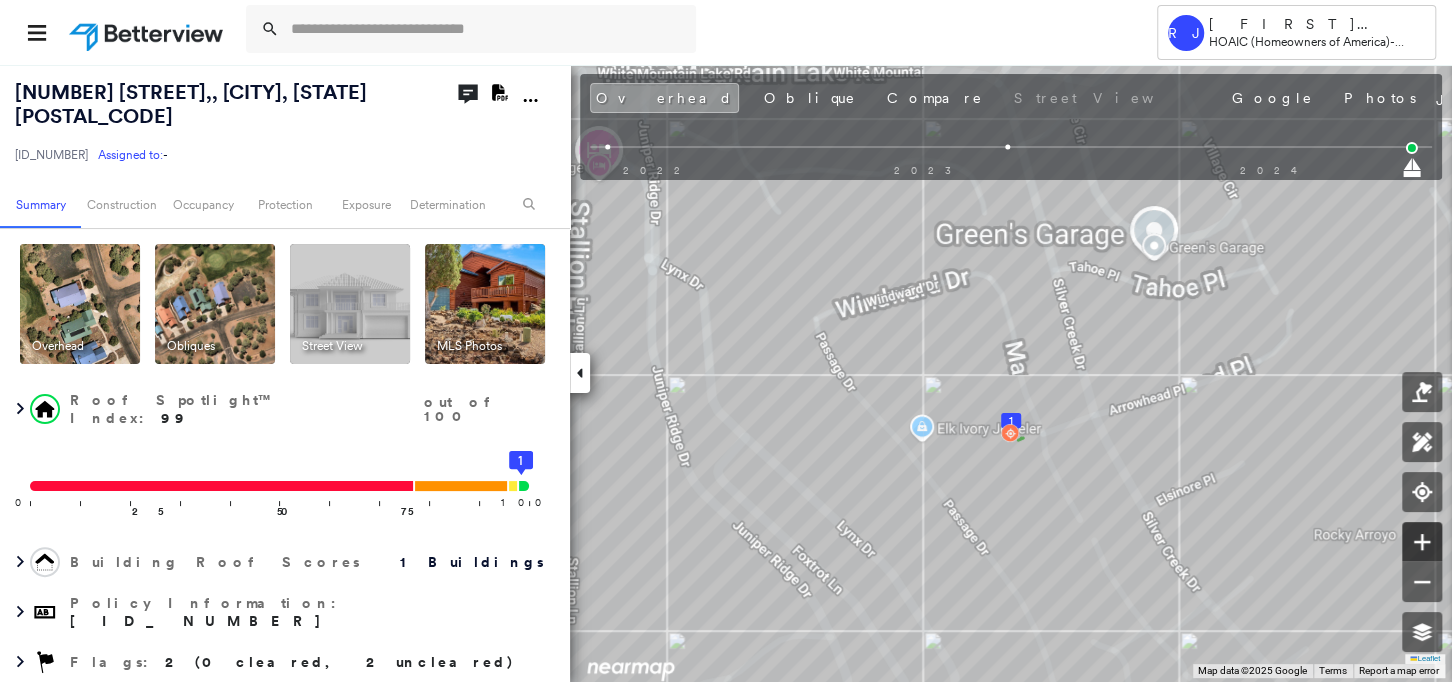 click 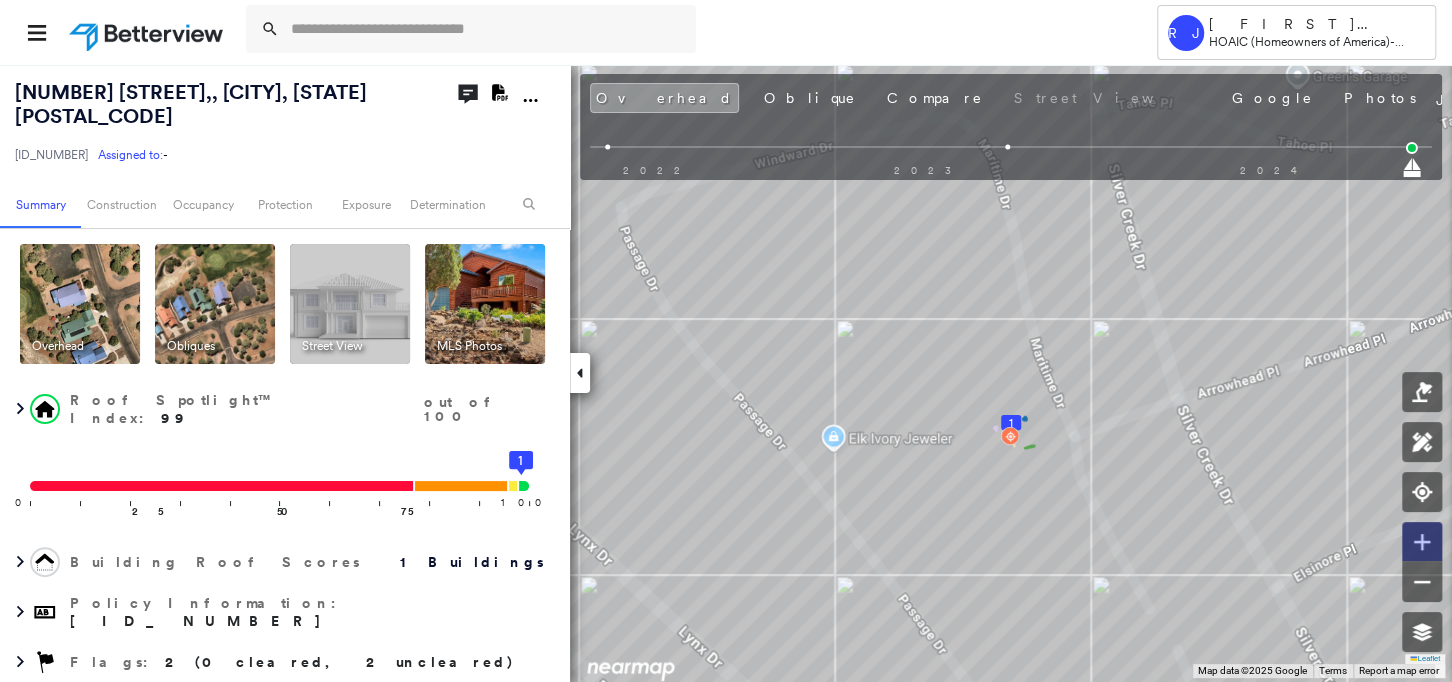 click 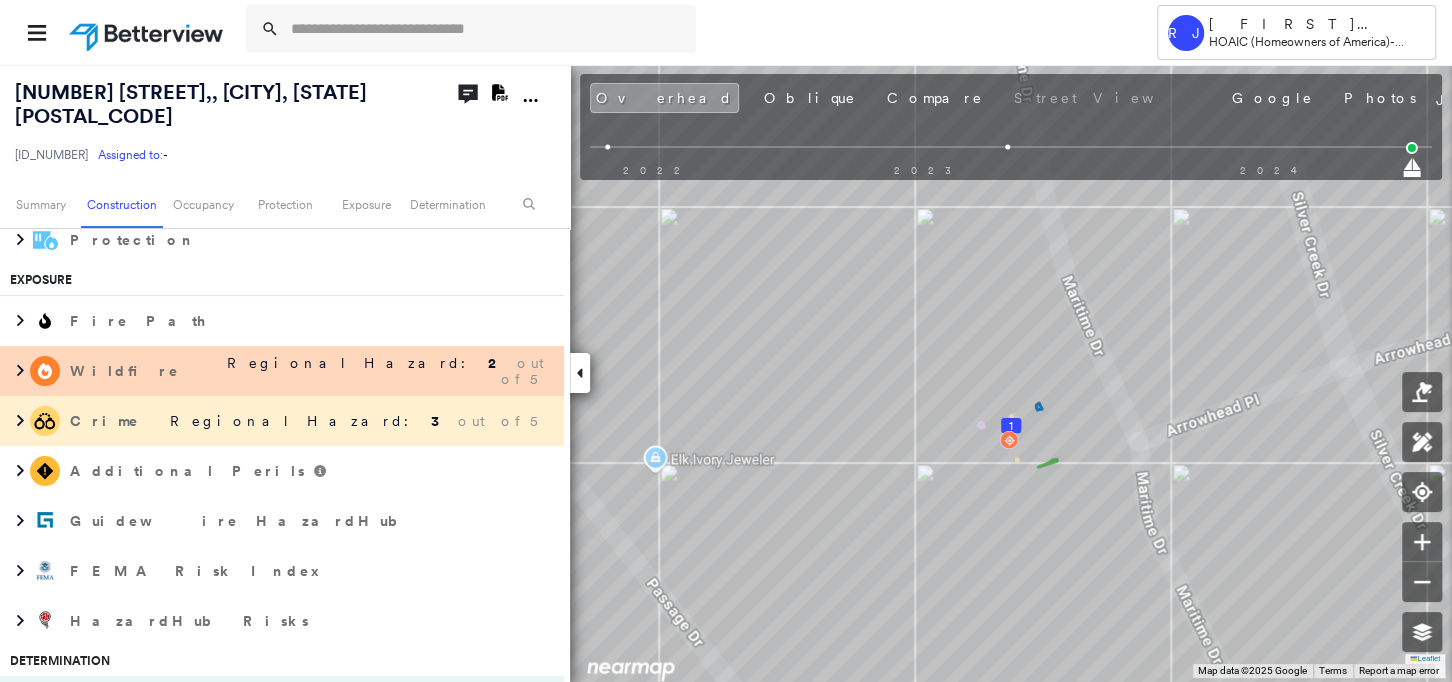 scroll, scrollTop: 1135, scrollLeft: 0, axis: vertical 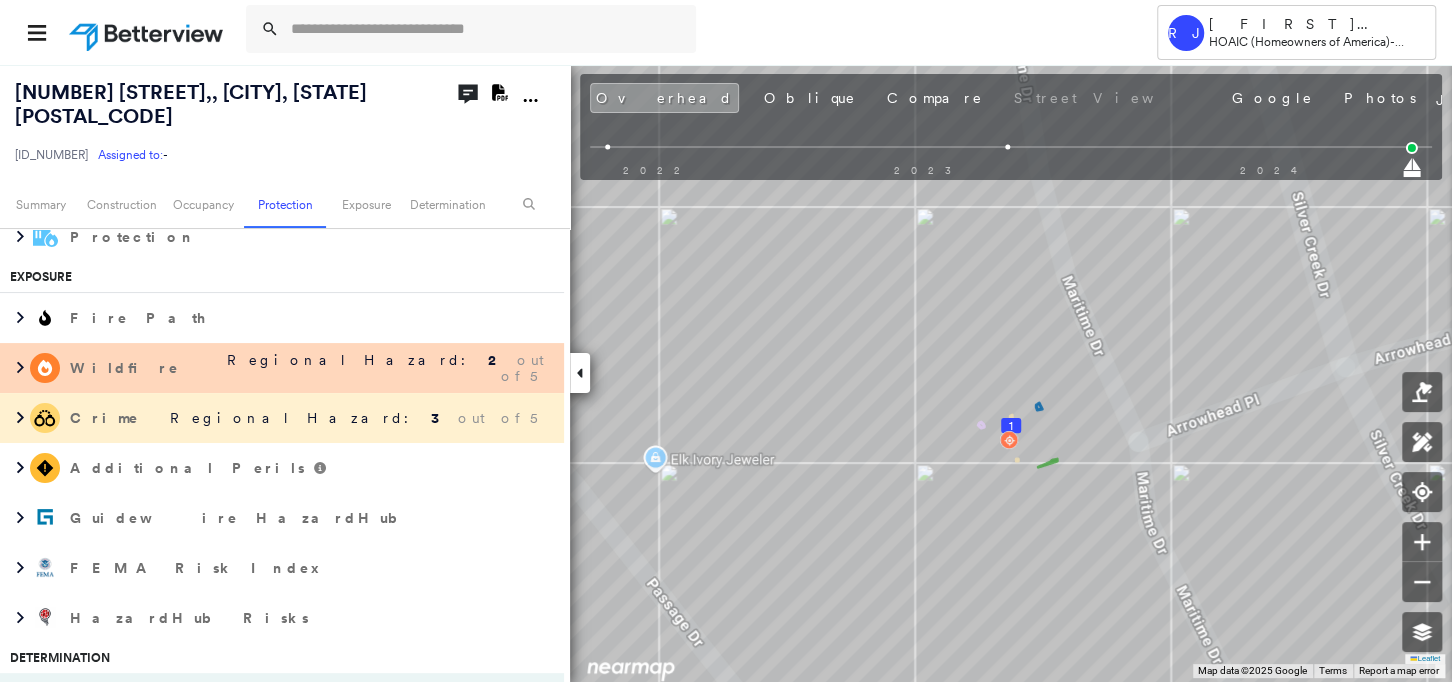 click on "Regional Hazard:" at bounding box center (355, 360) 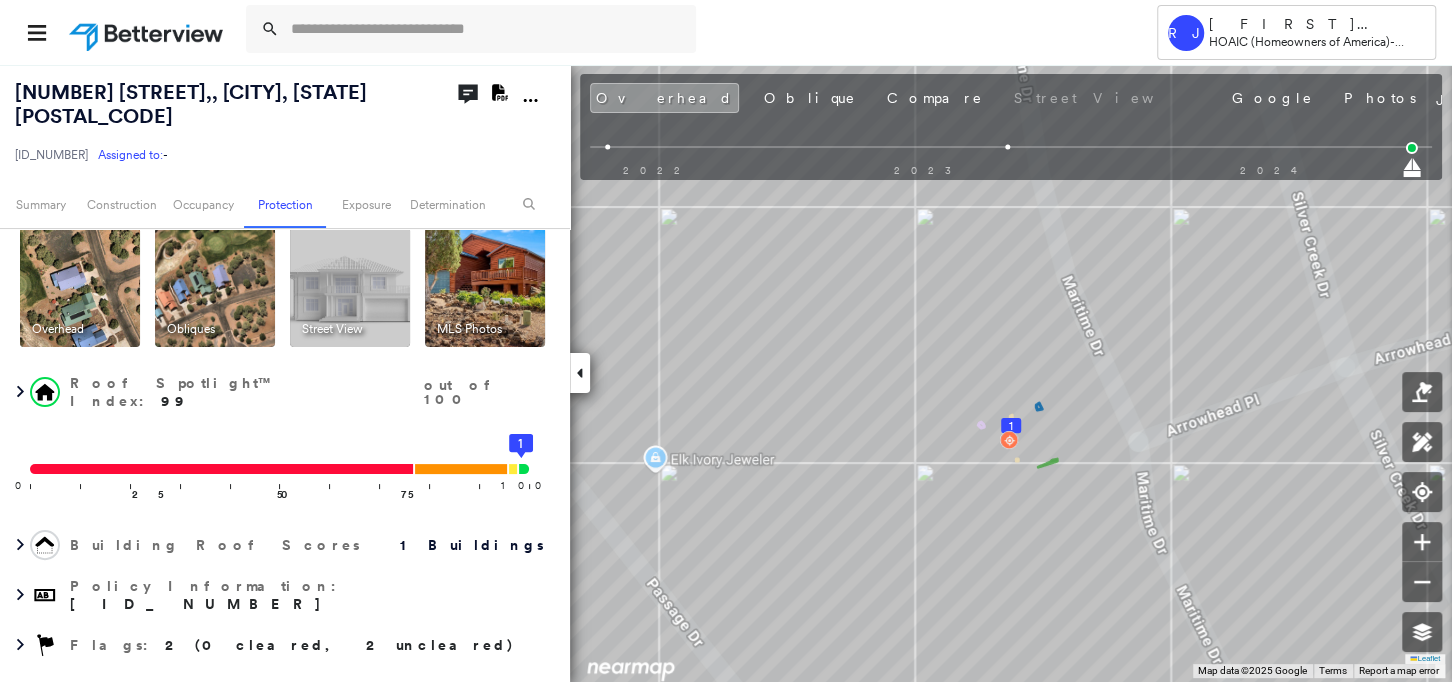 scroll, scrollTop: 0, scrollLeft: 0, axis: both 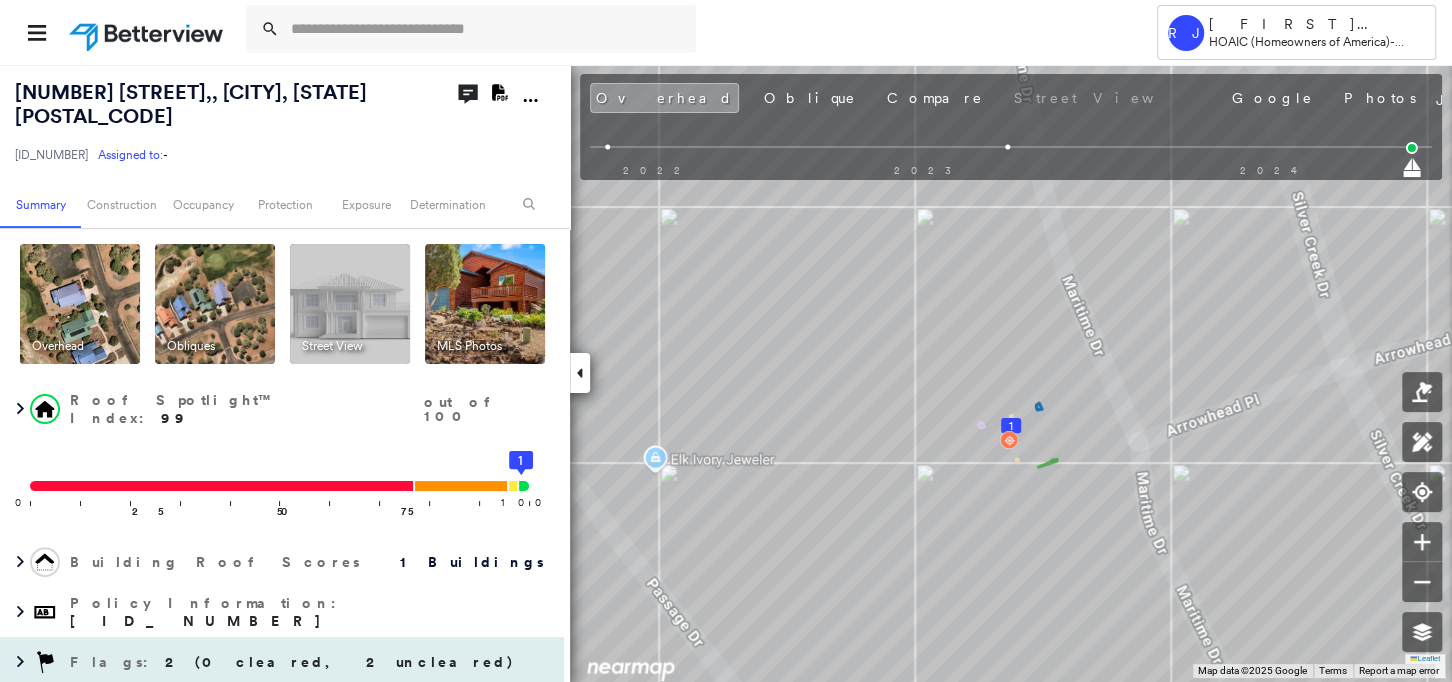 click on "2 (0 cleared, 2 uncleared)" at bounding box center (340, 662) 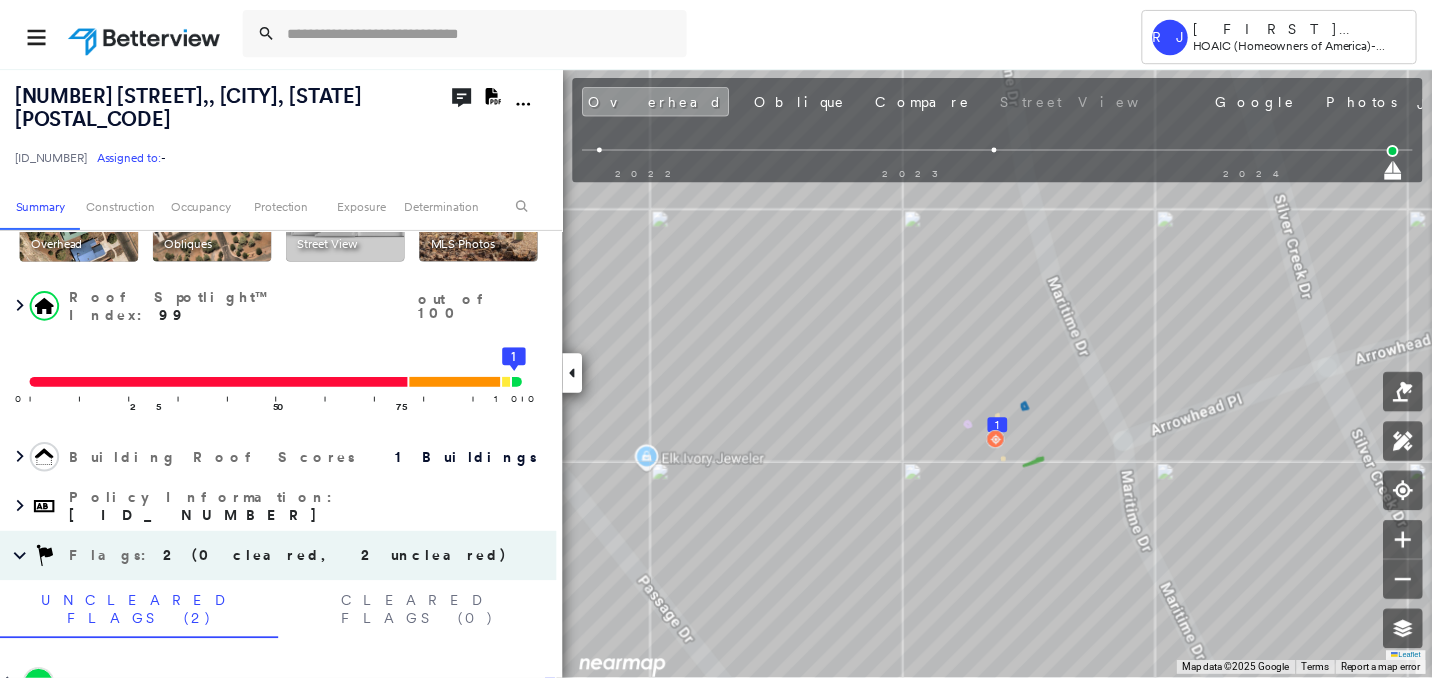 scroll, scrollTop: 149, scrollLeft: 0, axis: vertical 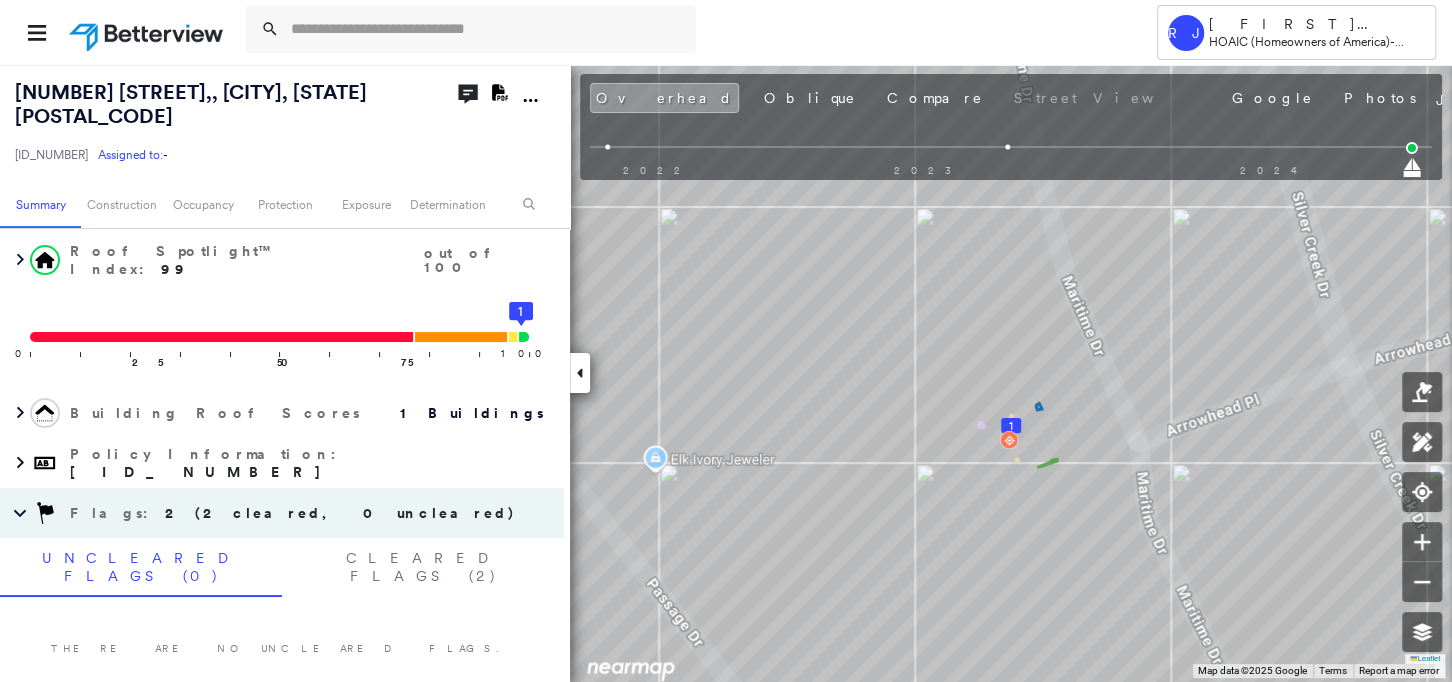 click at bounding box center (148, 32) 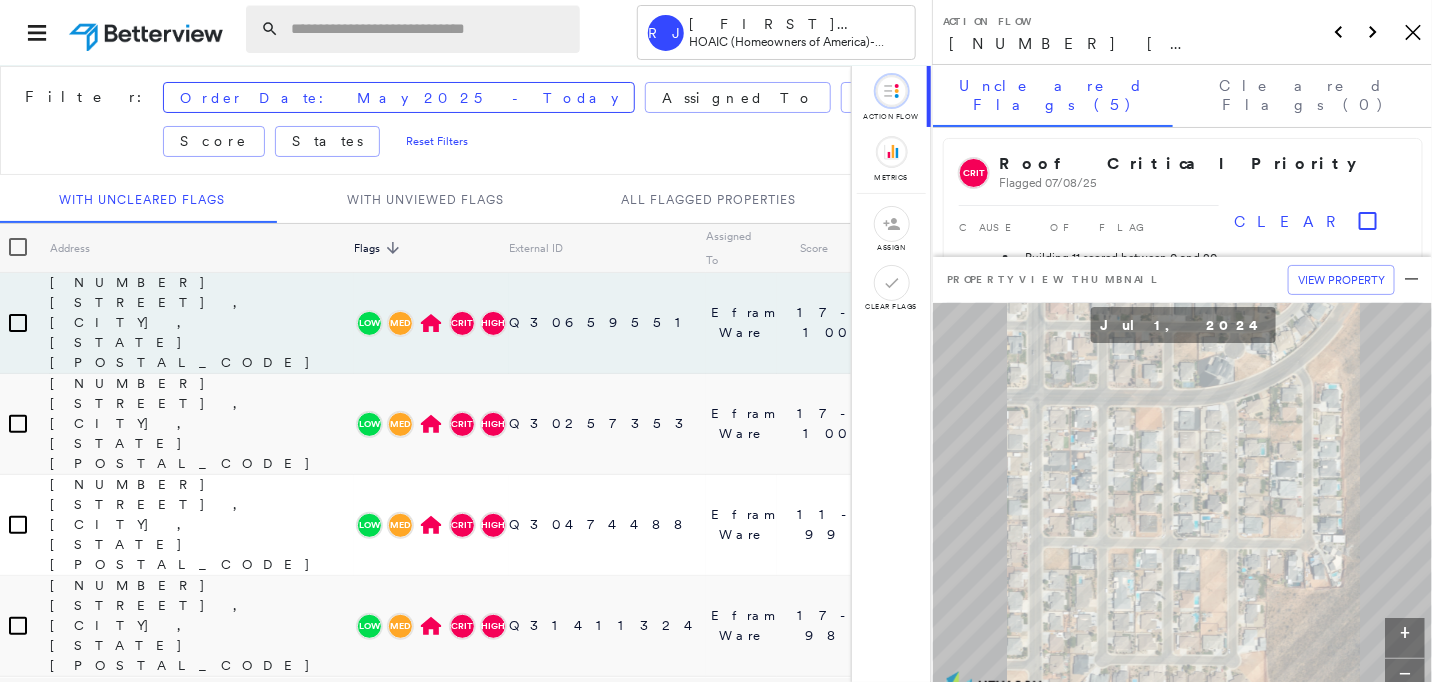 click at bounding box center [429, 29] 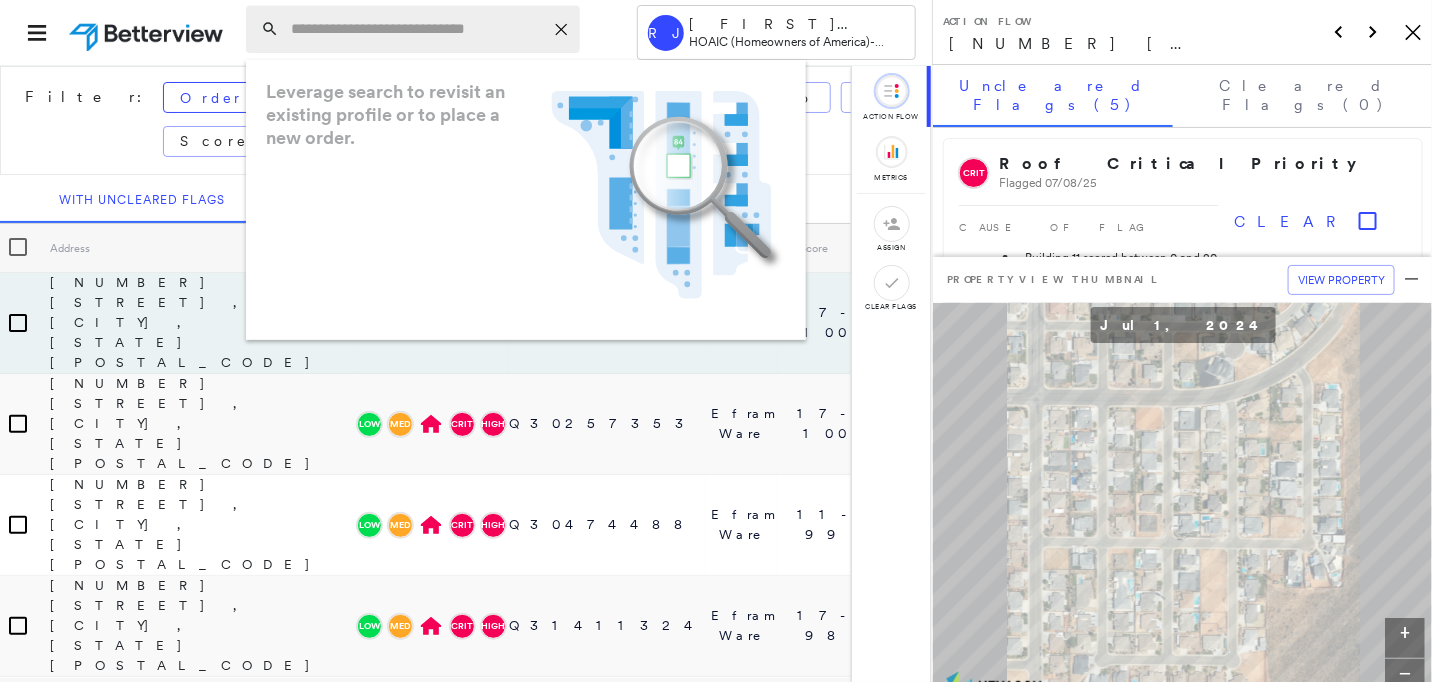 paste on "**********" 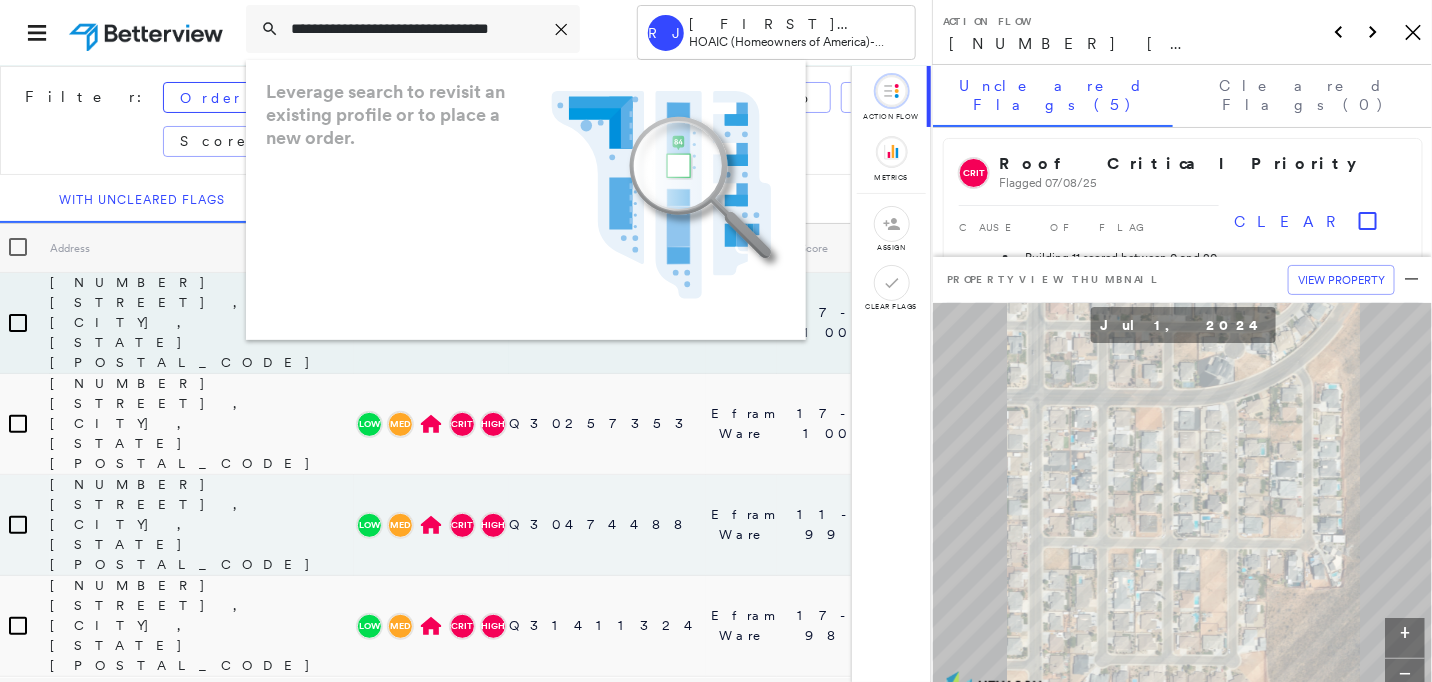 scroll, scrollTop: 0, scrollLeft: 26, axis: horizontal 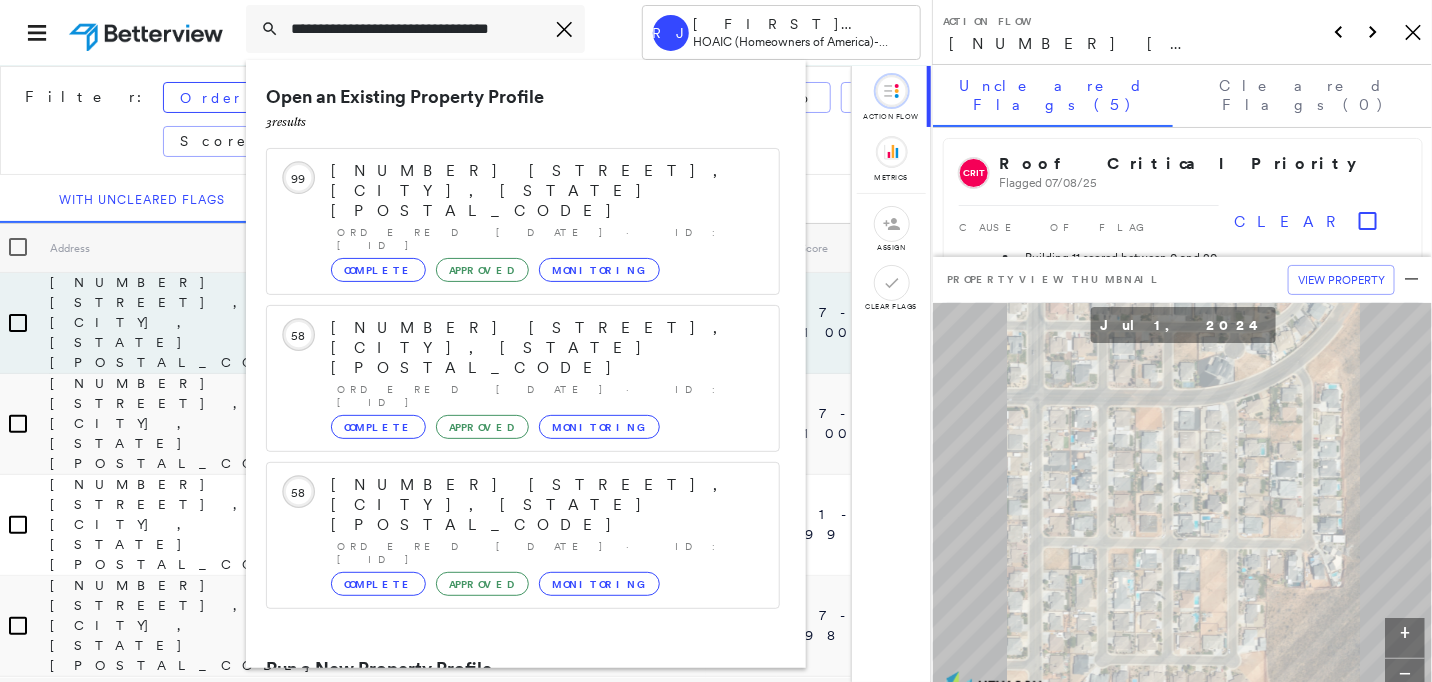 type on "**********" 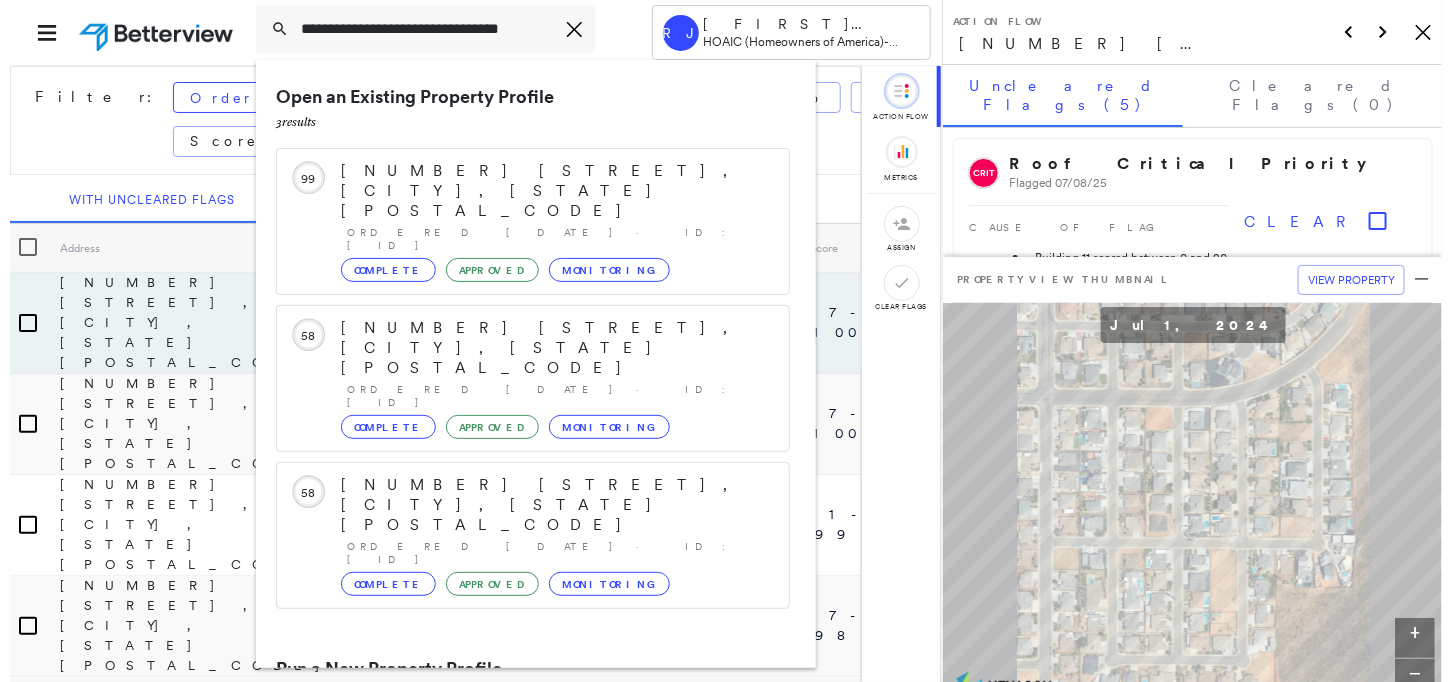 scroll, scrollTop: 0, scrollLeft: 0, axis: both 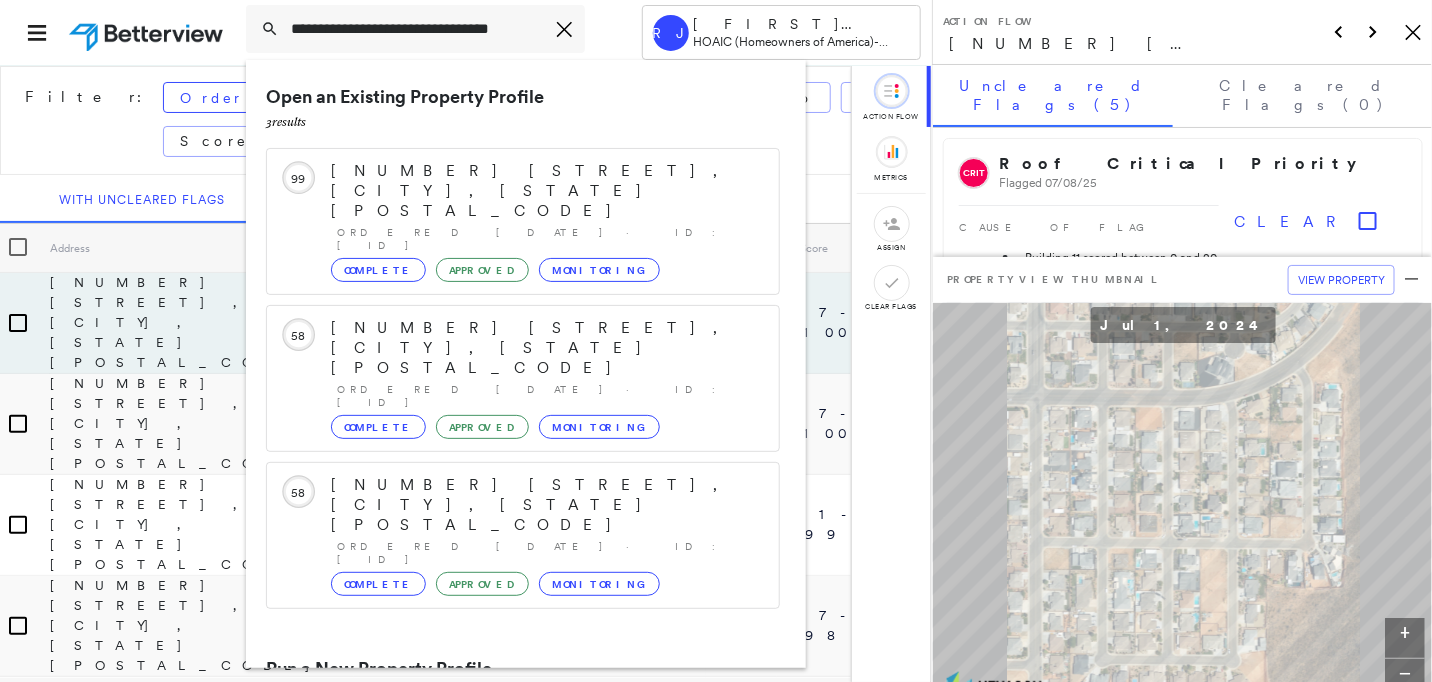 click on "464 Roanoke Dr, Raeford, NC 28376" at bounding box center (501, 745) 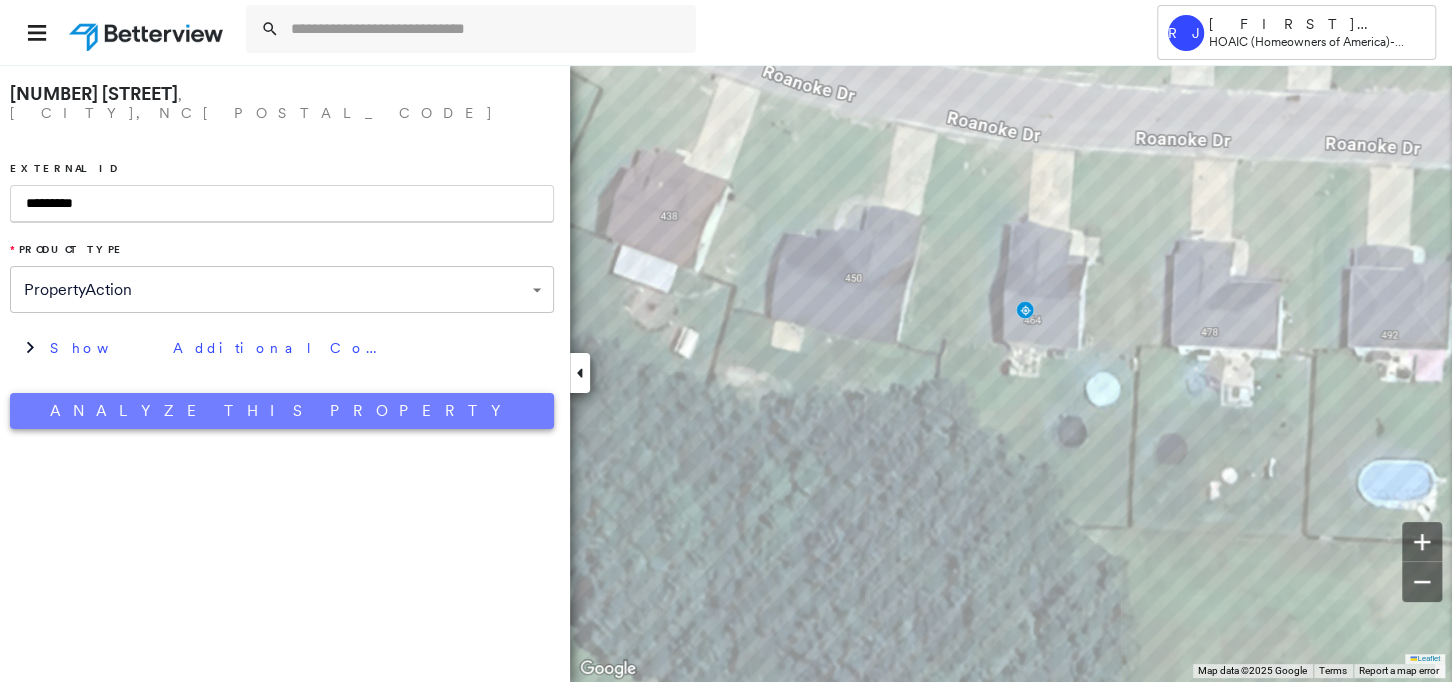type on "*********" 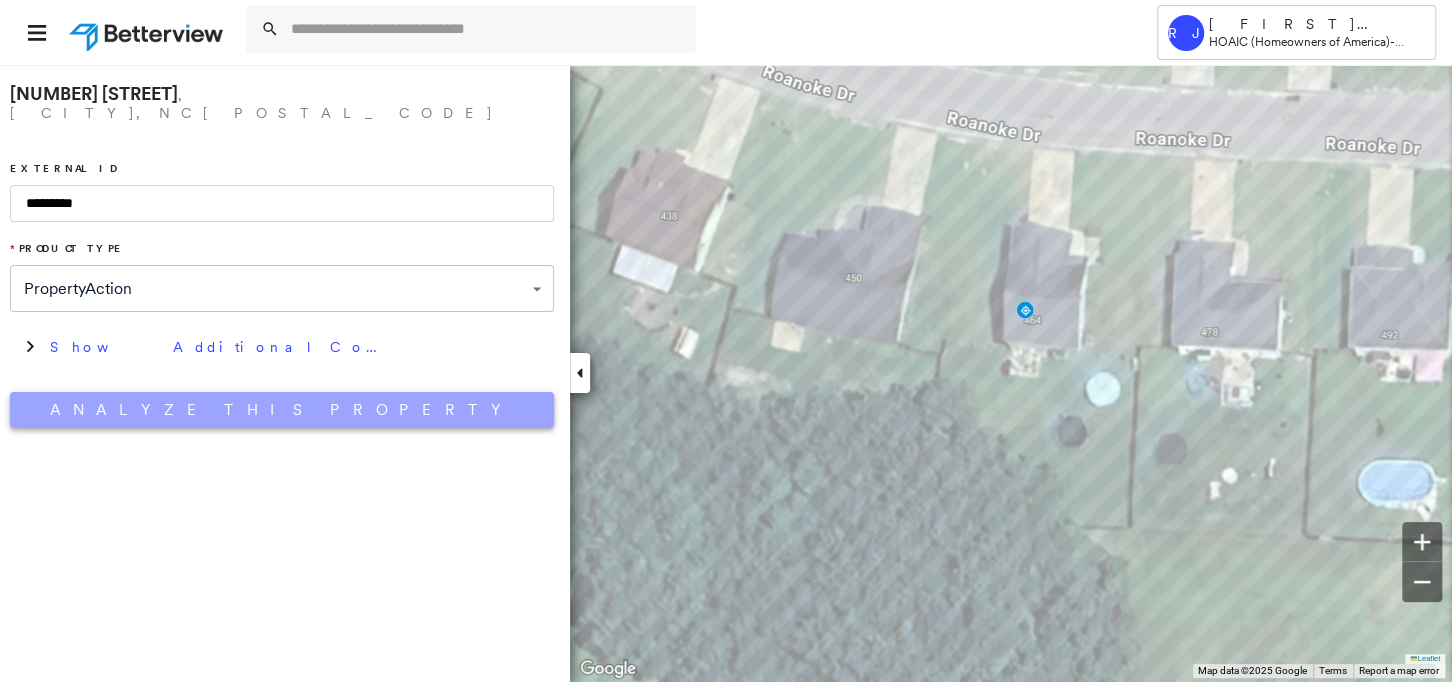 click on "Analyze This Property" at bounding box center (282, 410) 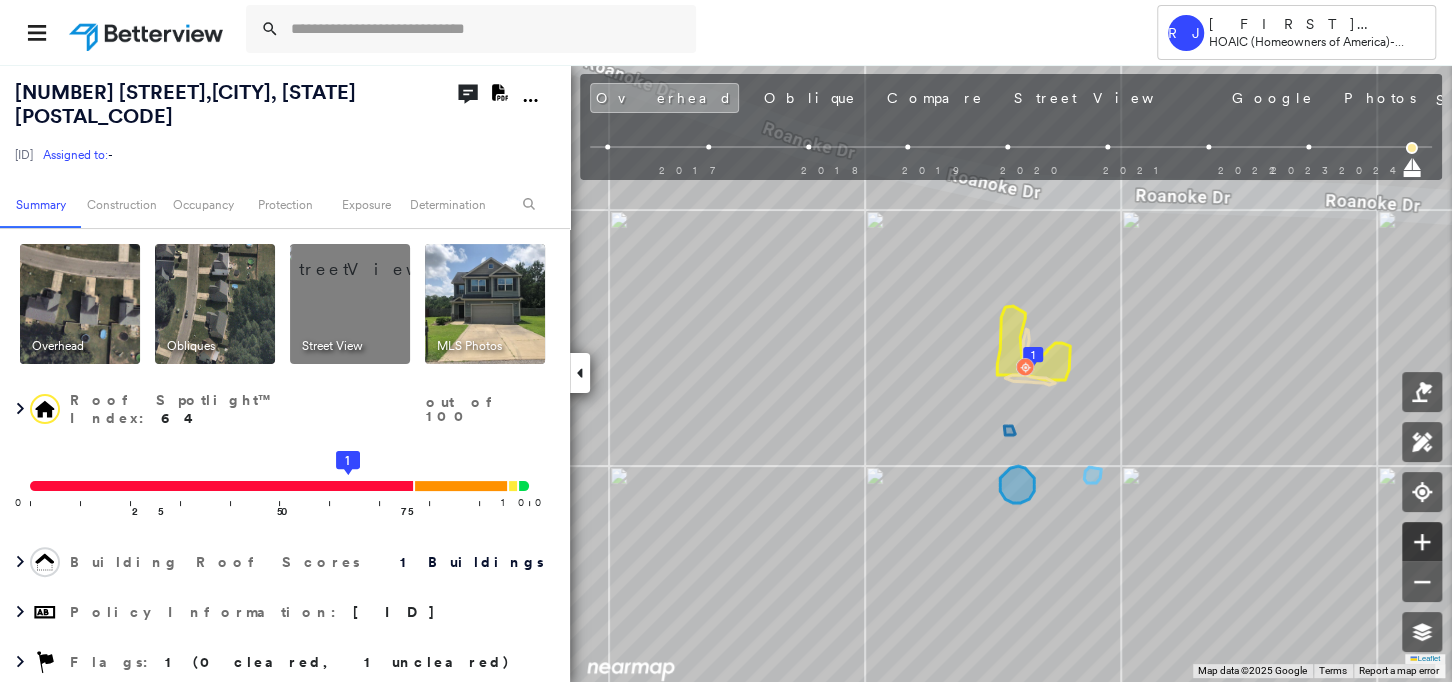click 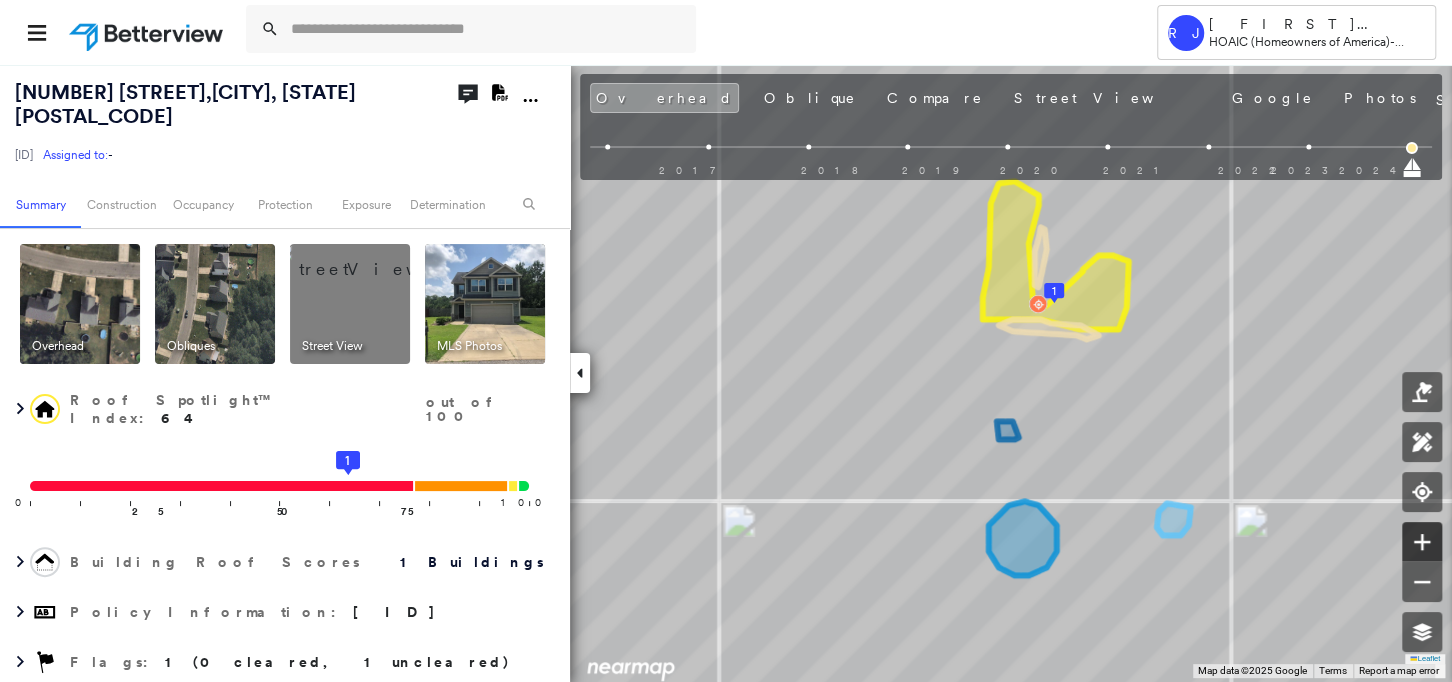 click 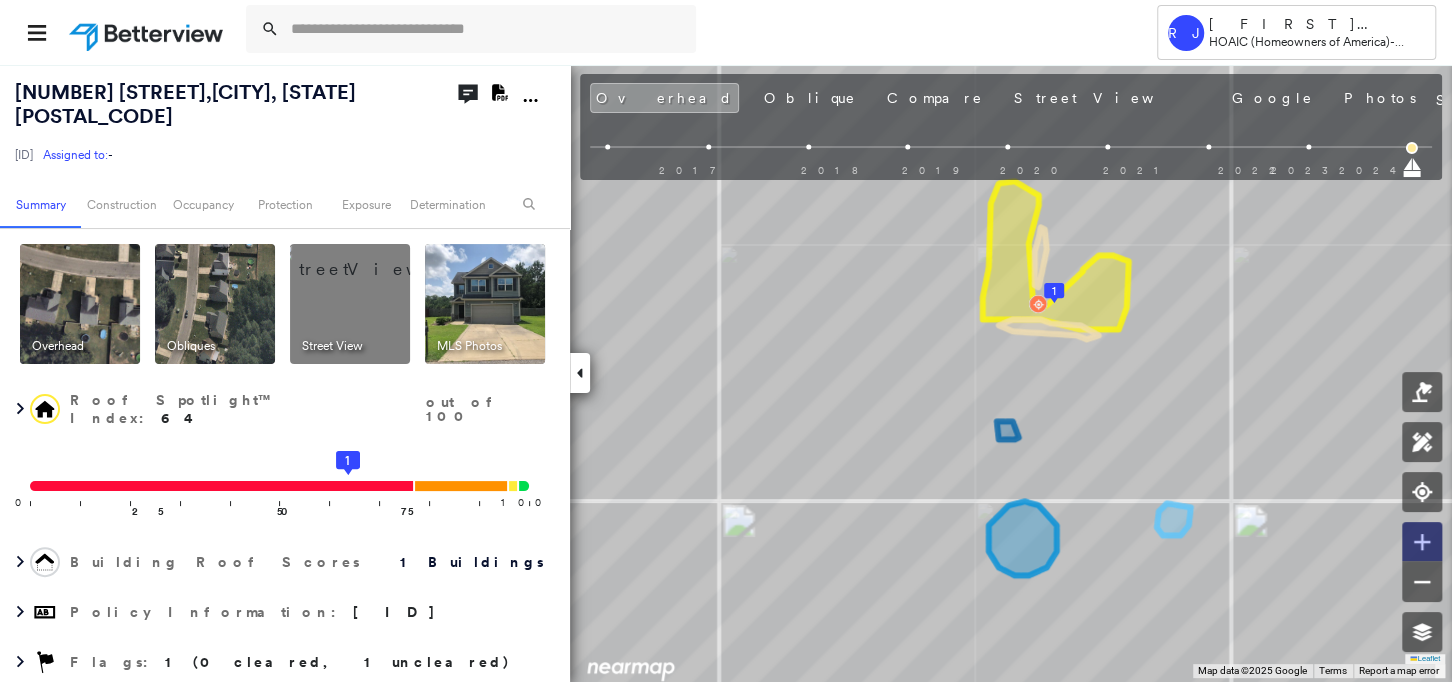 click 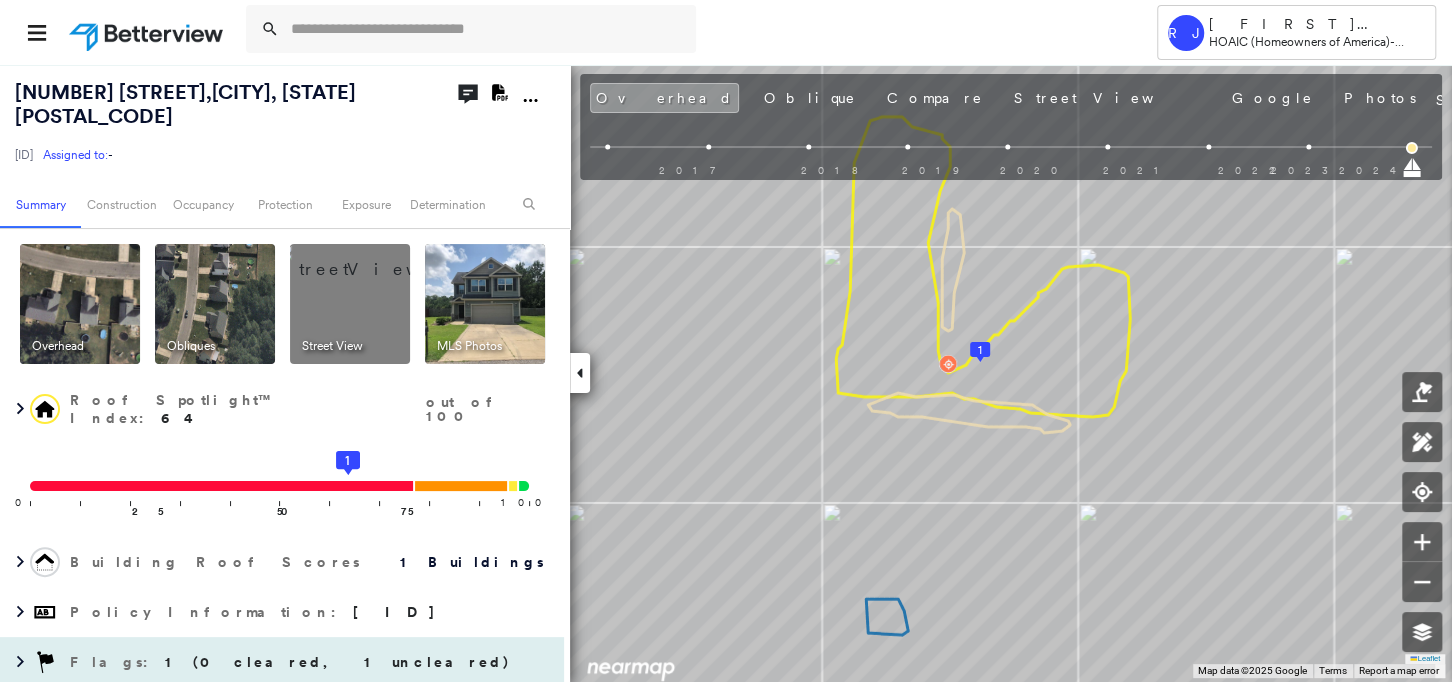 click on "1 (0 cleared, 1 uncleared)" at bounding box center (338, 662) 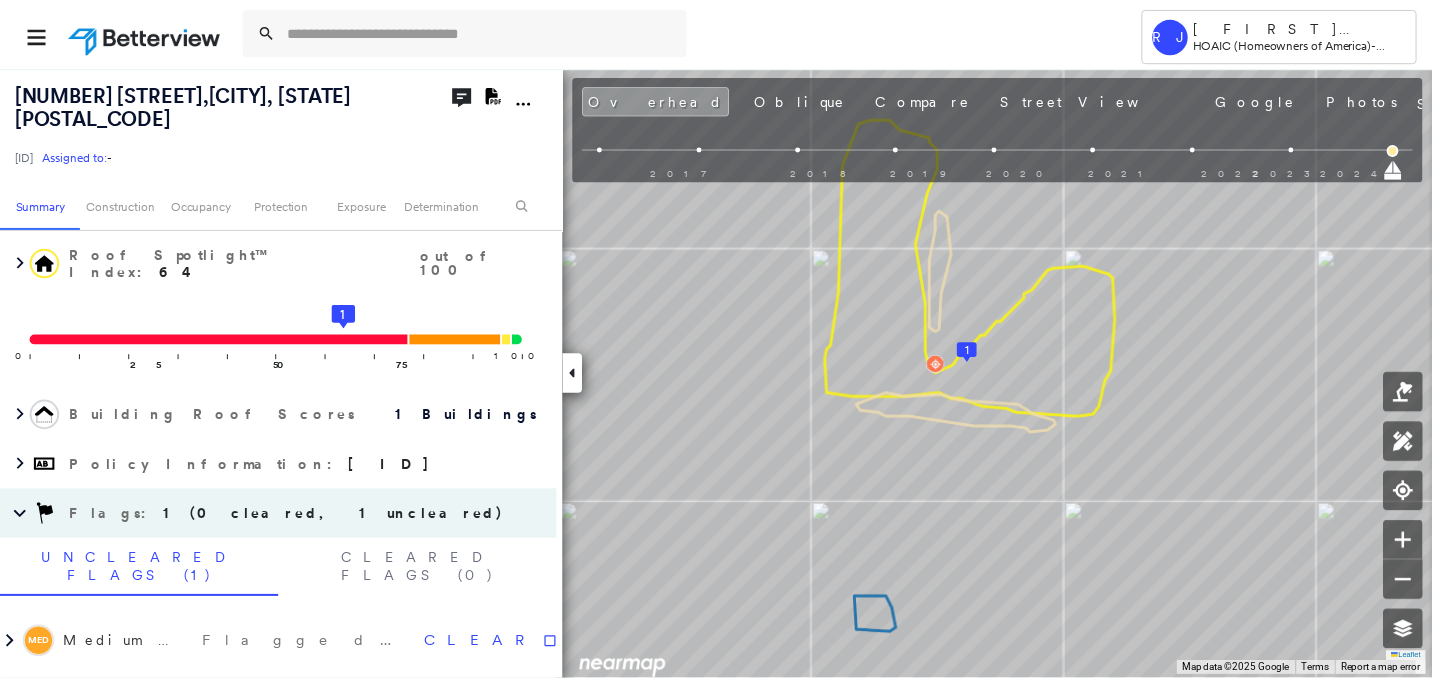scroll, scrollTop: 155, scrollLeft: 0, axis: vertical 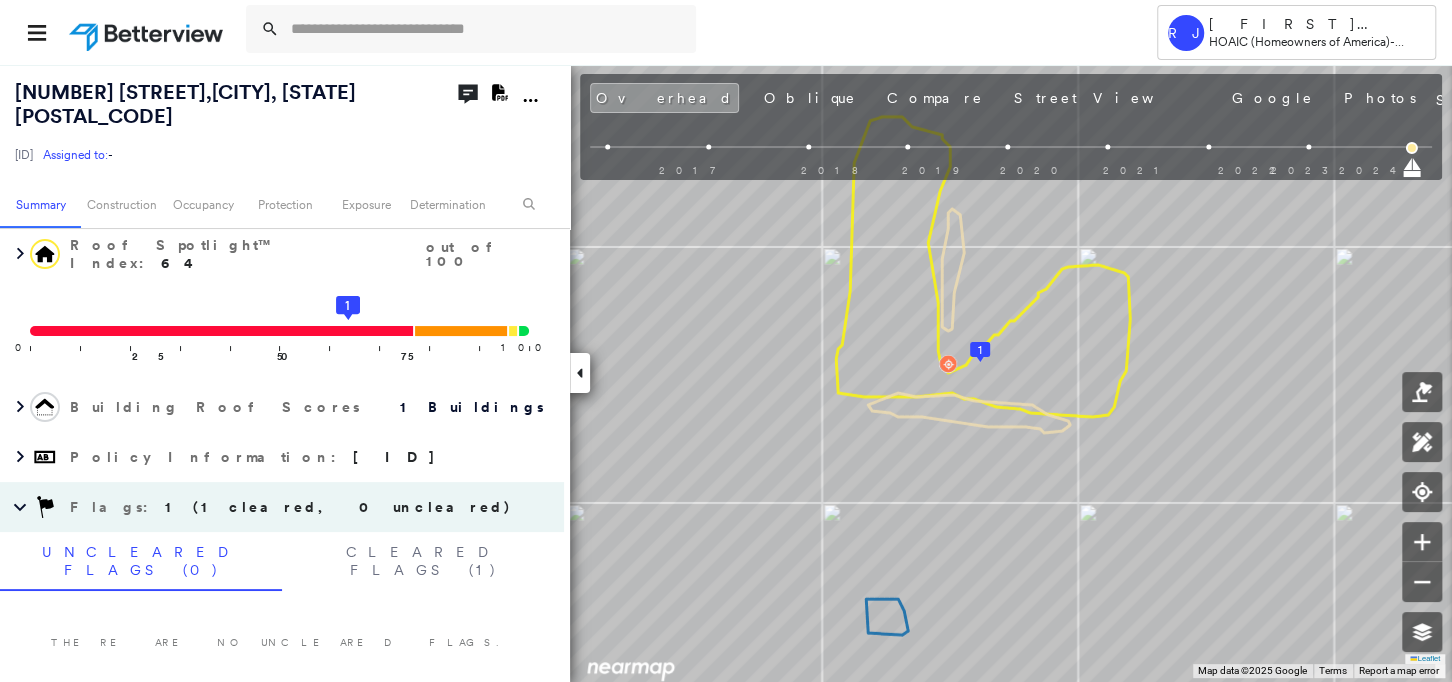 click at bounding box center [148, 32] 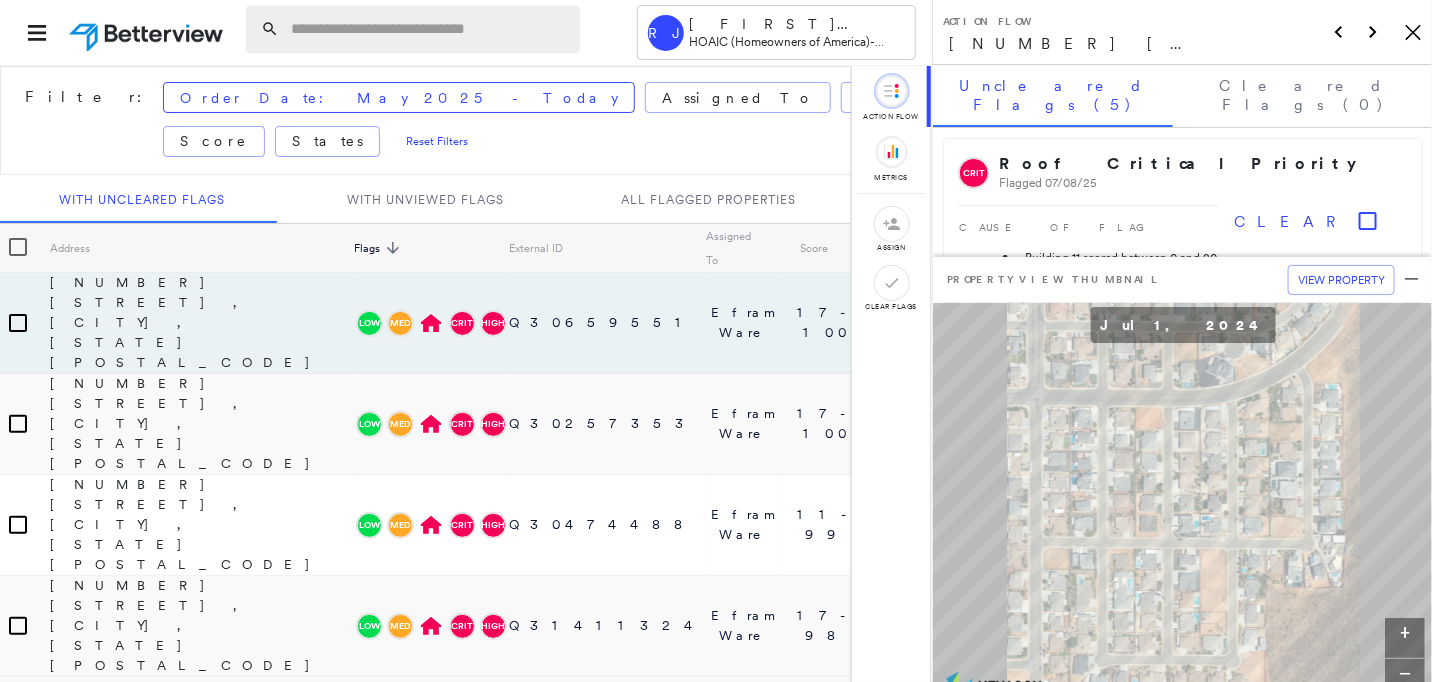 click at bounding box center (429, 29) 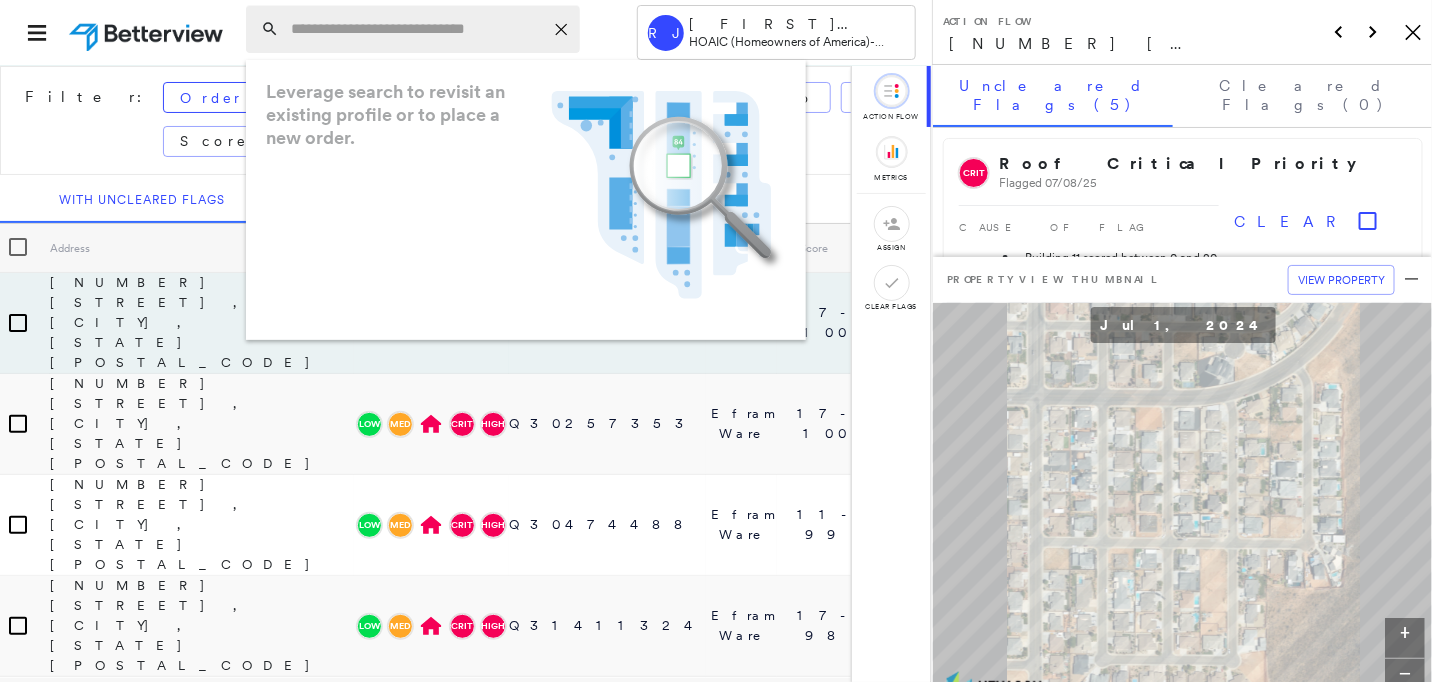 paste on "**********" 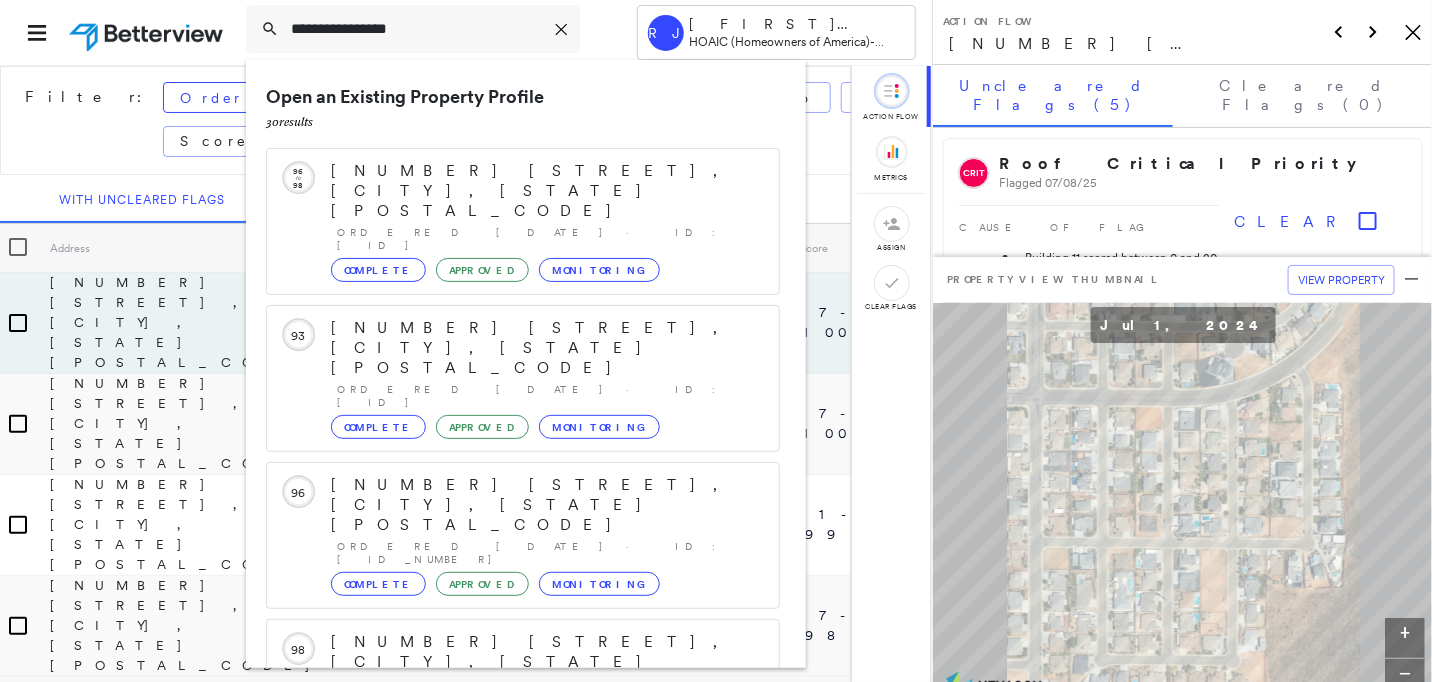 type on "**********" 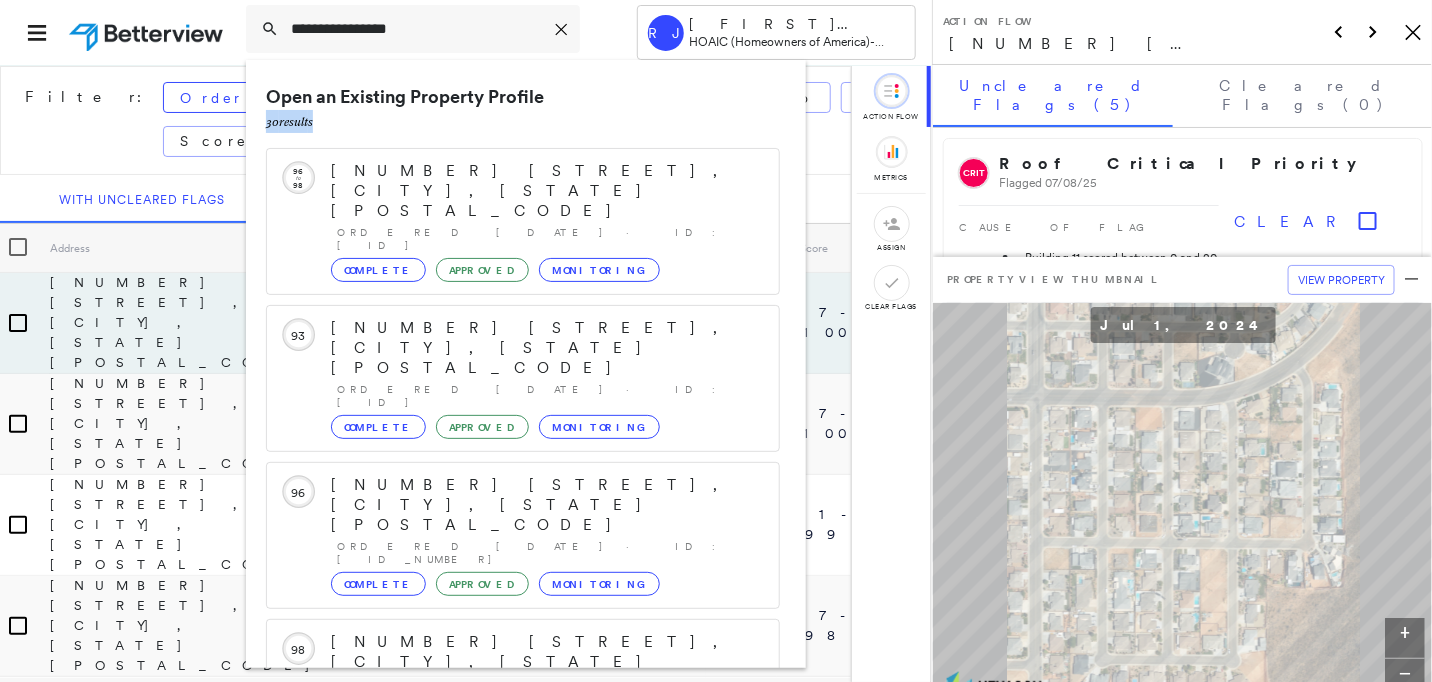 drag, startPoint x: 805, startPoint y: 91, endPoint x: 805, endPoint y: 148, distance: 57 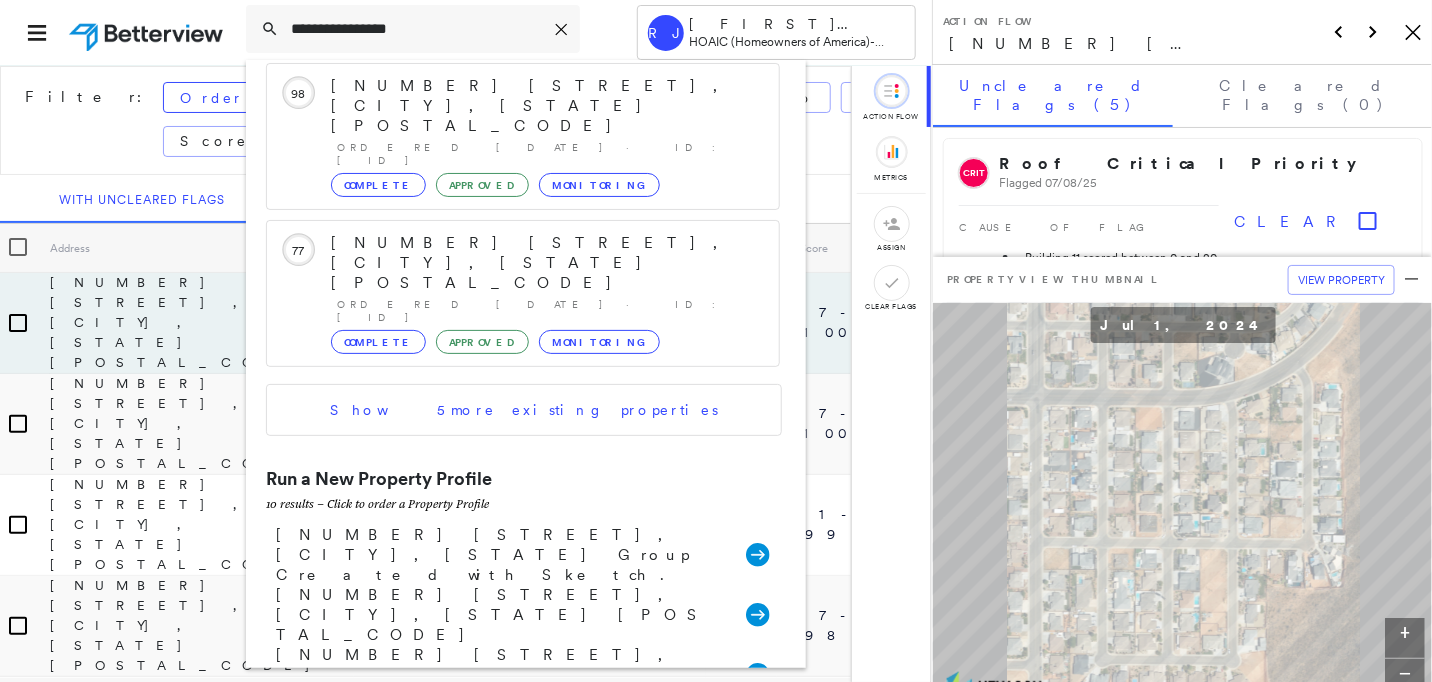 scroll, scrollTop: 613, scrollLeft: 0, axis: vertical 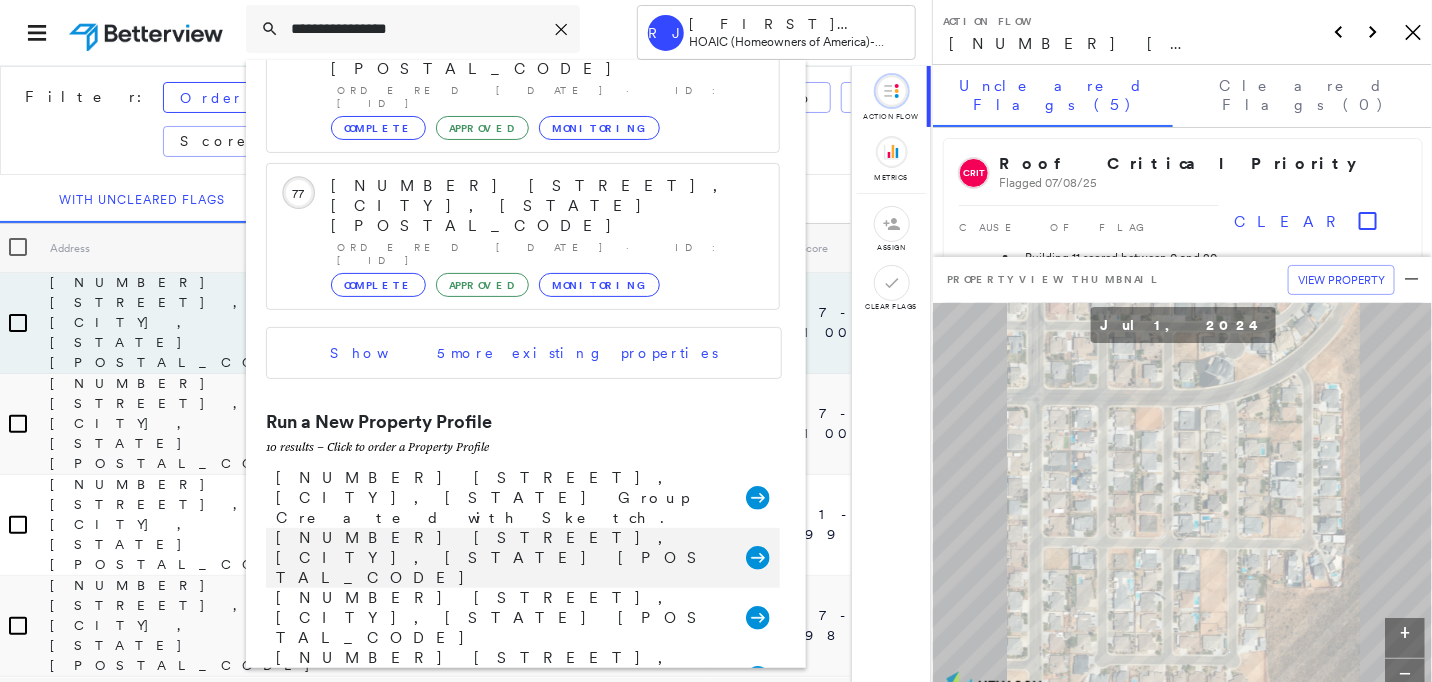click on "2906 SW 11th St, Lees Summit, MO 64081 Group Created with Sketch." at bounding box center (523, 558) 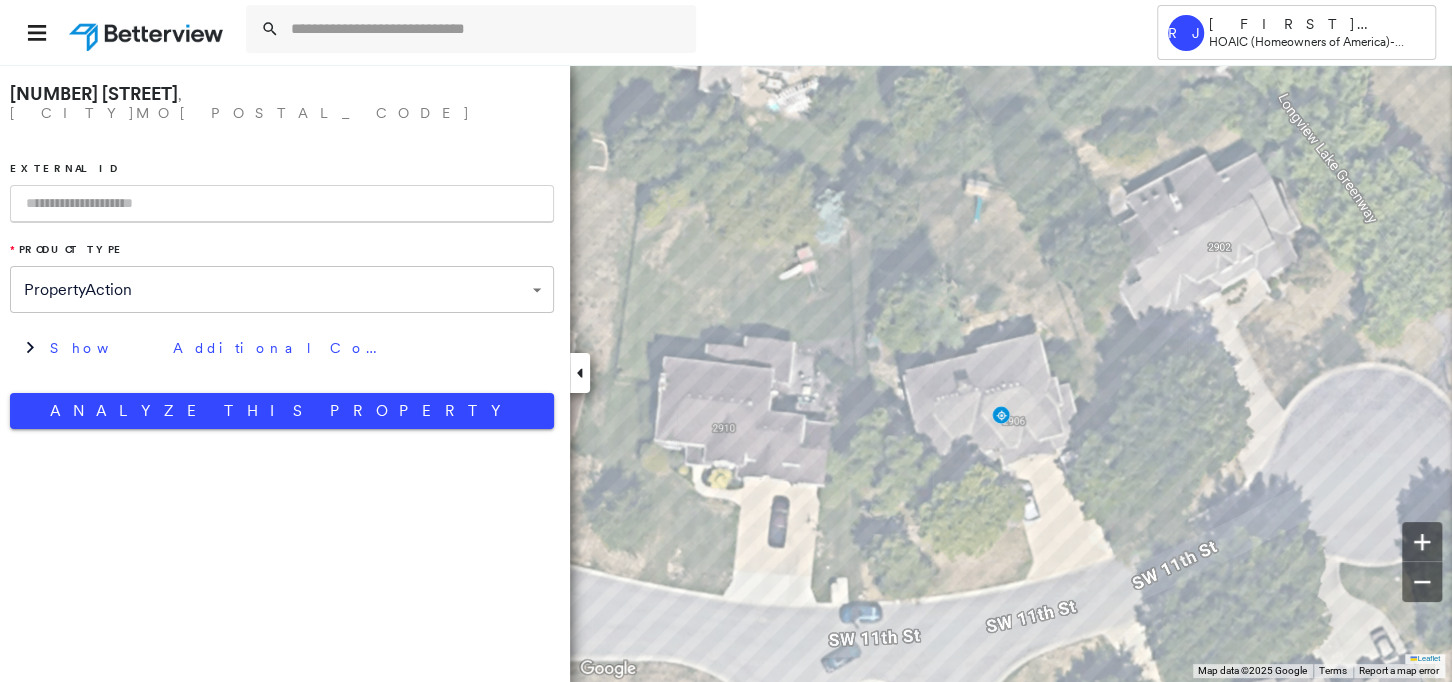 click at bounding box center [282, 204] 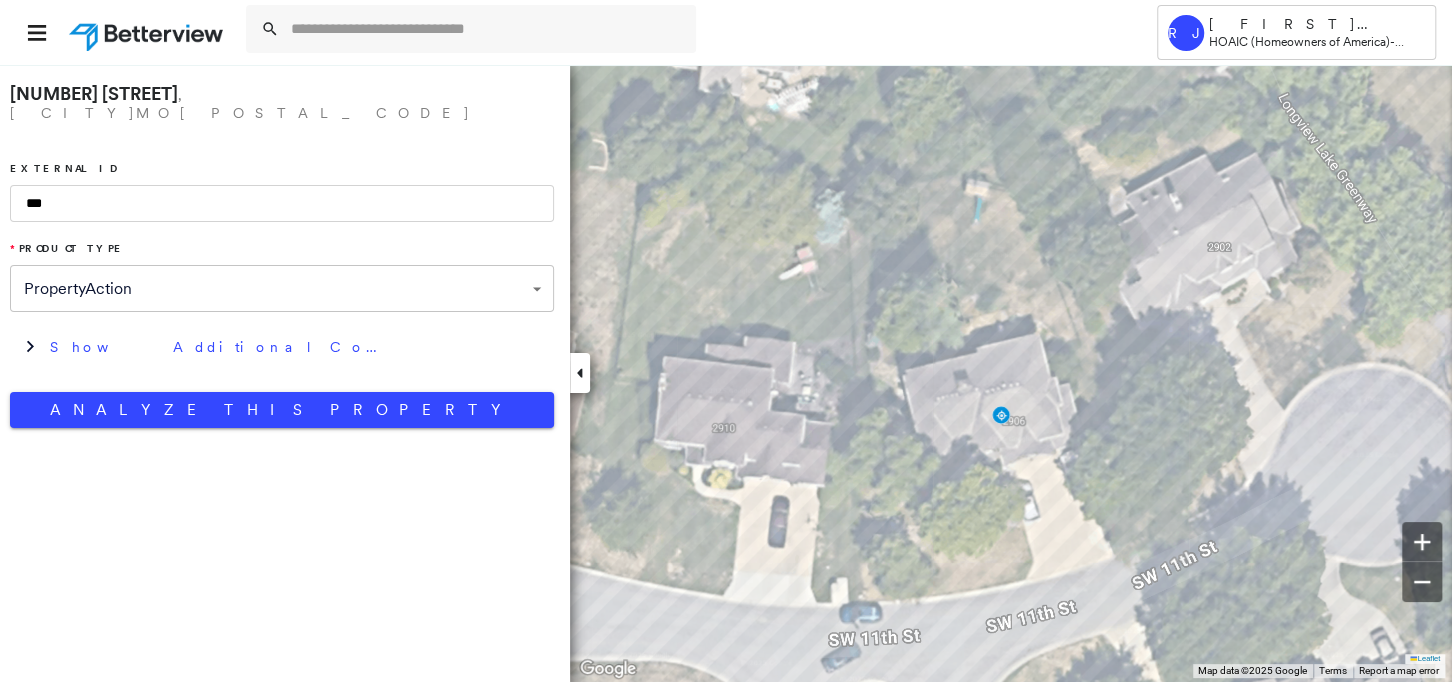 click on "***" at bounding box center [282, 203] 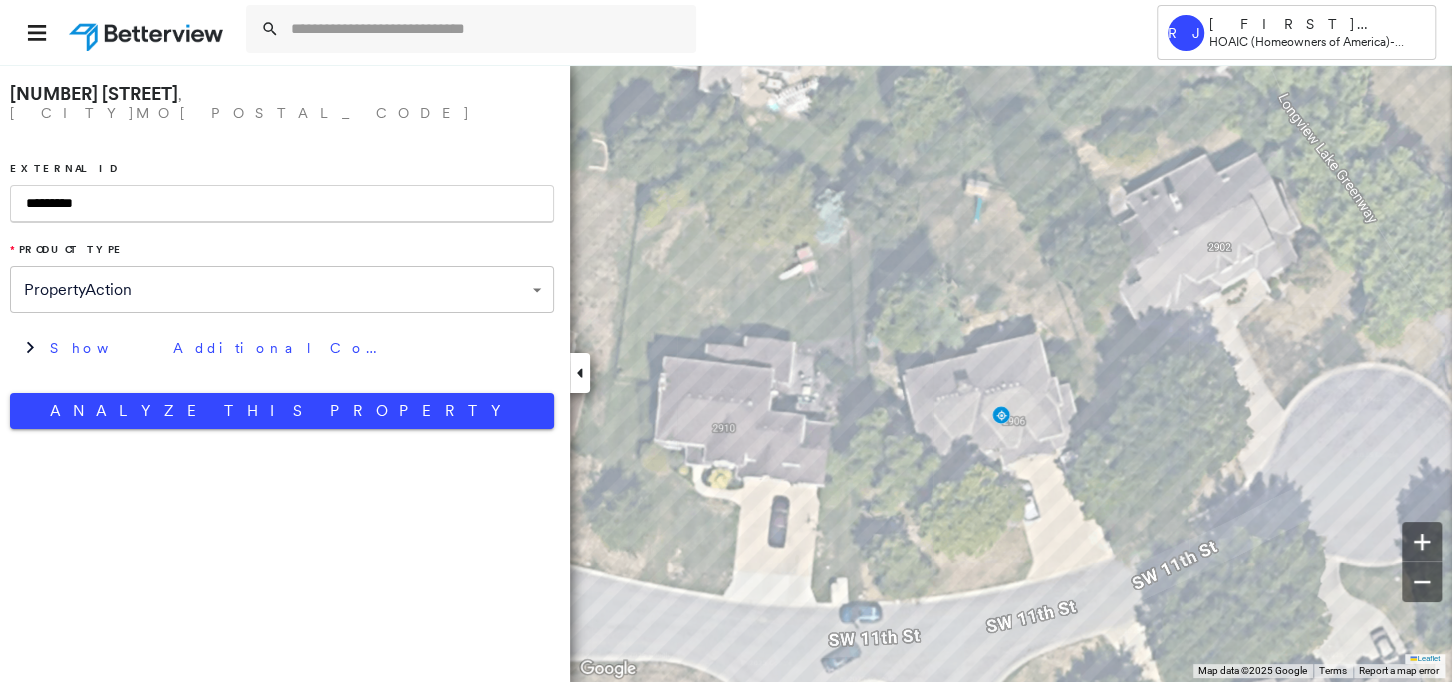 type on "*********" 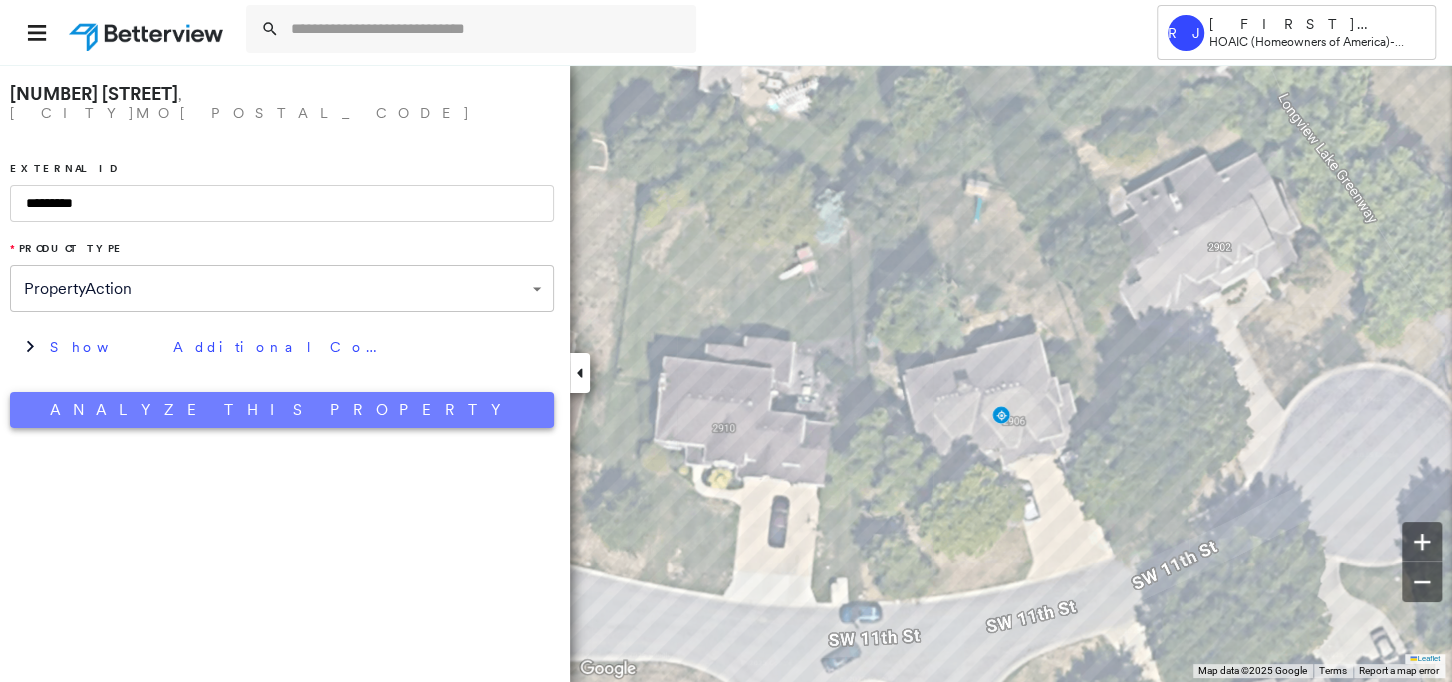 click on "Analyze This Property" at bounding box center [282, 410] 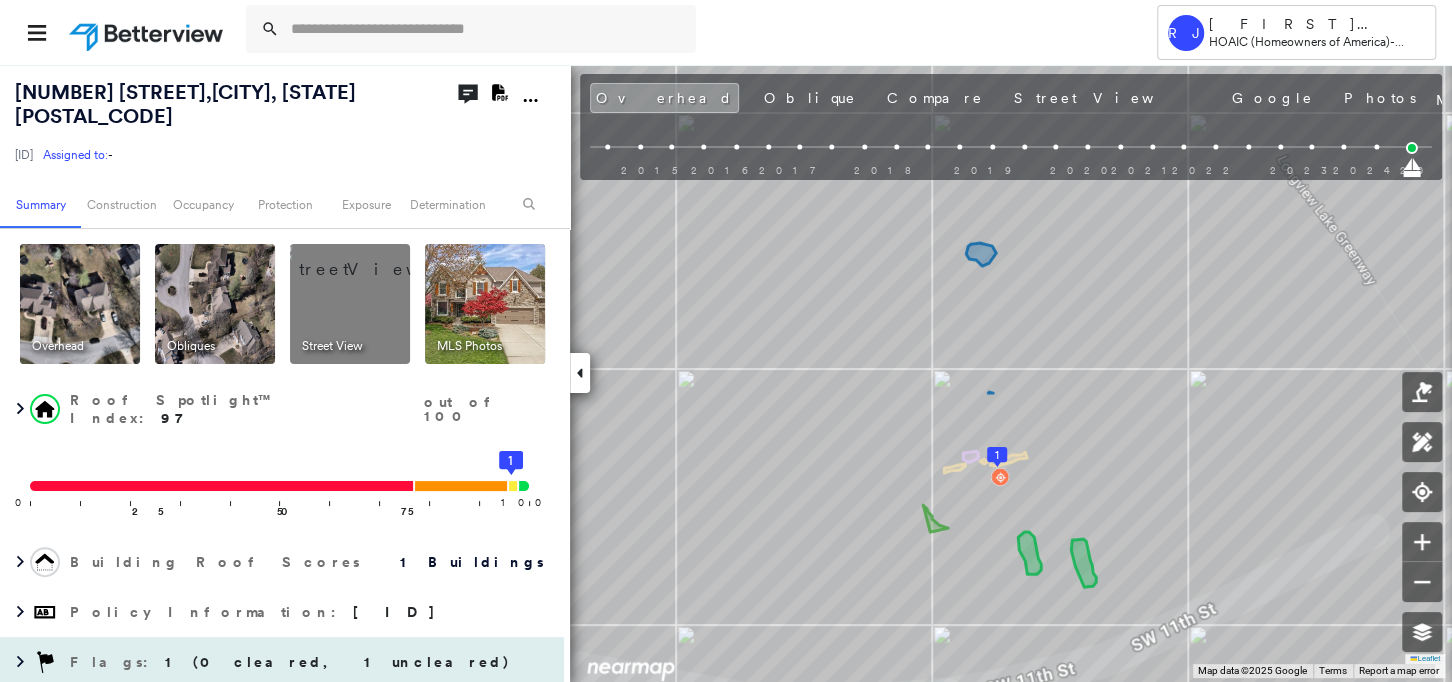 click on "1 (0 cleared, 1 uncleared)" at bounding box center [338, 662] 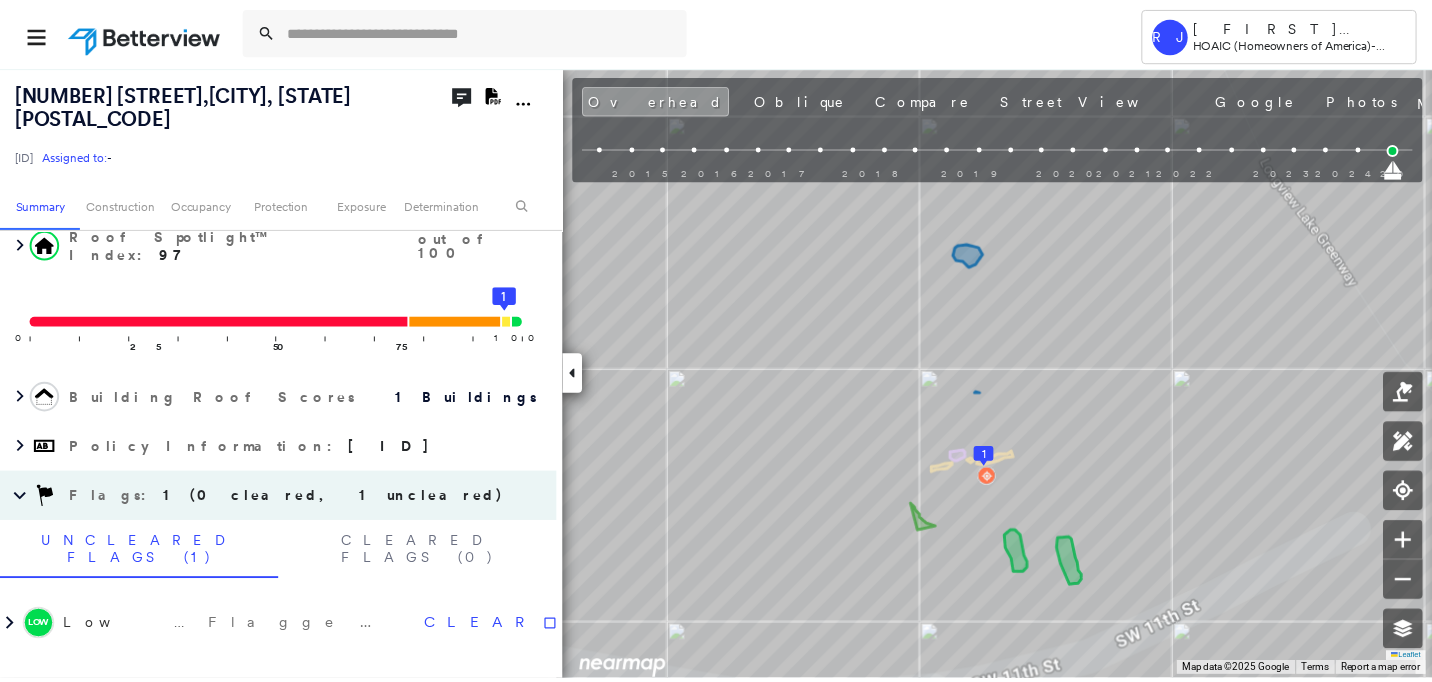 scroll, scrollTop: 191, scrollLeft: 0, axis: vertical 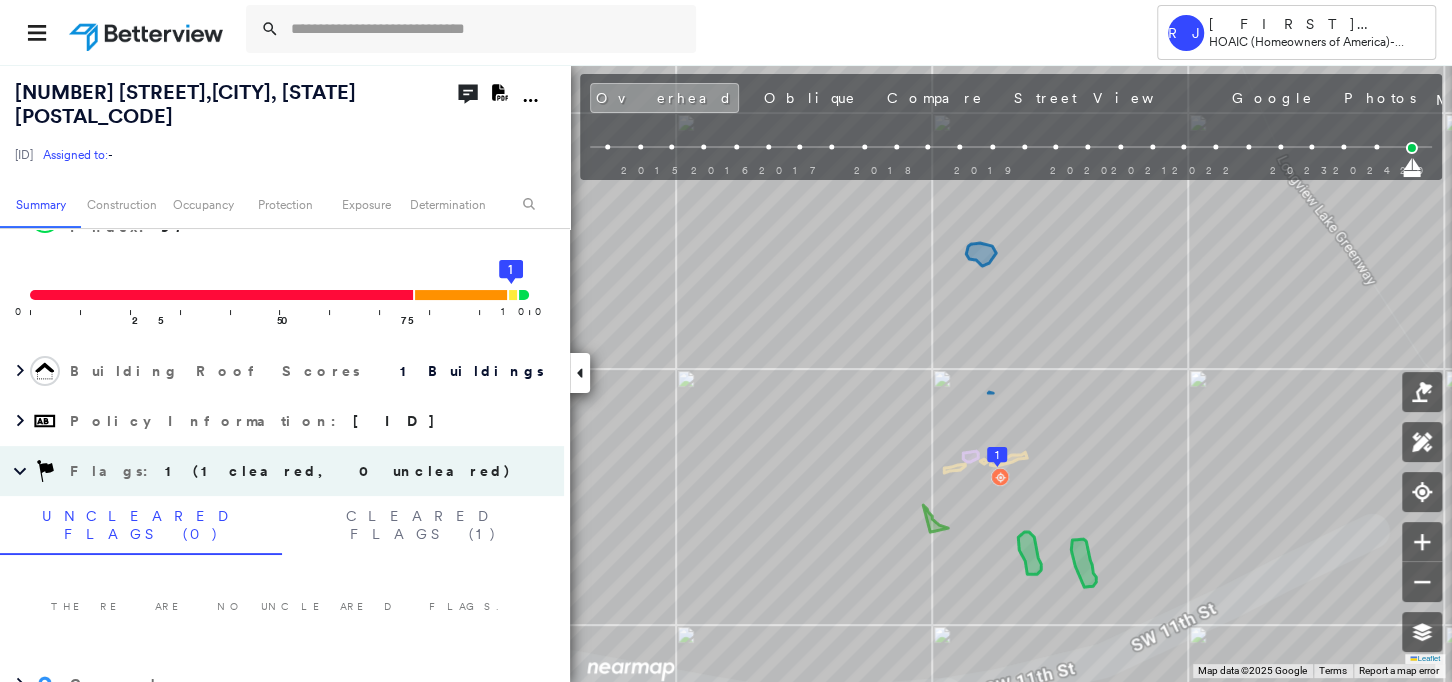 click at bounding box center [148, 32] 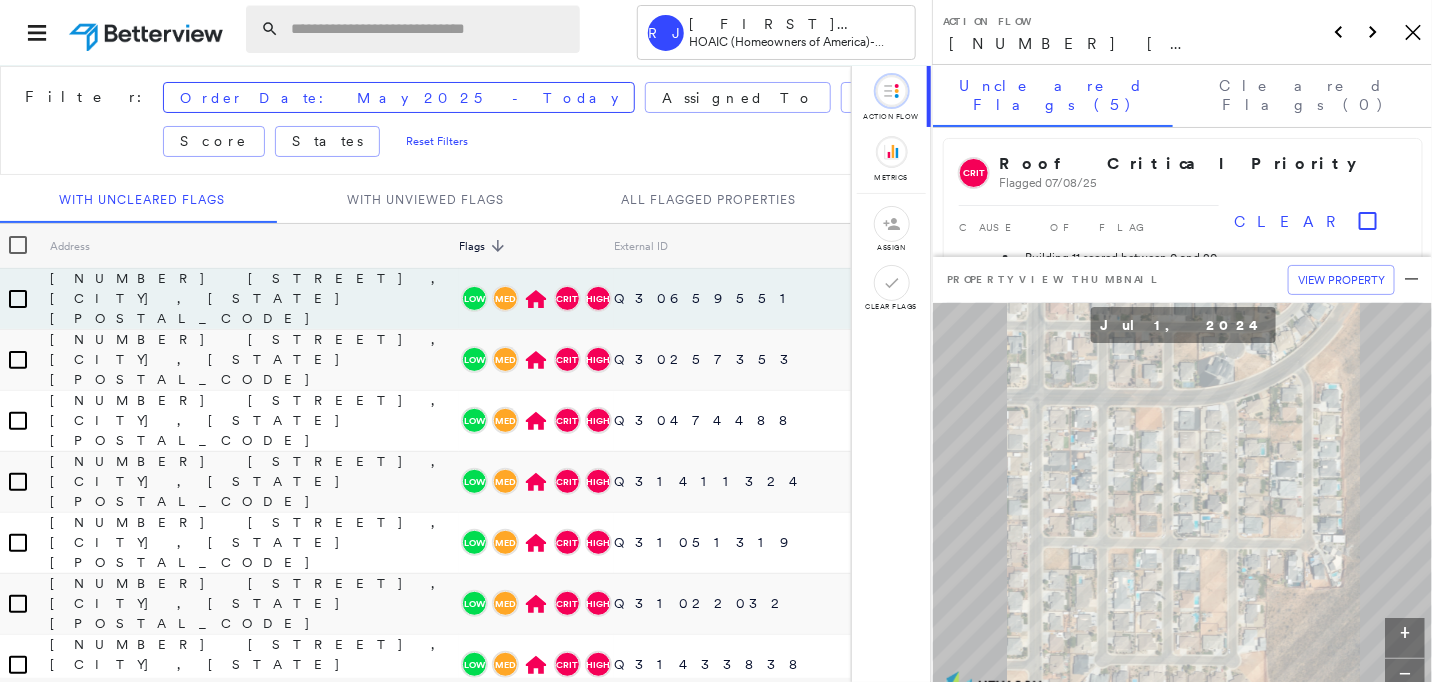 click at bounding box center (429, 29) 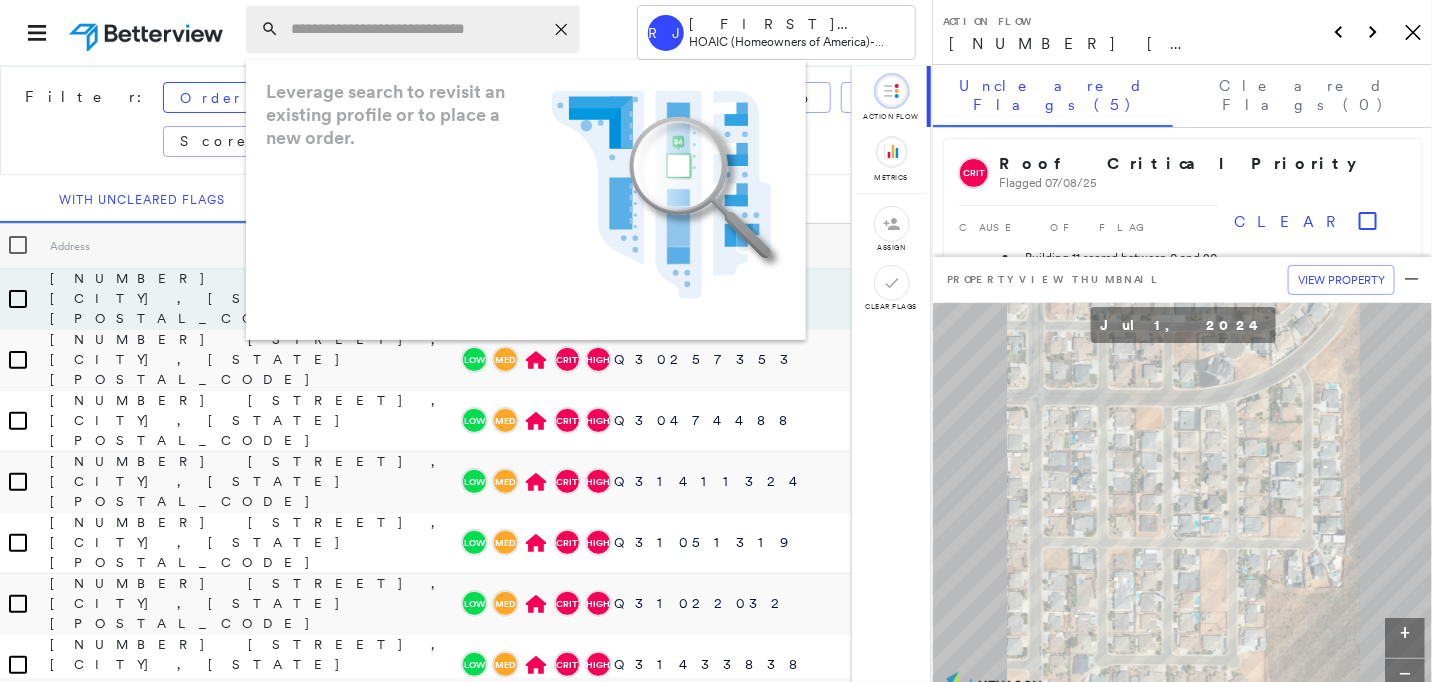 paste on "**********" 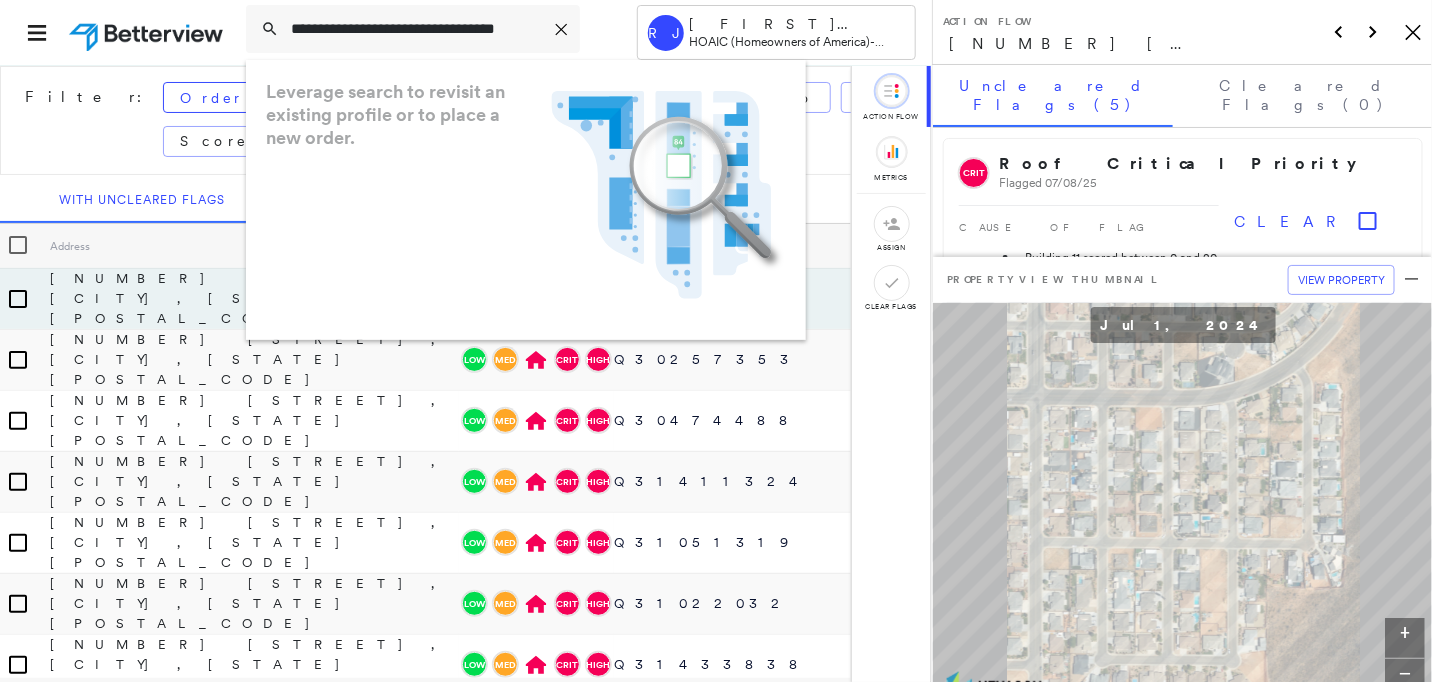 scroll, scrollTop: 0, scrollLeft: 13, axis: horizontal 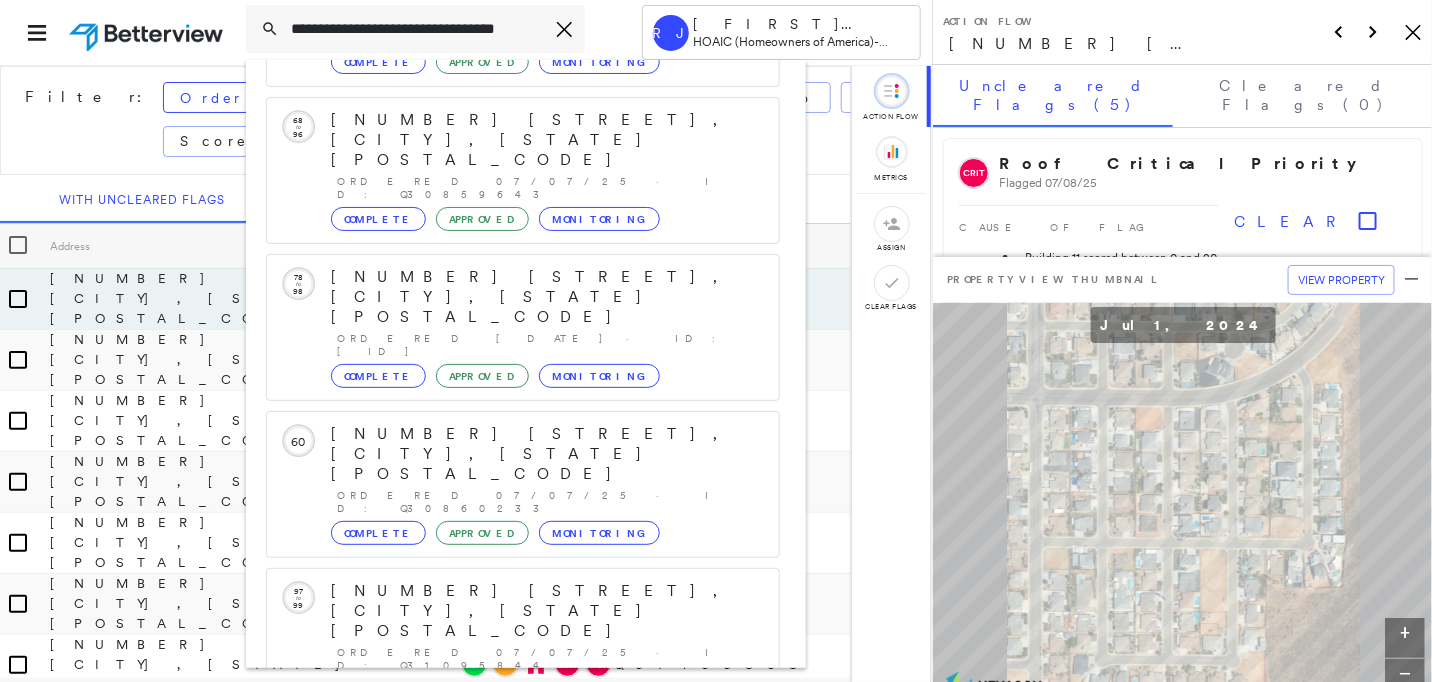 type on "**********" 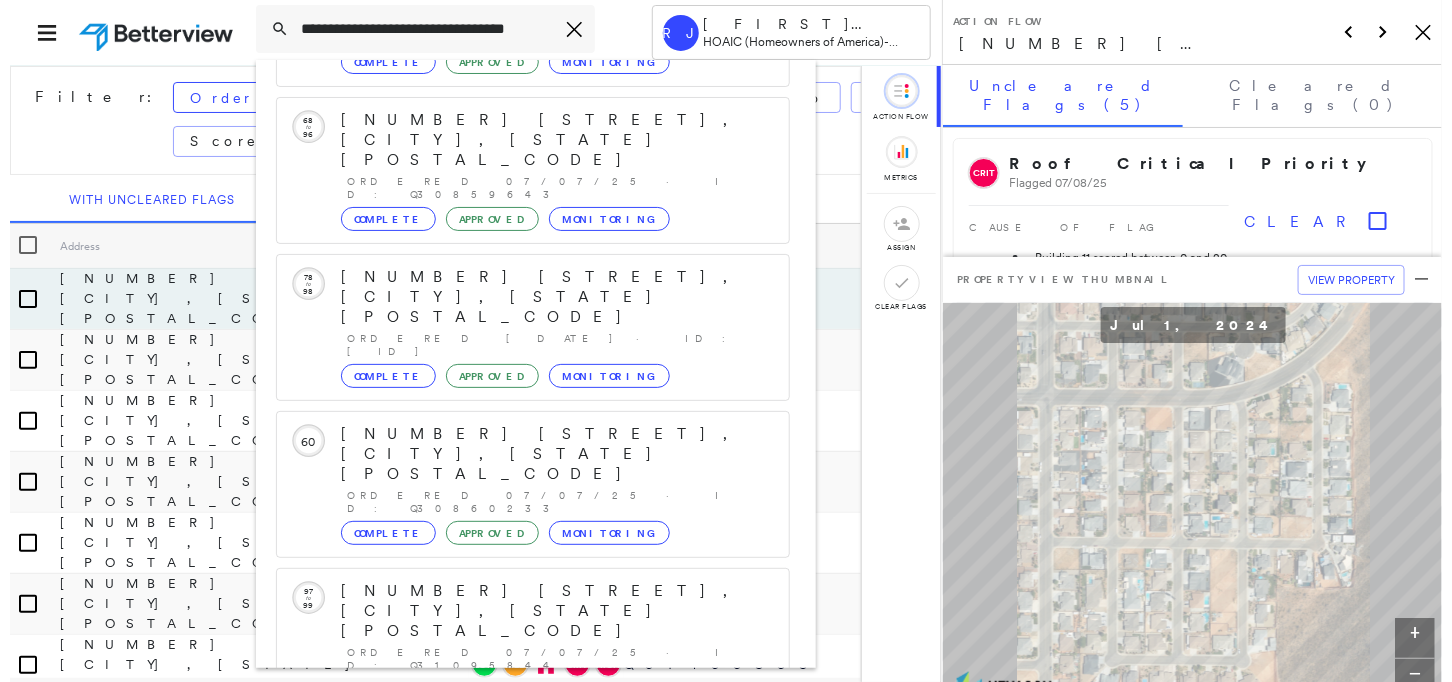 scroll, scrollTop: 0, scrollLeft: 0, axis: both 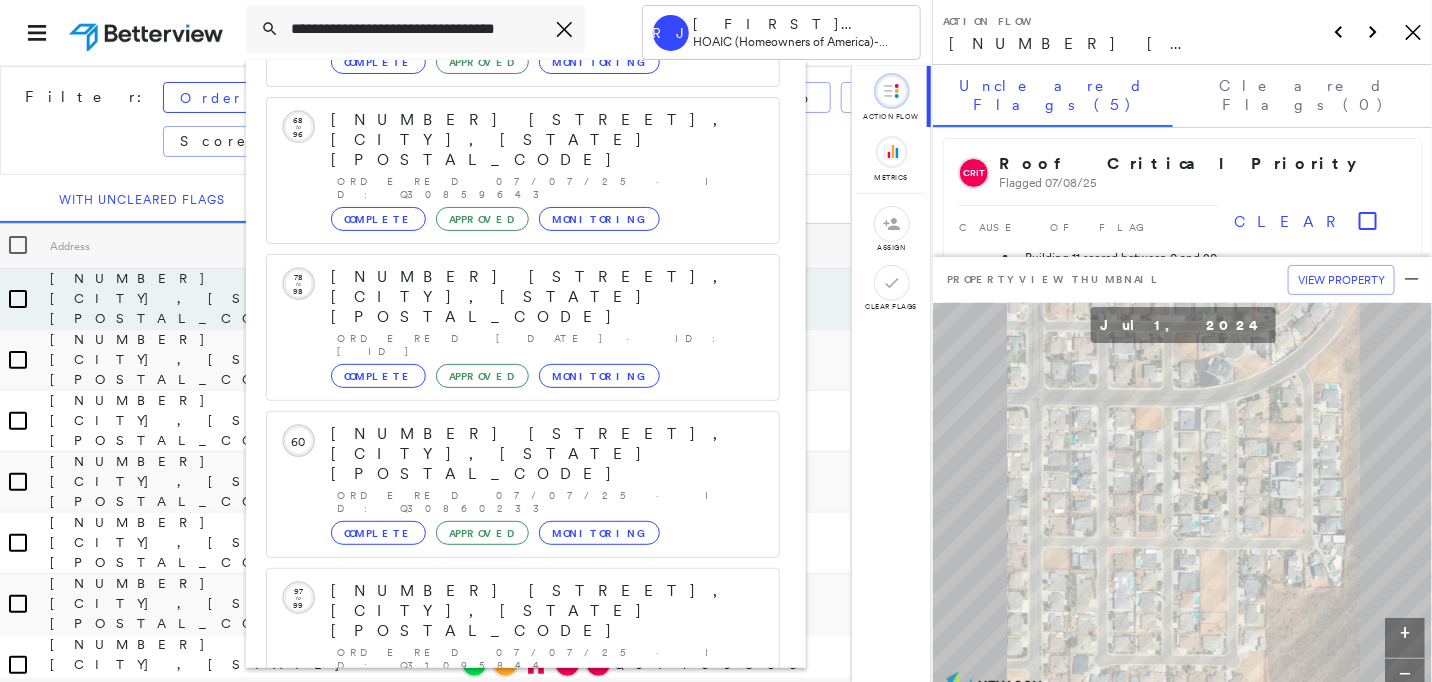 click on "5100 Tappan Ct, Gillette, WY 82718" at bounding box center [501, 903] 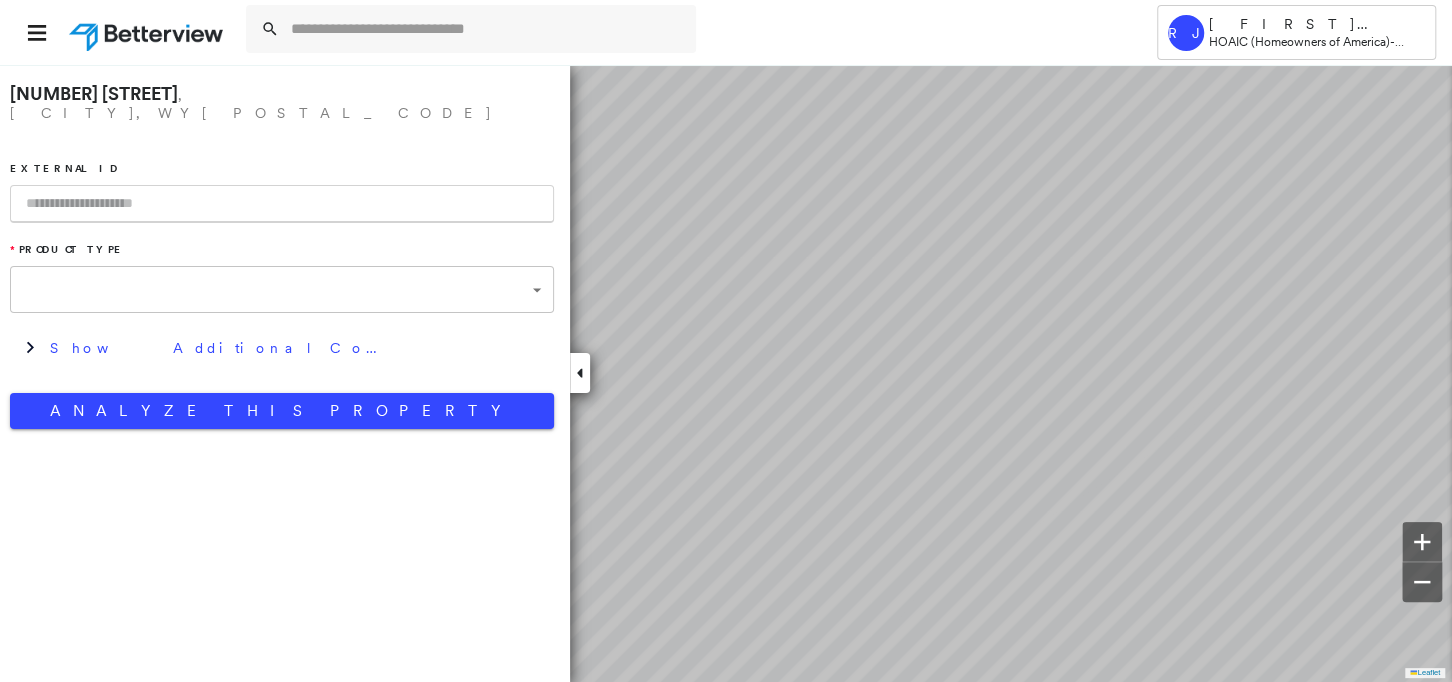 type on "**********" 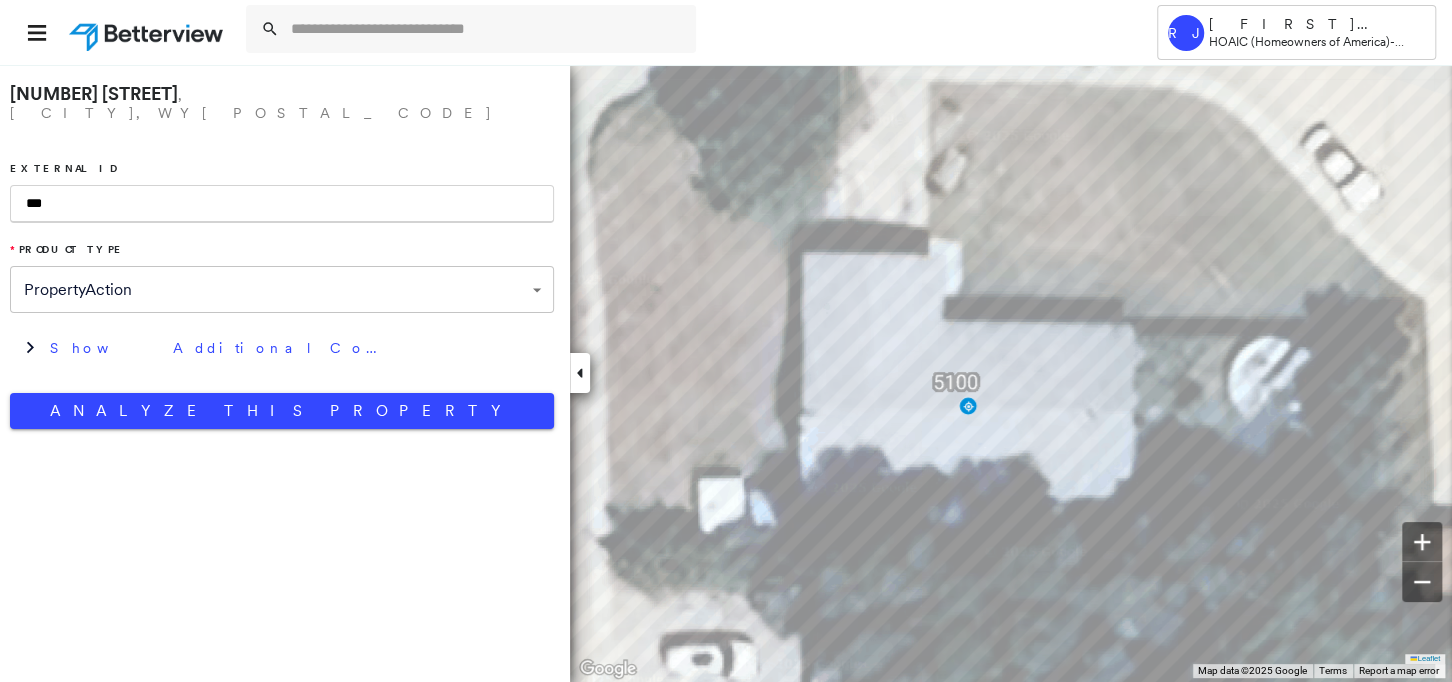 click on "***" at bounding box center [282, 204] 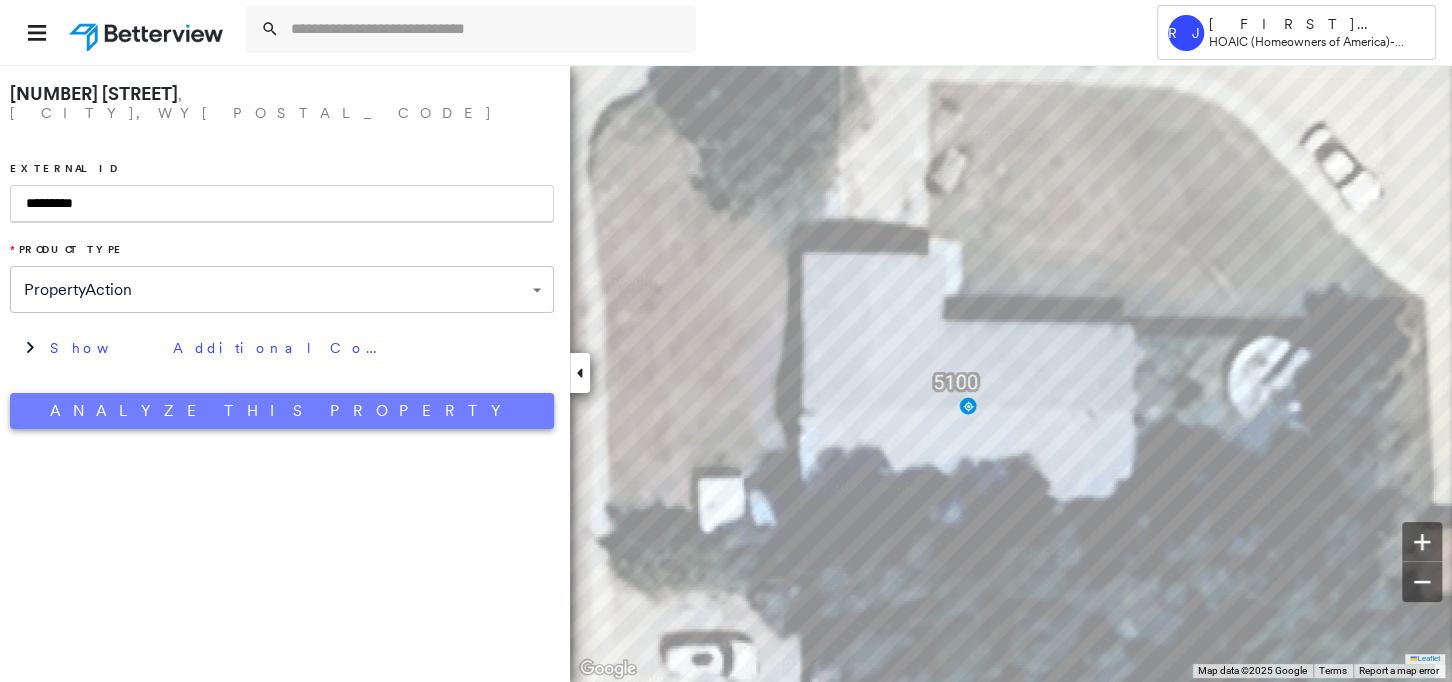 type on "*********" 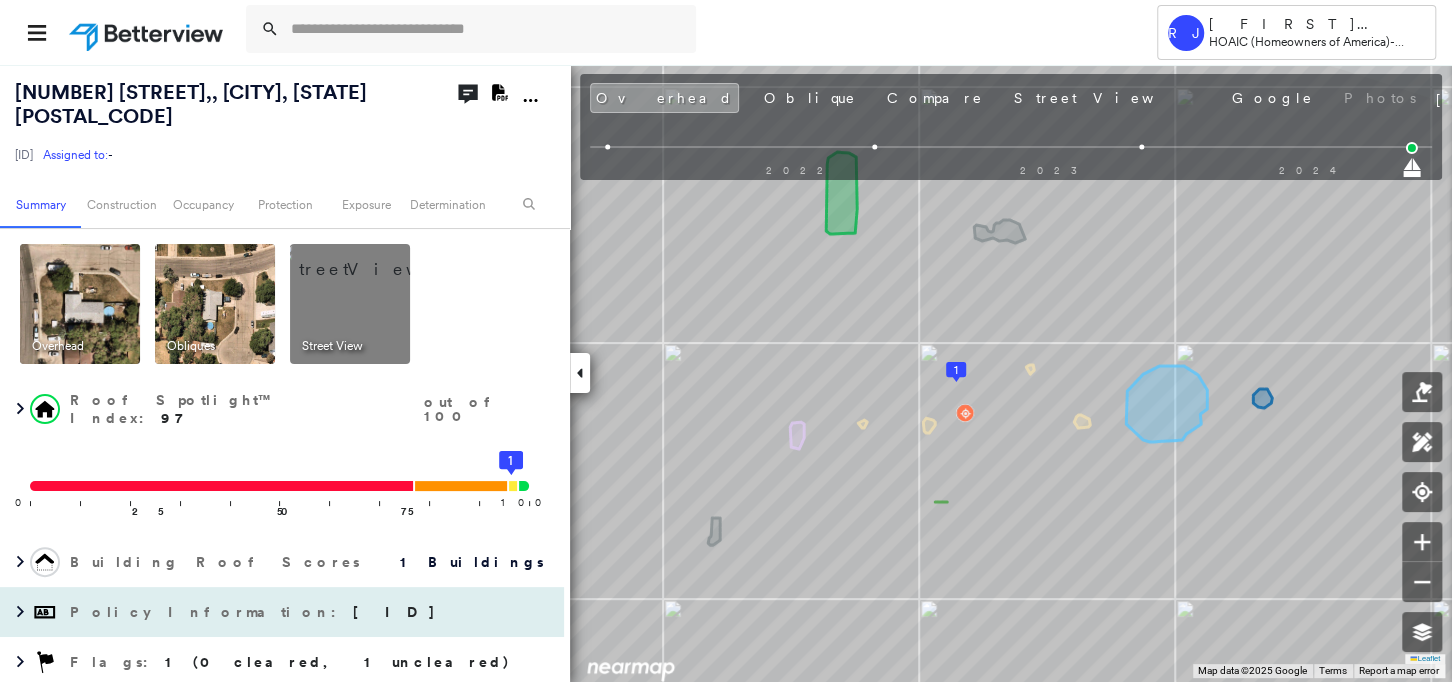 drag, startPoint x: 141, startPoint y: 637, endPoint x: 275, endPoint y: 571, distance: 149.37202 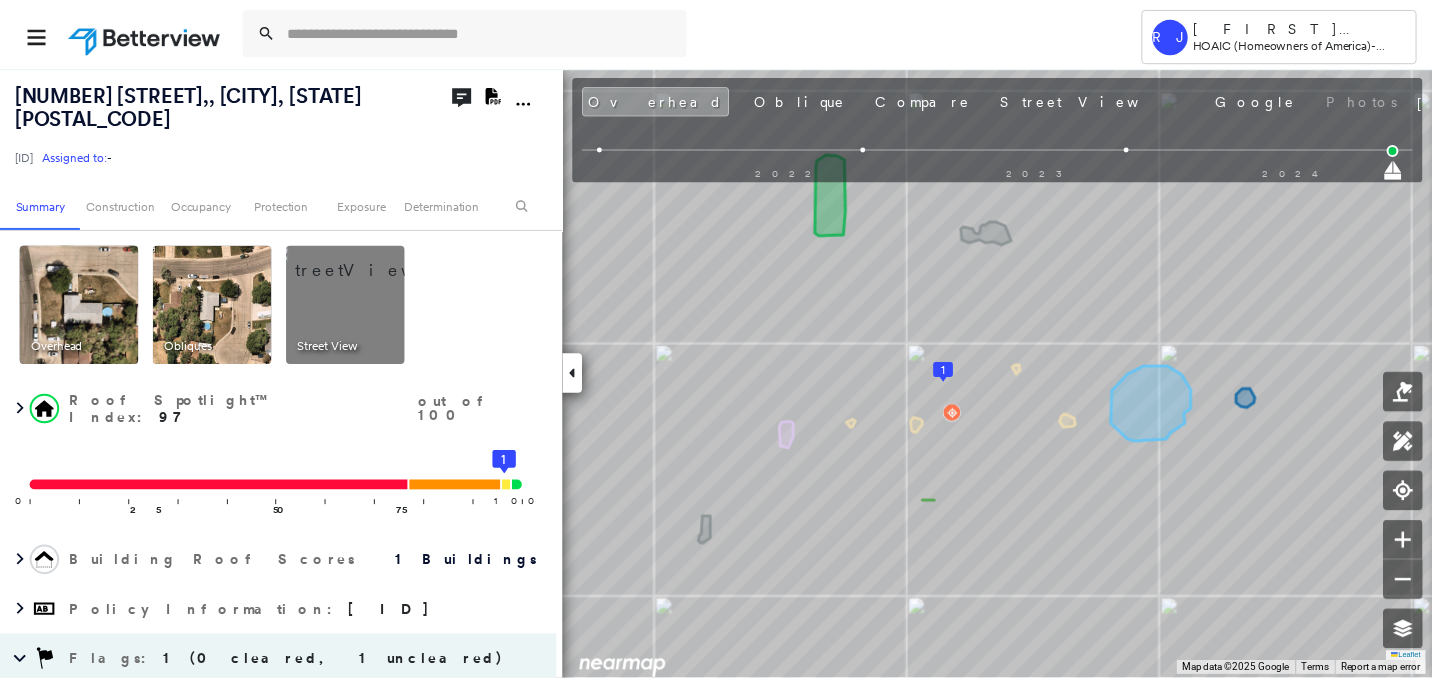 scroll, scrollTop: 325, scrollLeft: 0, axis: vertical 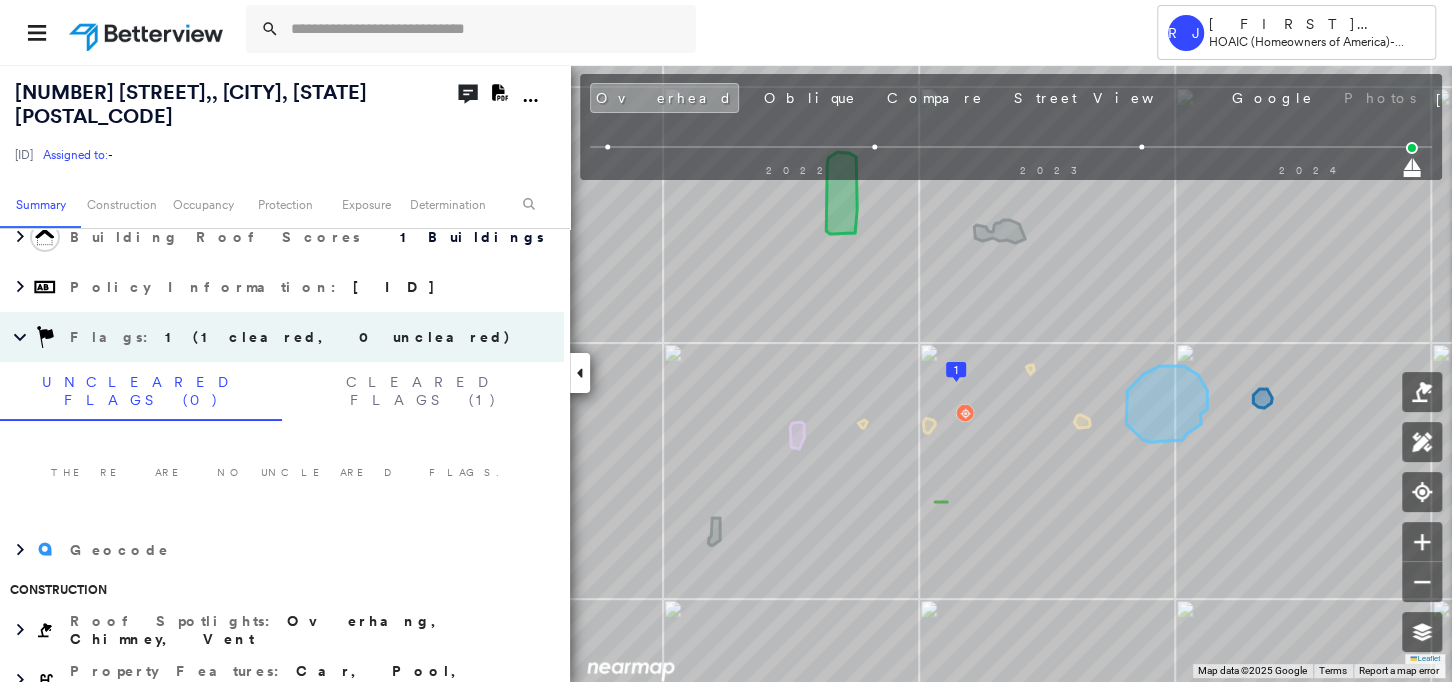 click at bounding box center (148, 32) 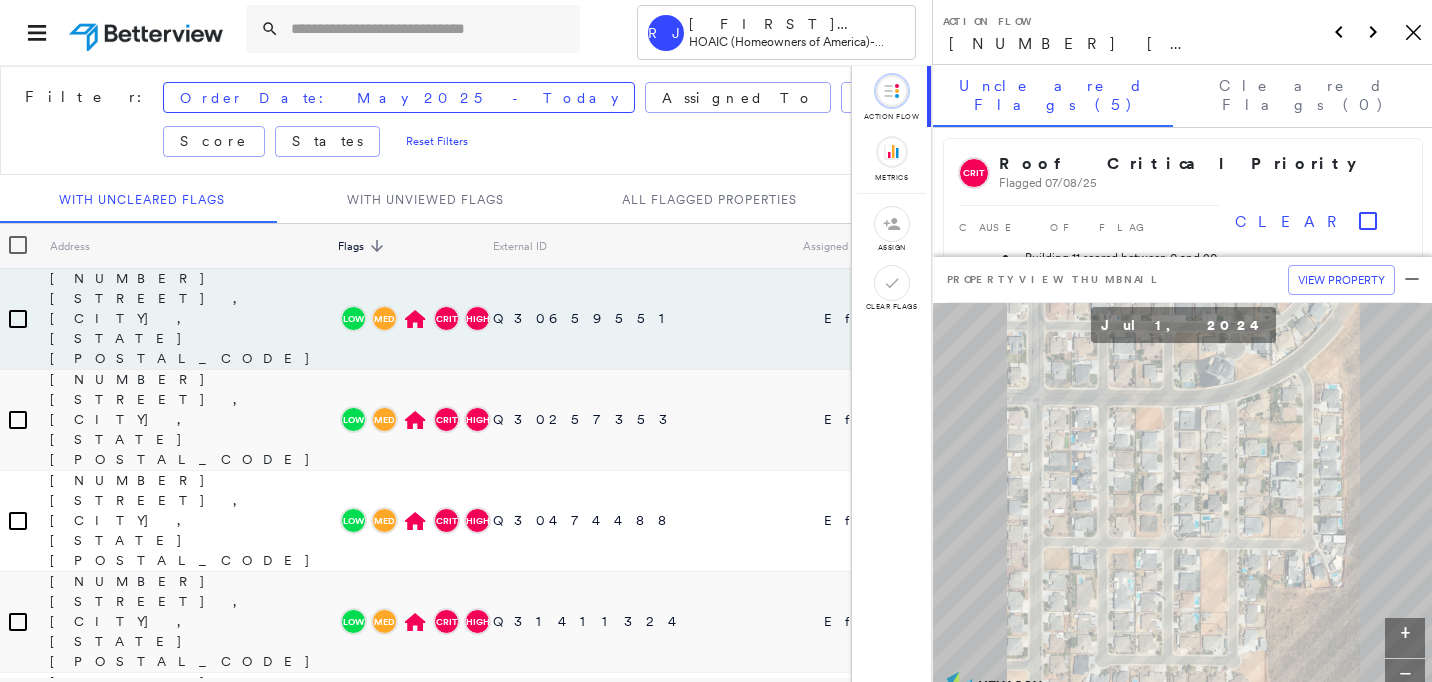 scroll, scrollTop: 0, scrollLeft: 0, axis: both 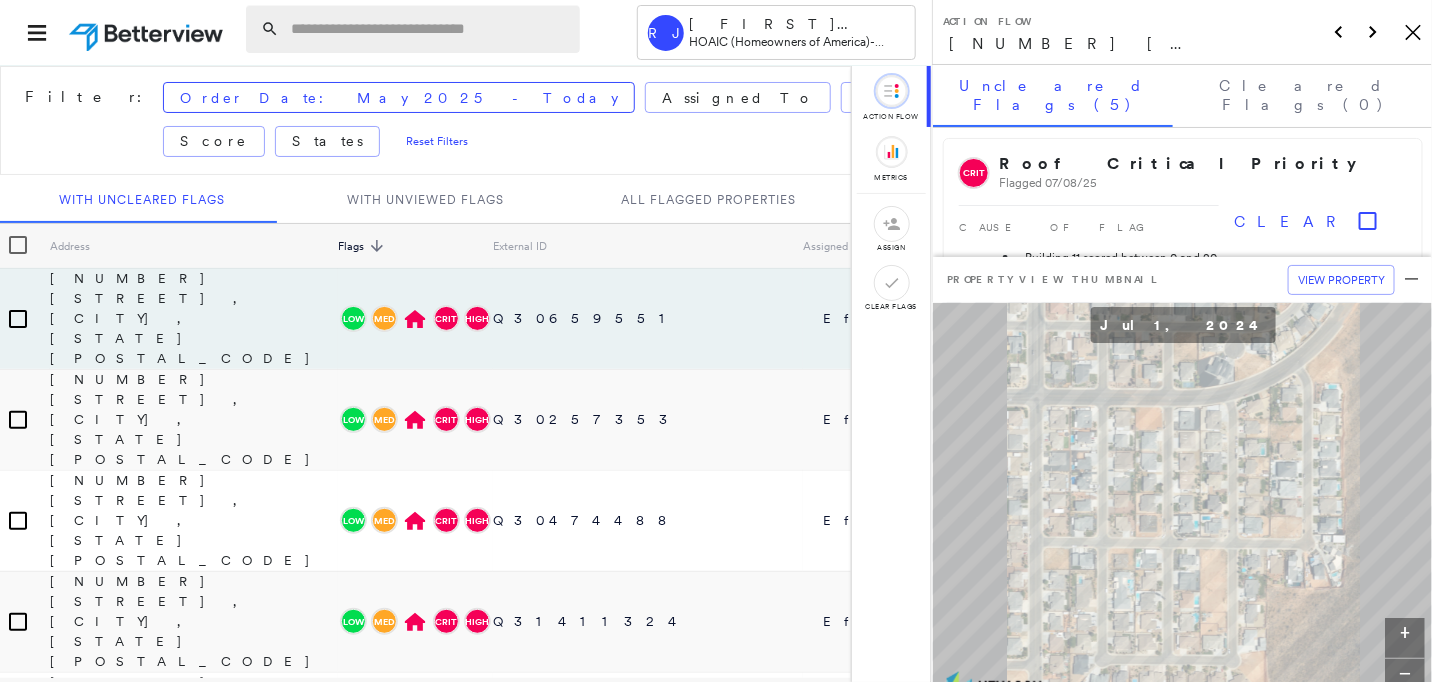 click at bounding box center [429, 29] 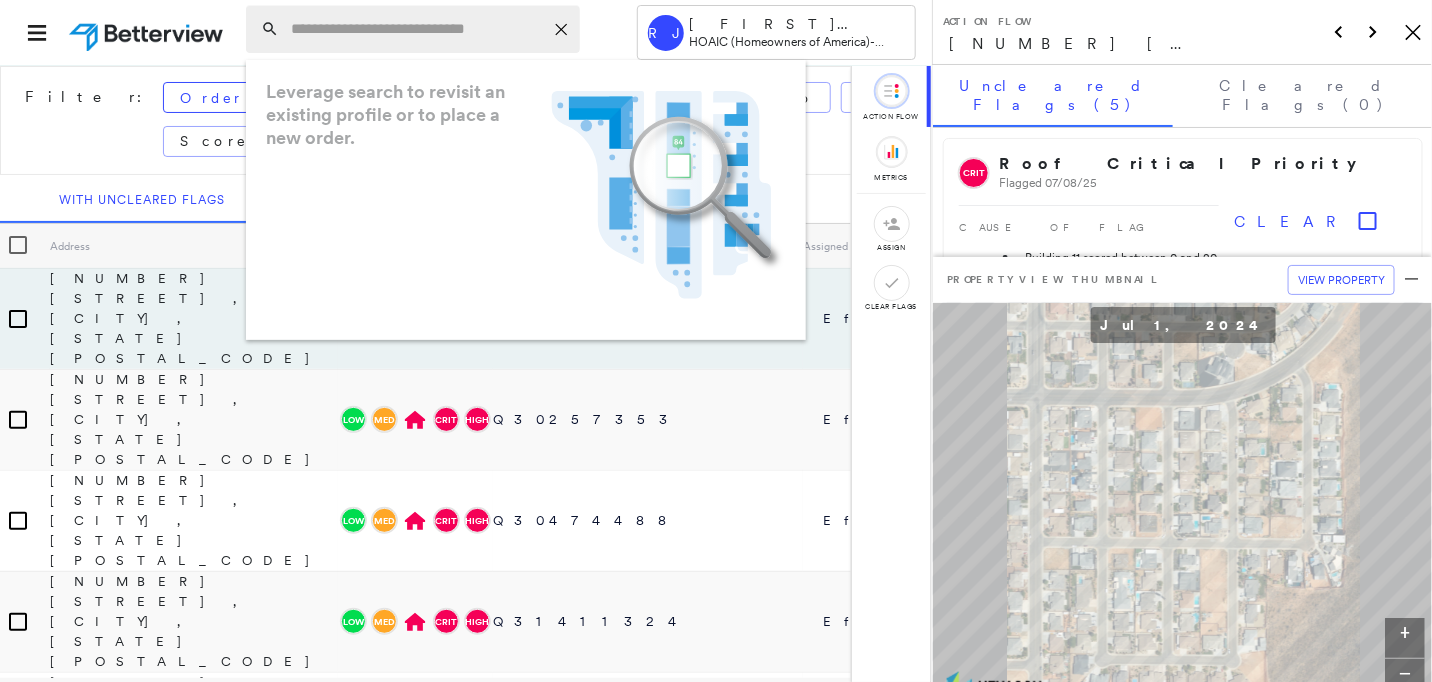 paste on "**********" 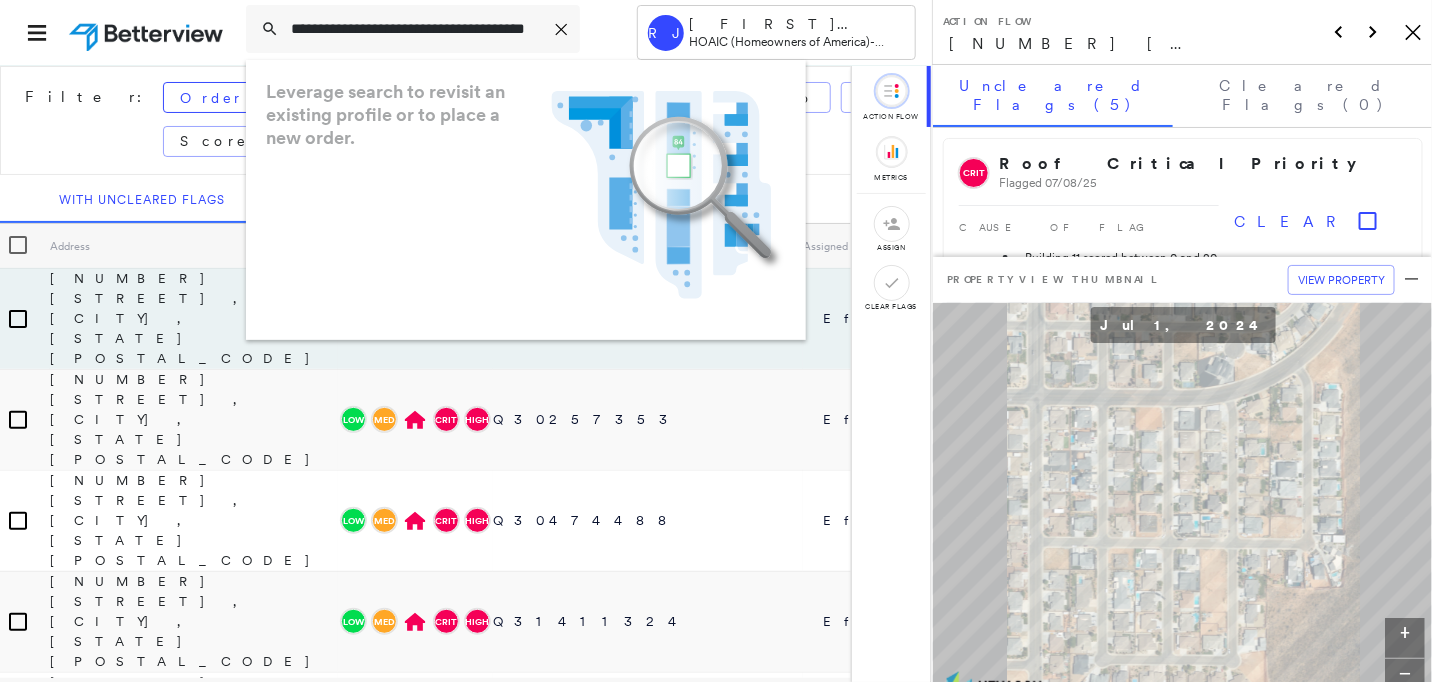scroll, scrollTop: 0, scrollLeft: 69, axis: horizontal 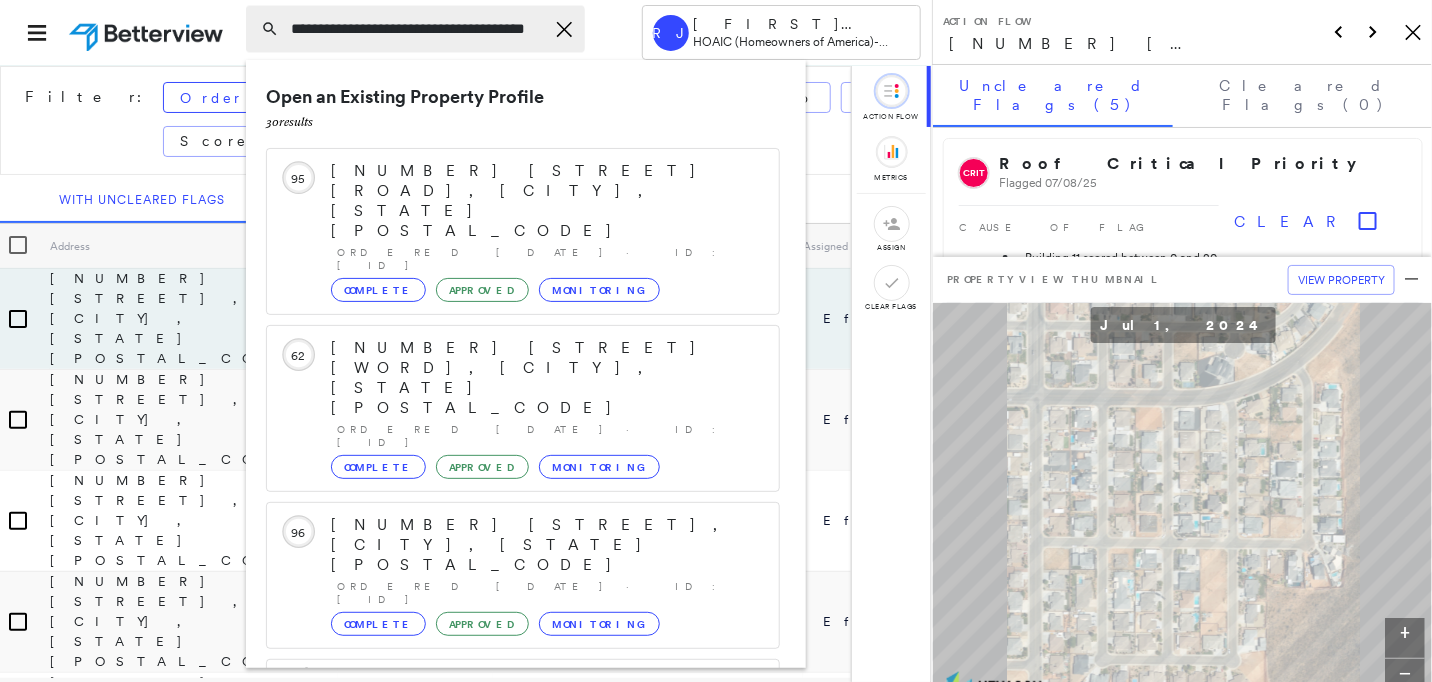 type on "**********" 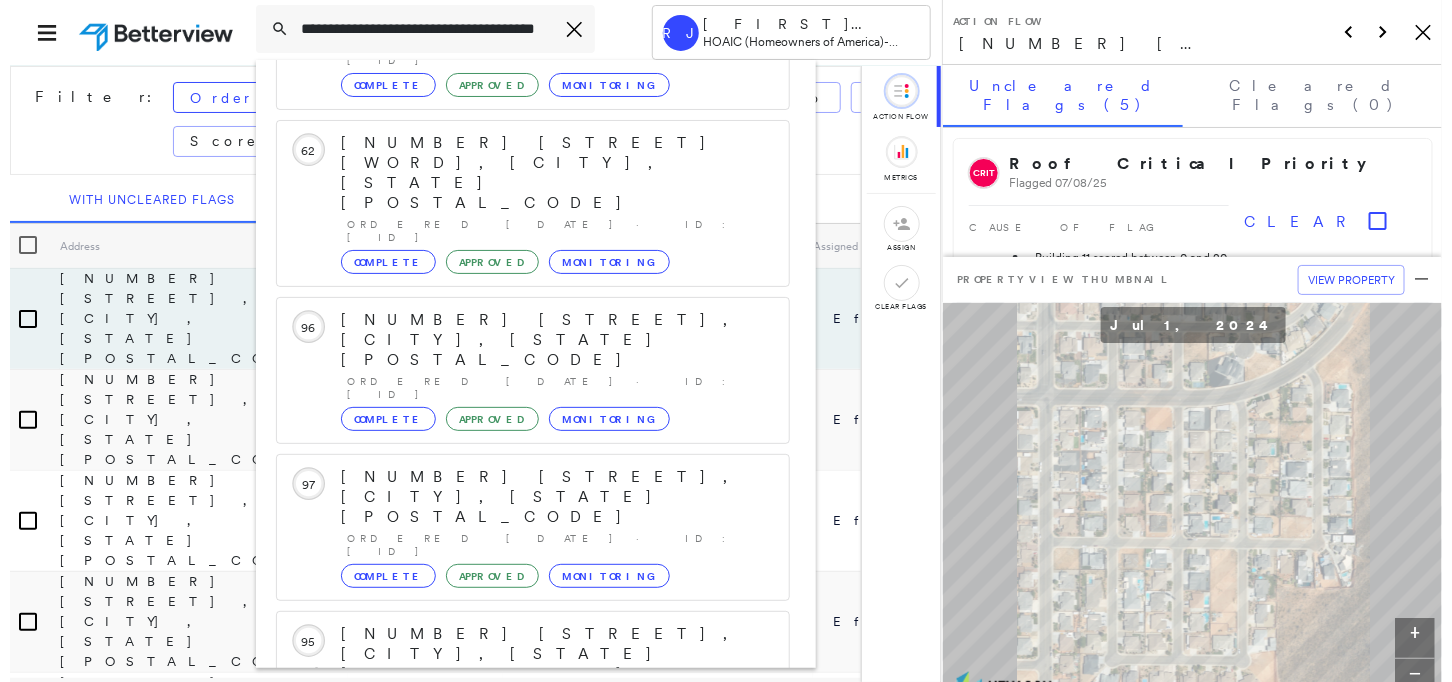scroll, scrollTop: 253, scrollLeft: 0, axis: vertical 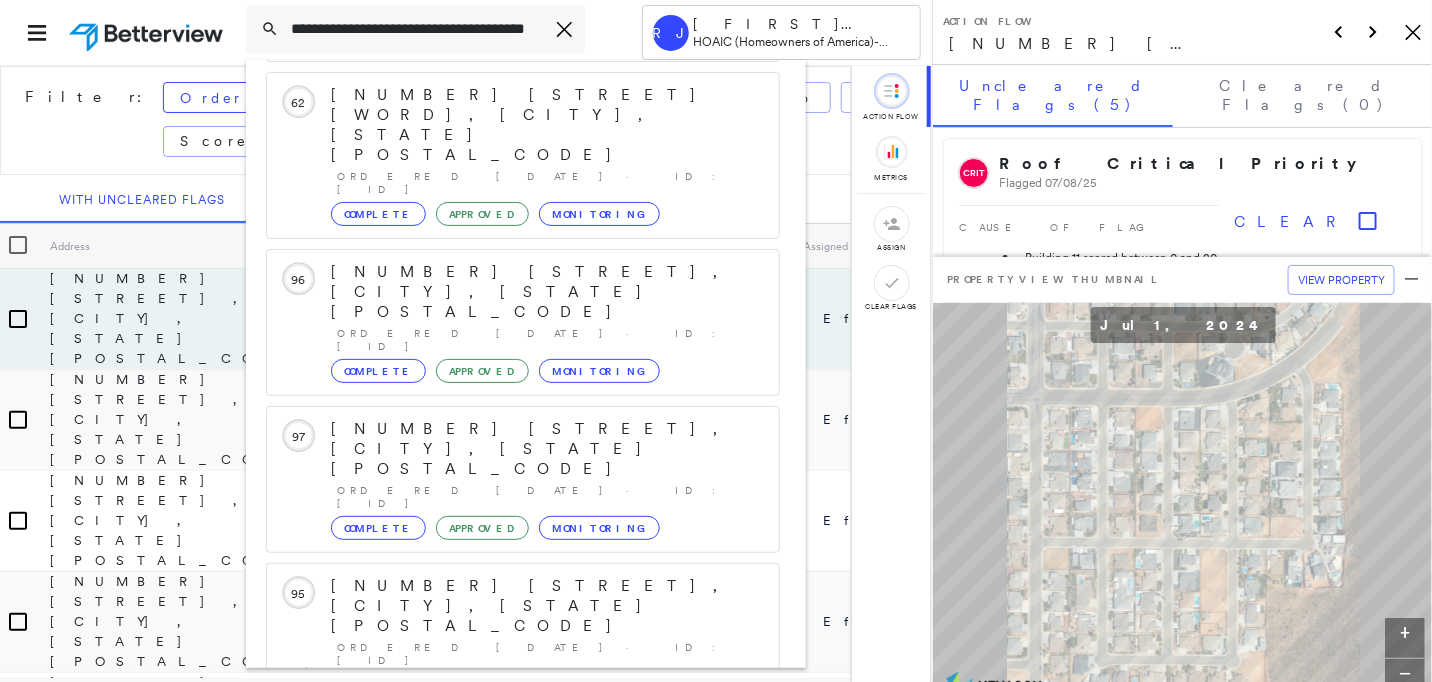 click on "[NUMBER] [STREET], [CITY], [STATE] [POSTAL_CODE]" at bounding box center (501, 898) 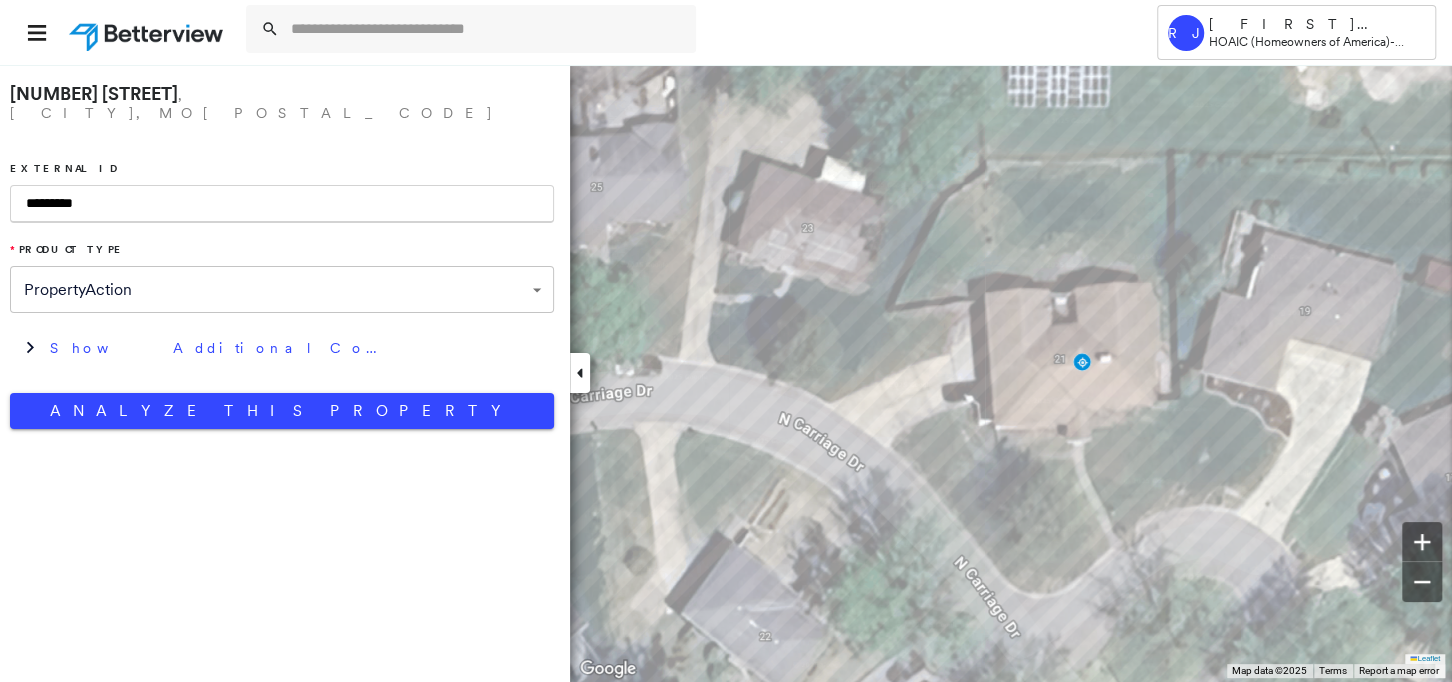 type on "*********" 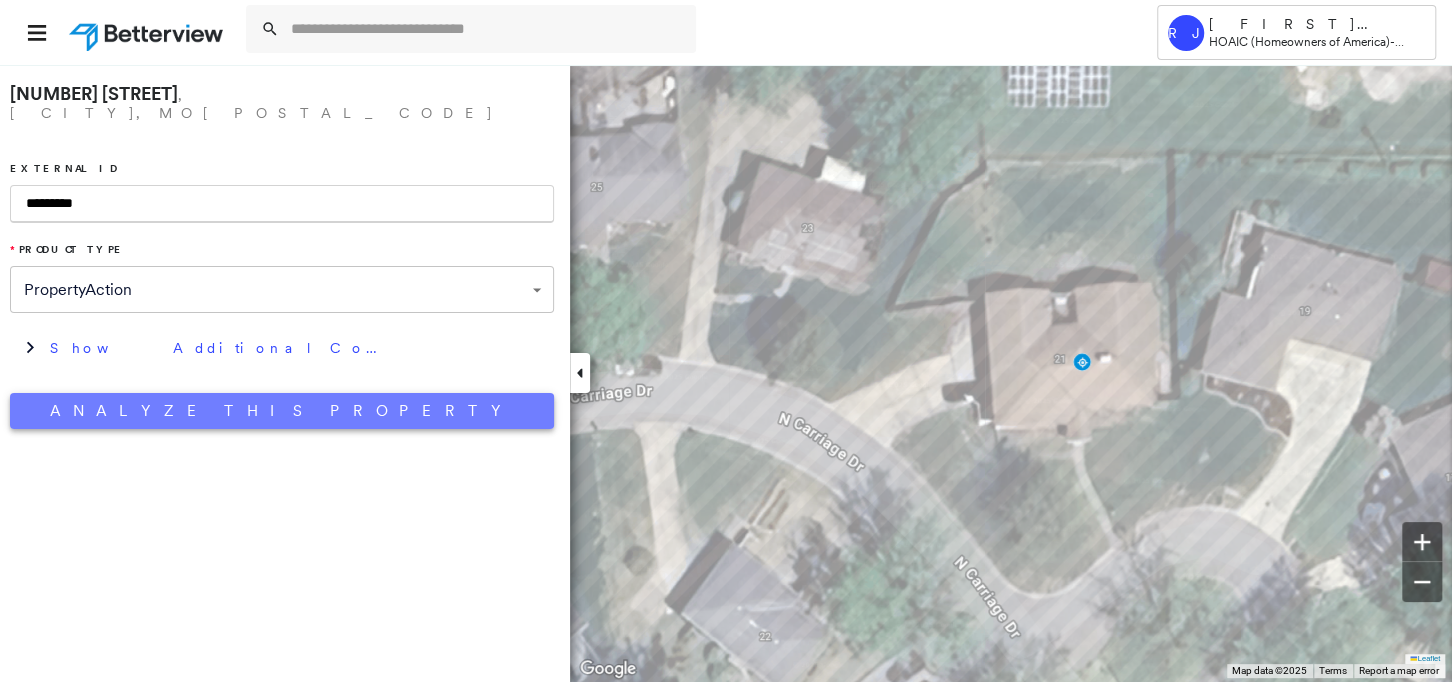 click on "Analyze This Property" at bounding box center [282, 411] 